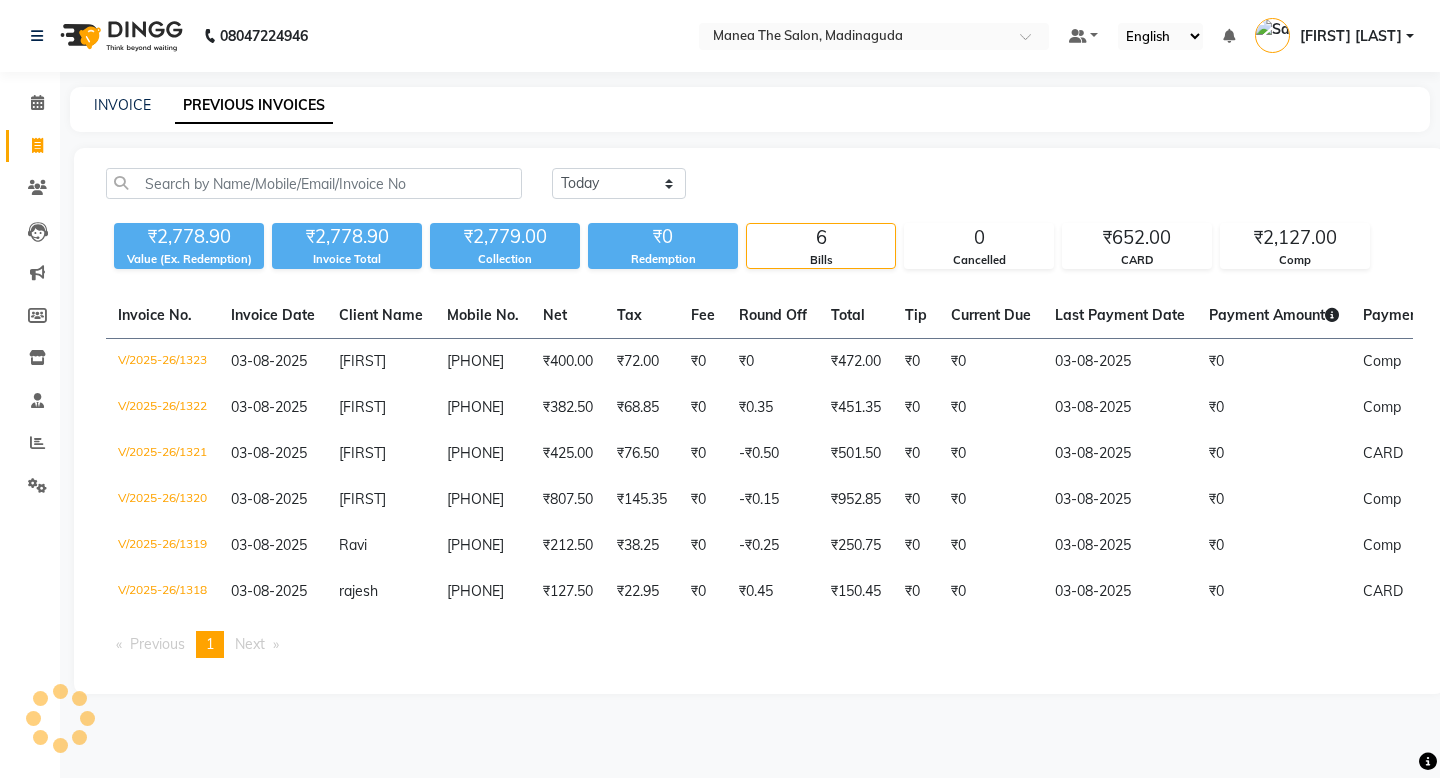 scroll, scrollTop: 0, scrollLeft: 0, axis: both 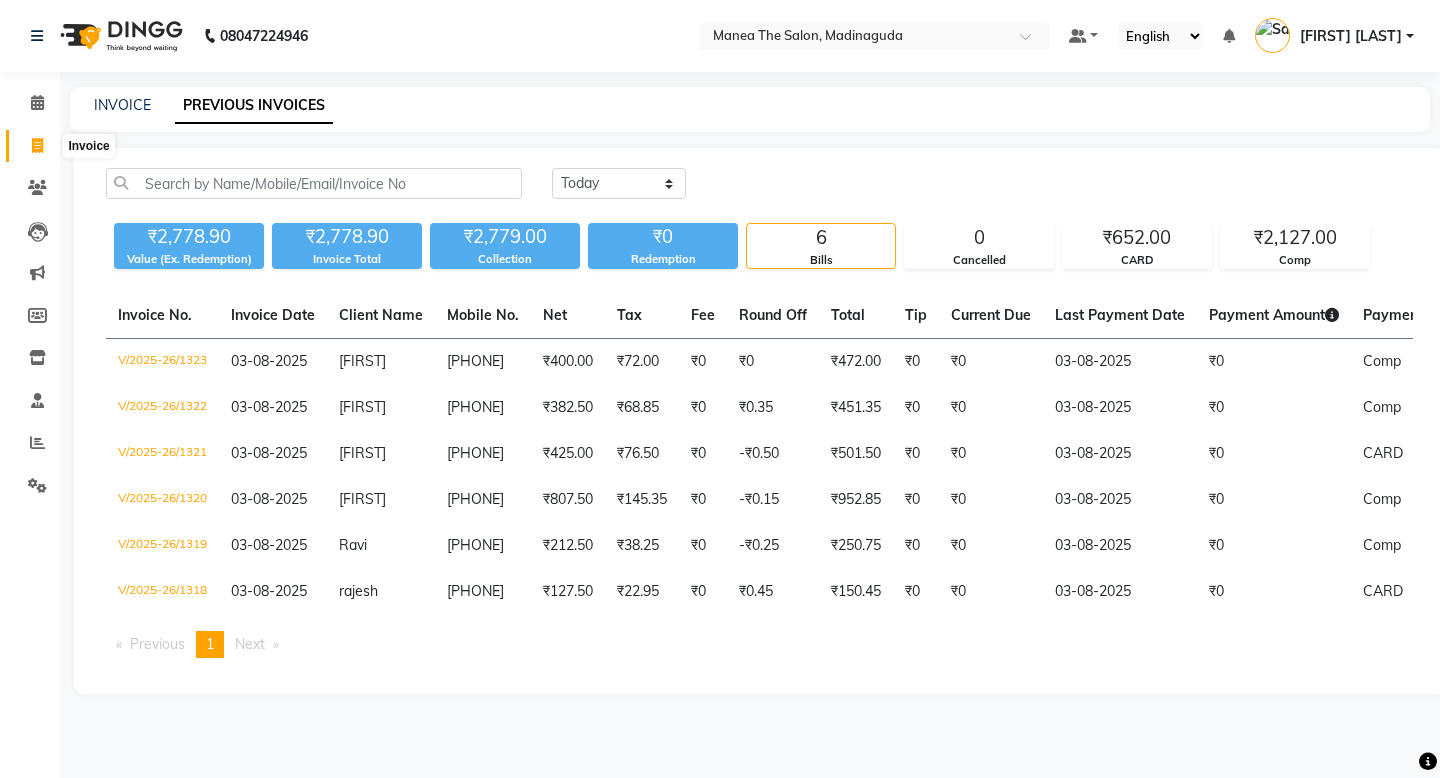 click 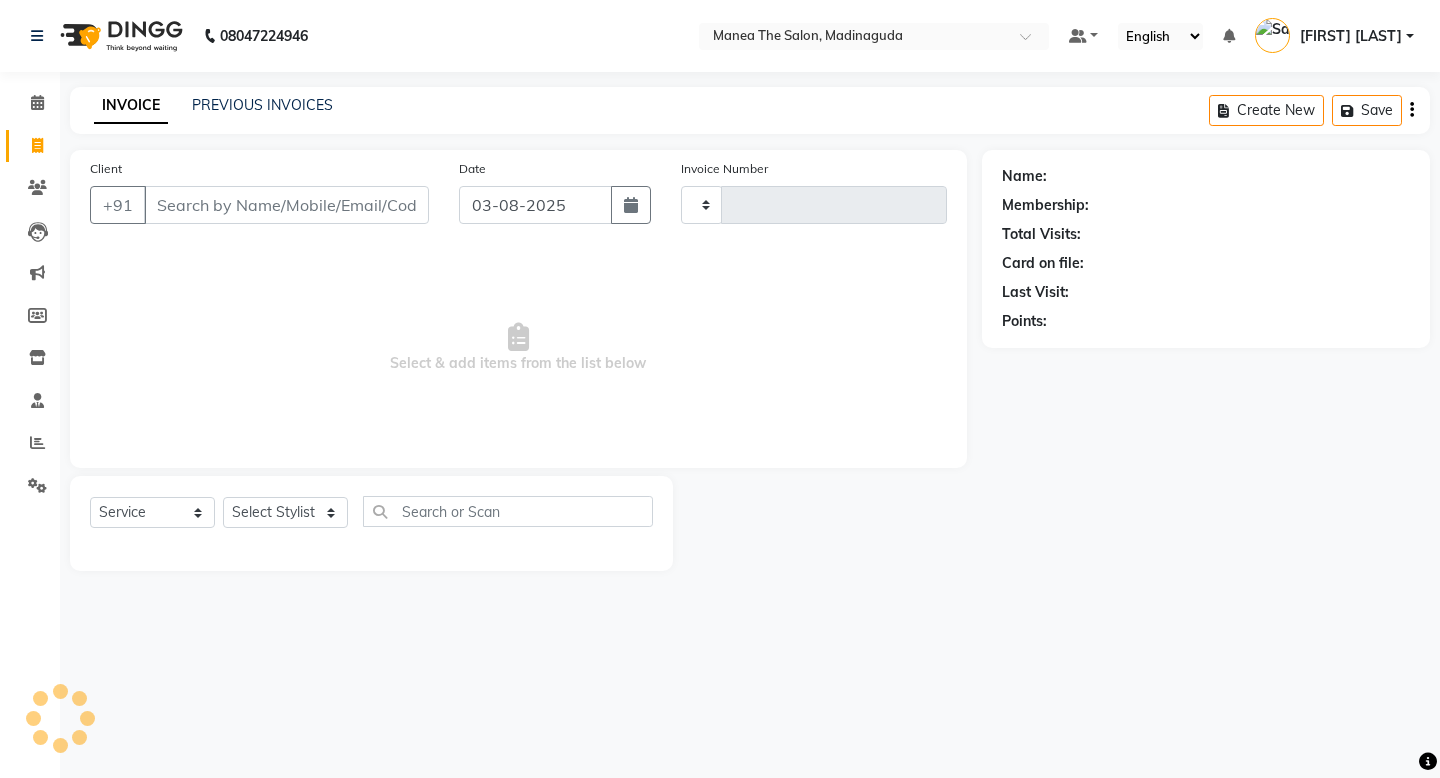 type on "1337" 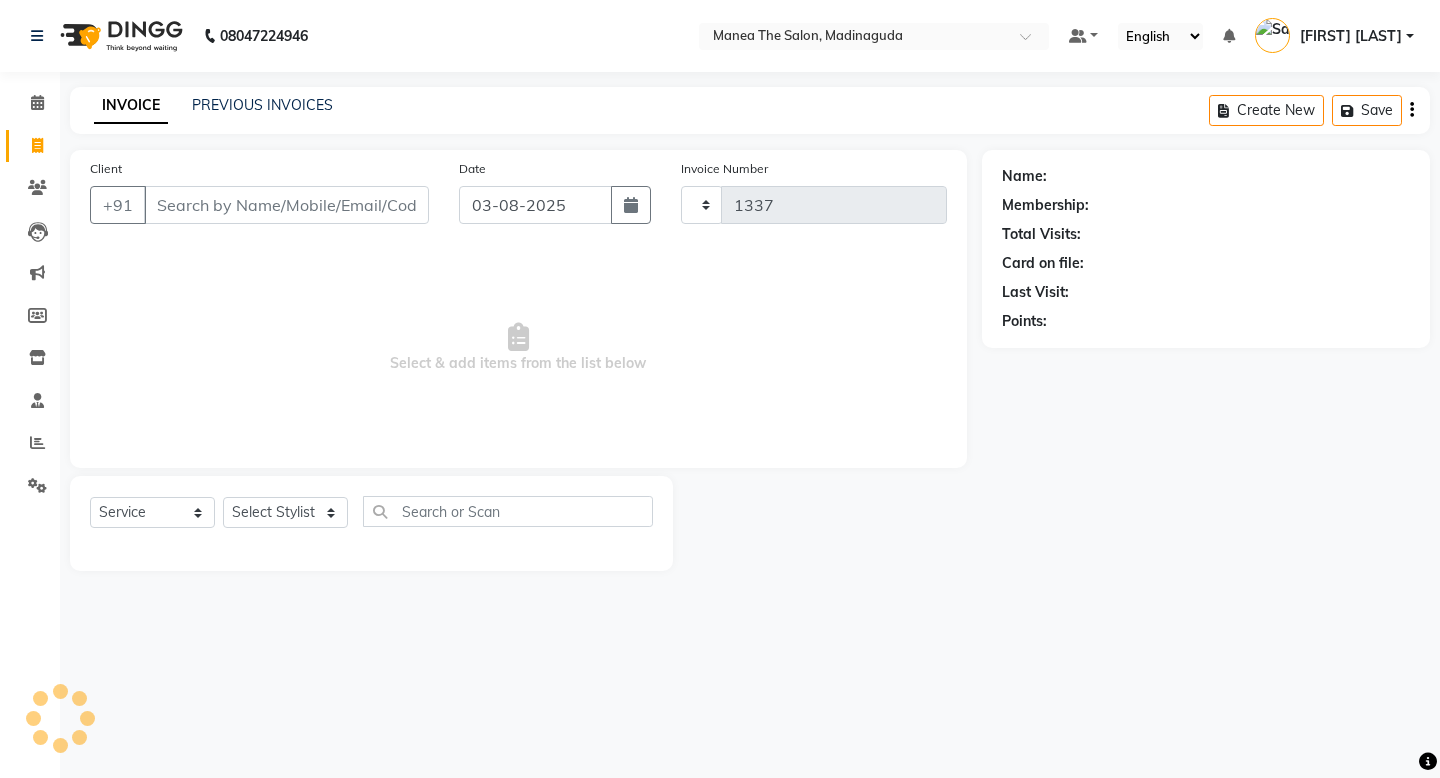 select on "5514" 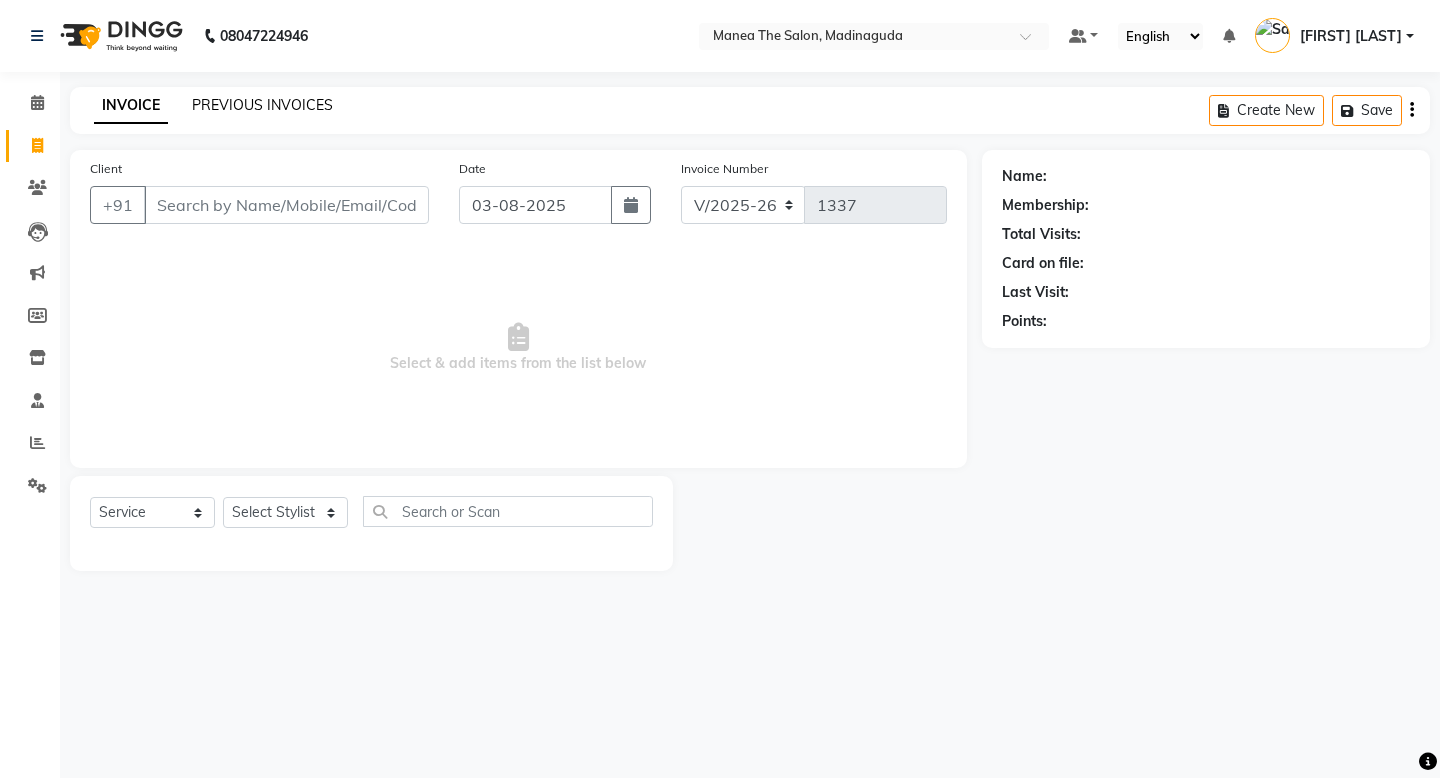 click on "PREVIOUS INVOICES" 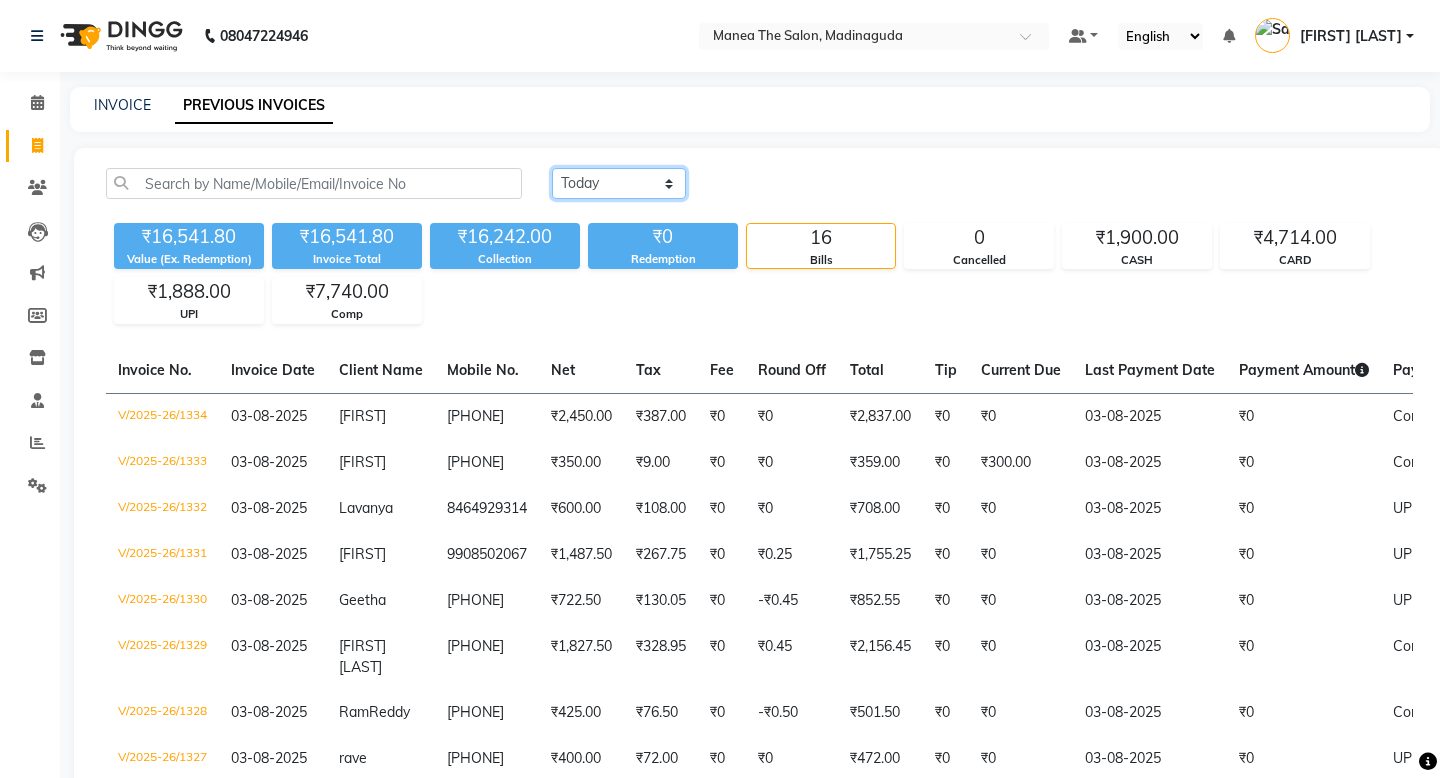 click on "Today Yesterday Custom Range" 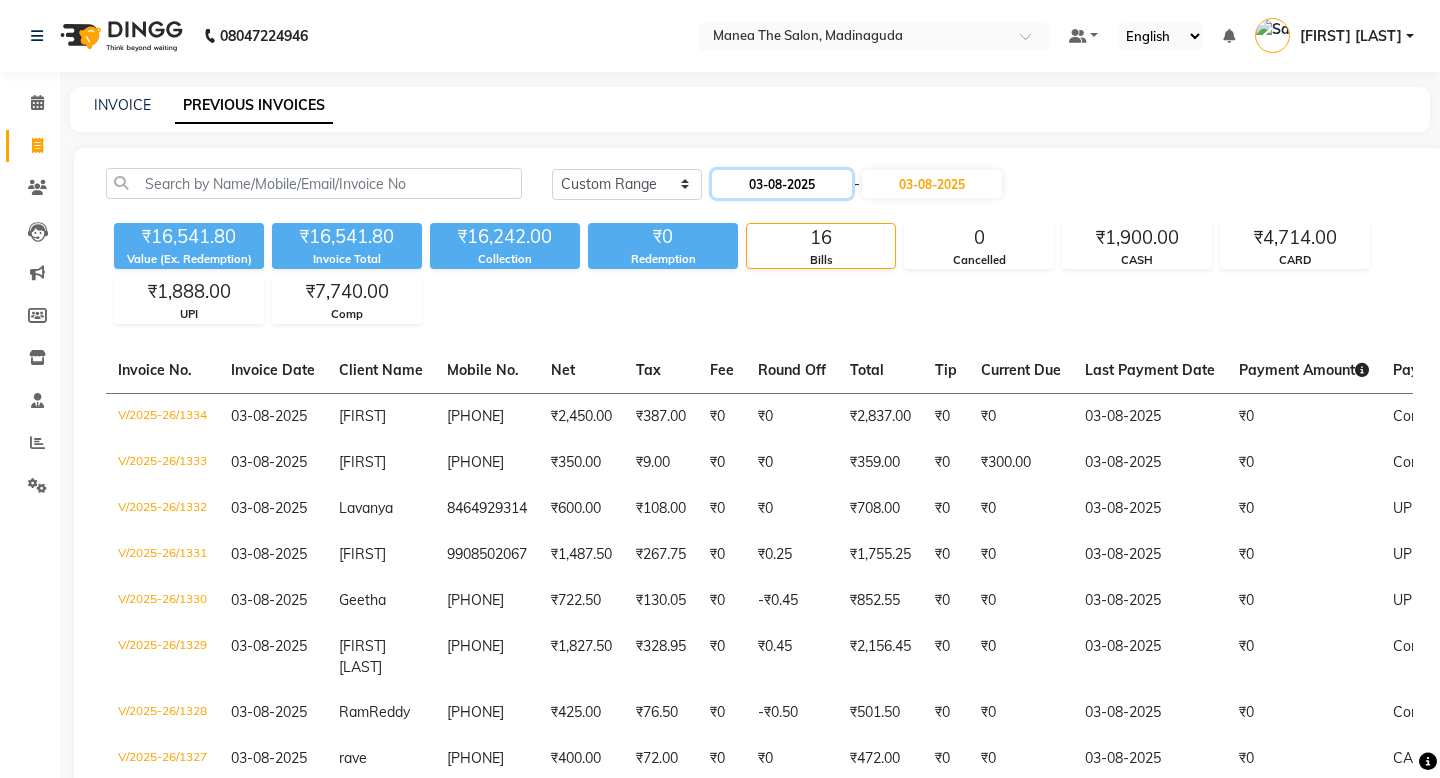 click on "03-08-2025" 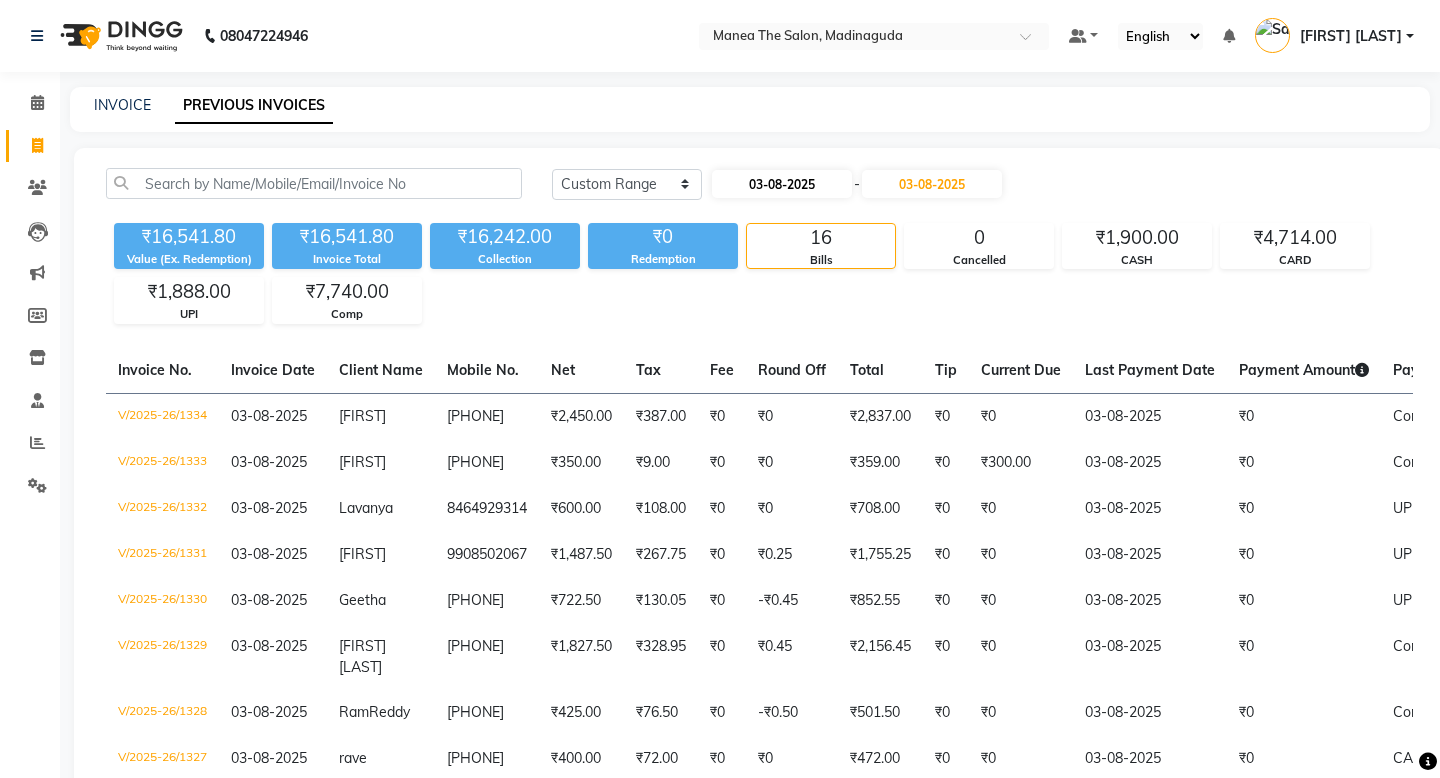 select on "8" 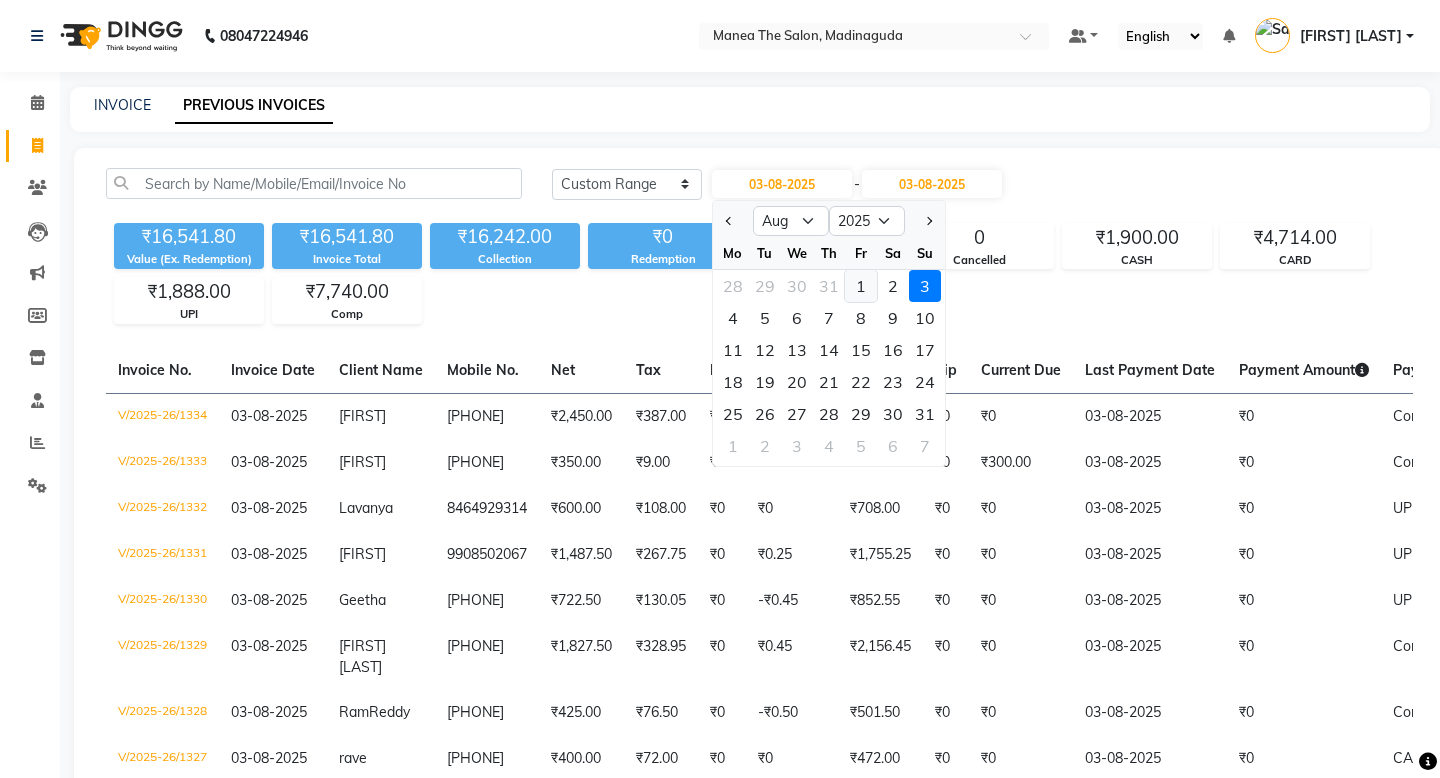 click on "1" 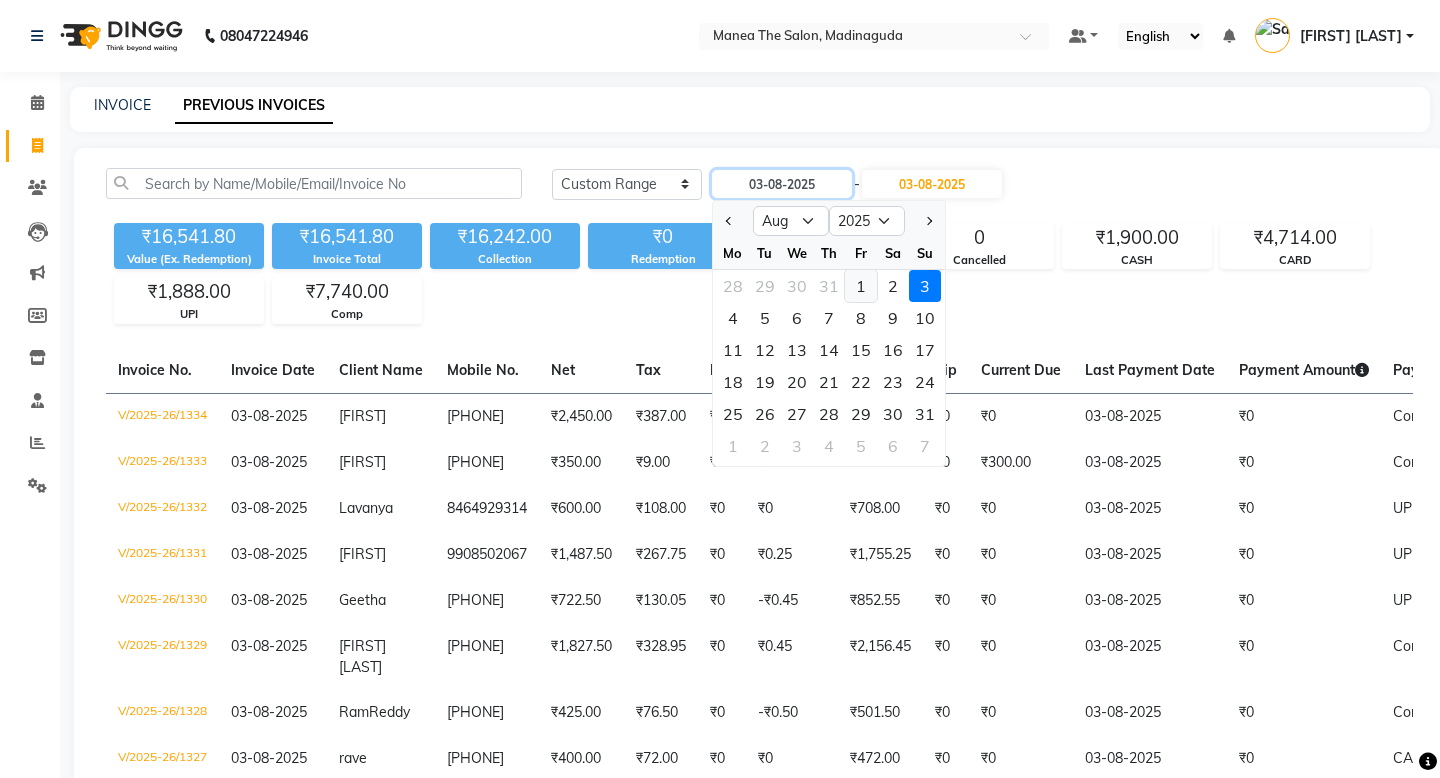 type on "01-08-2025" 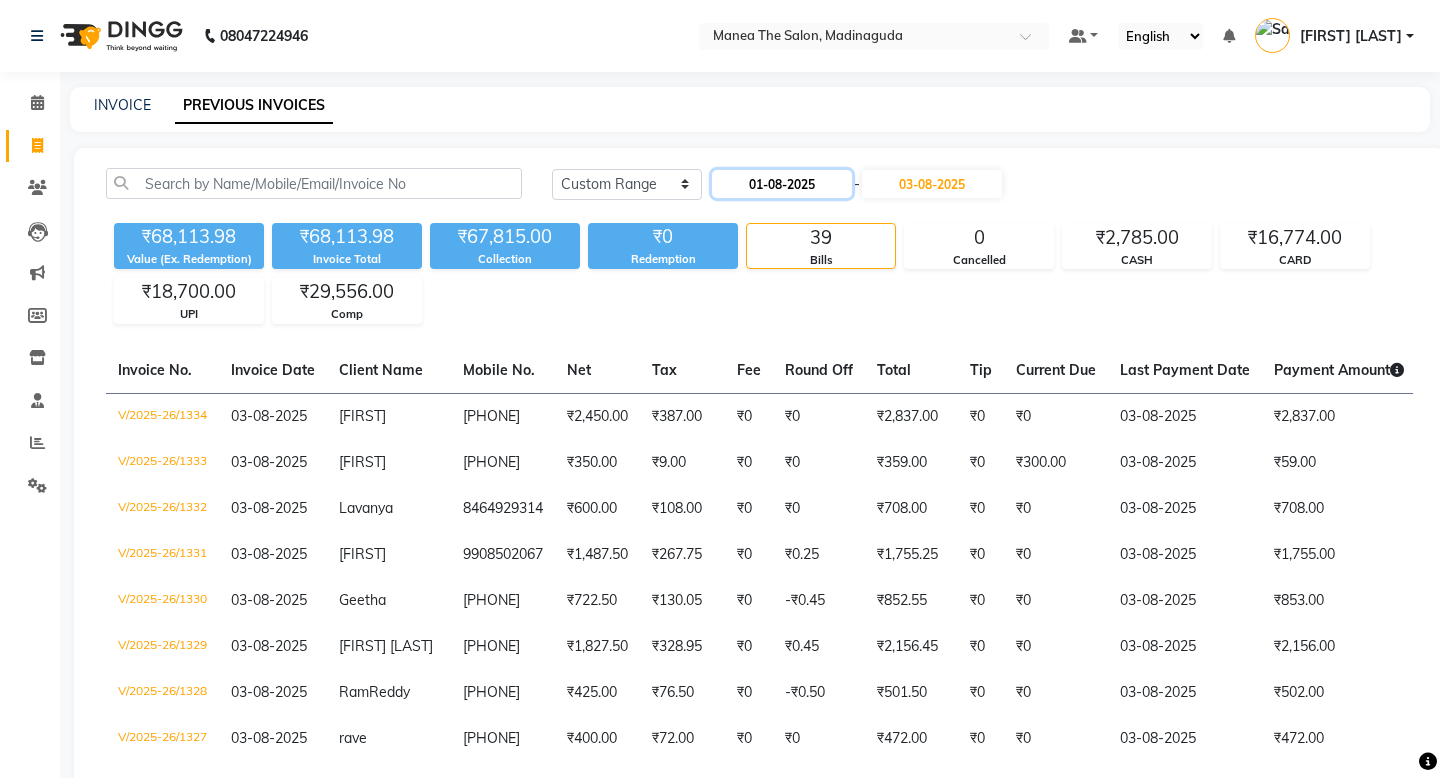 click on "01-08-2025" 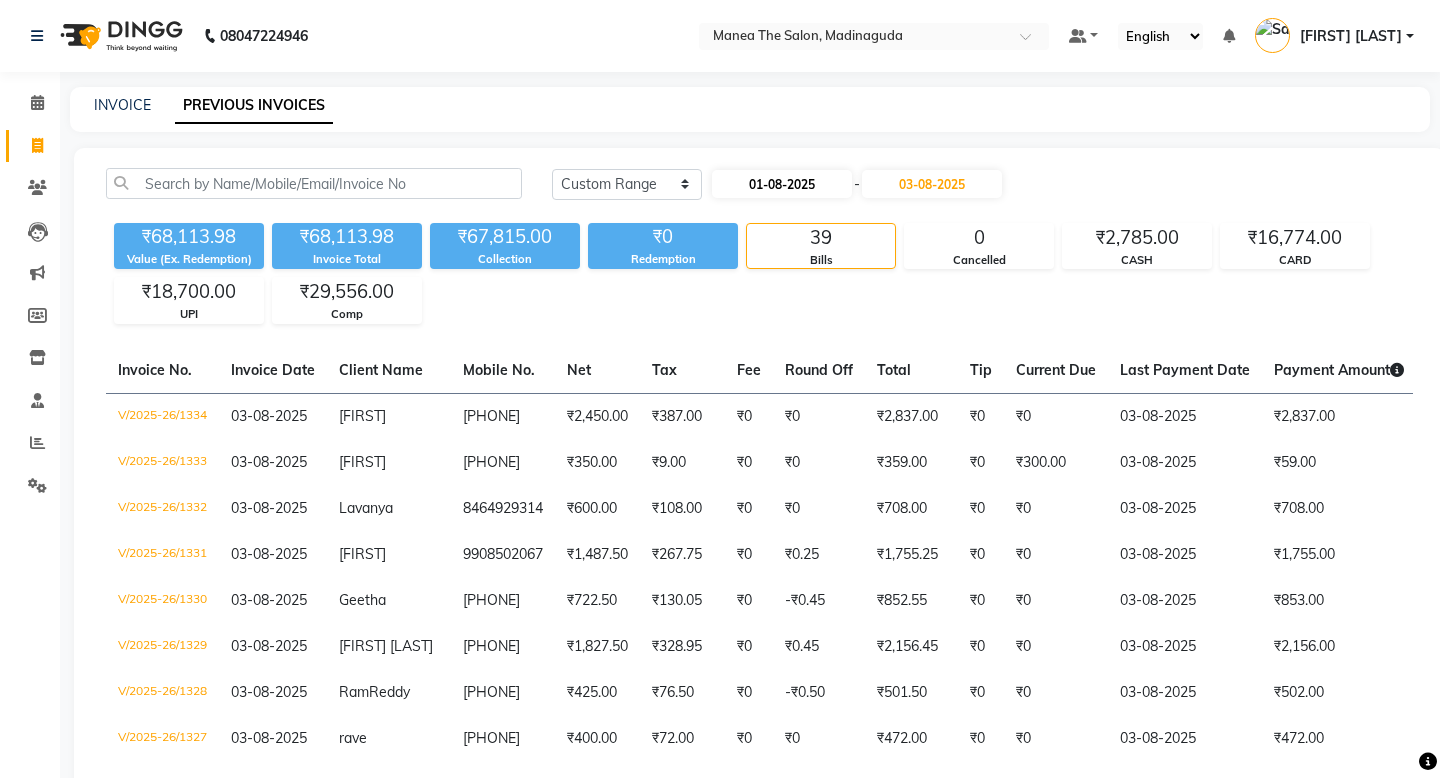 select on "8" 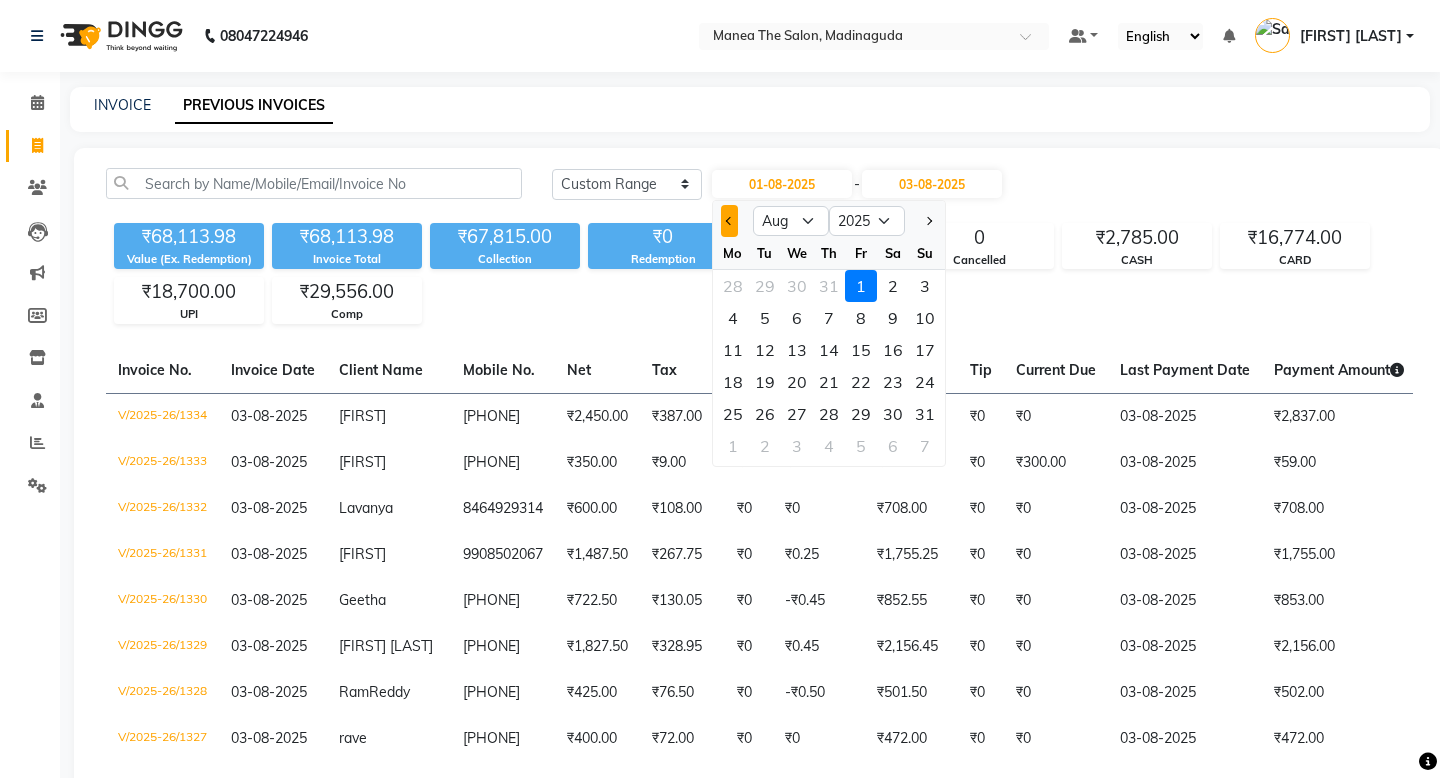 click 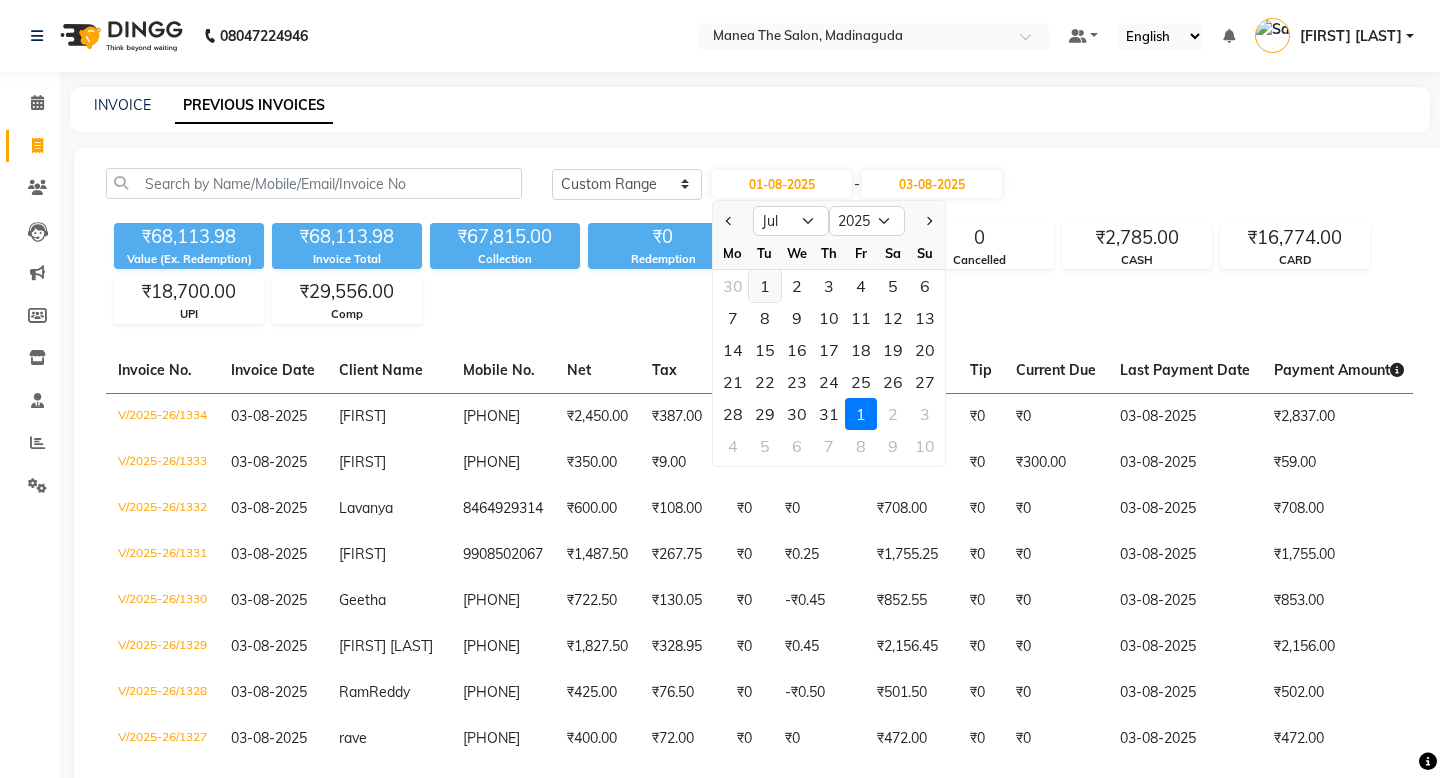 click on "1" 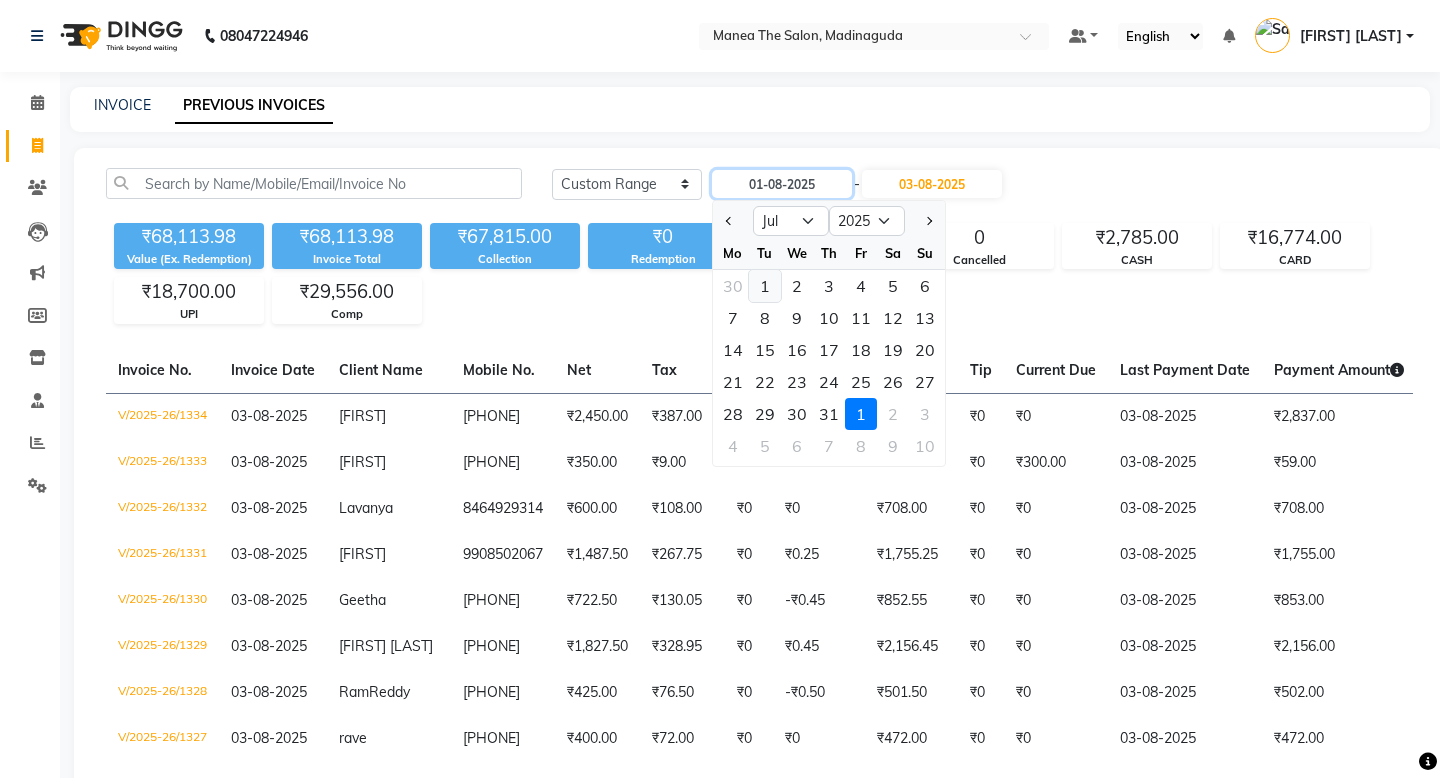 type on "01-07-2025" 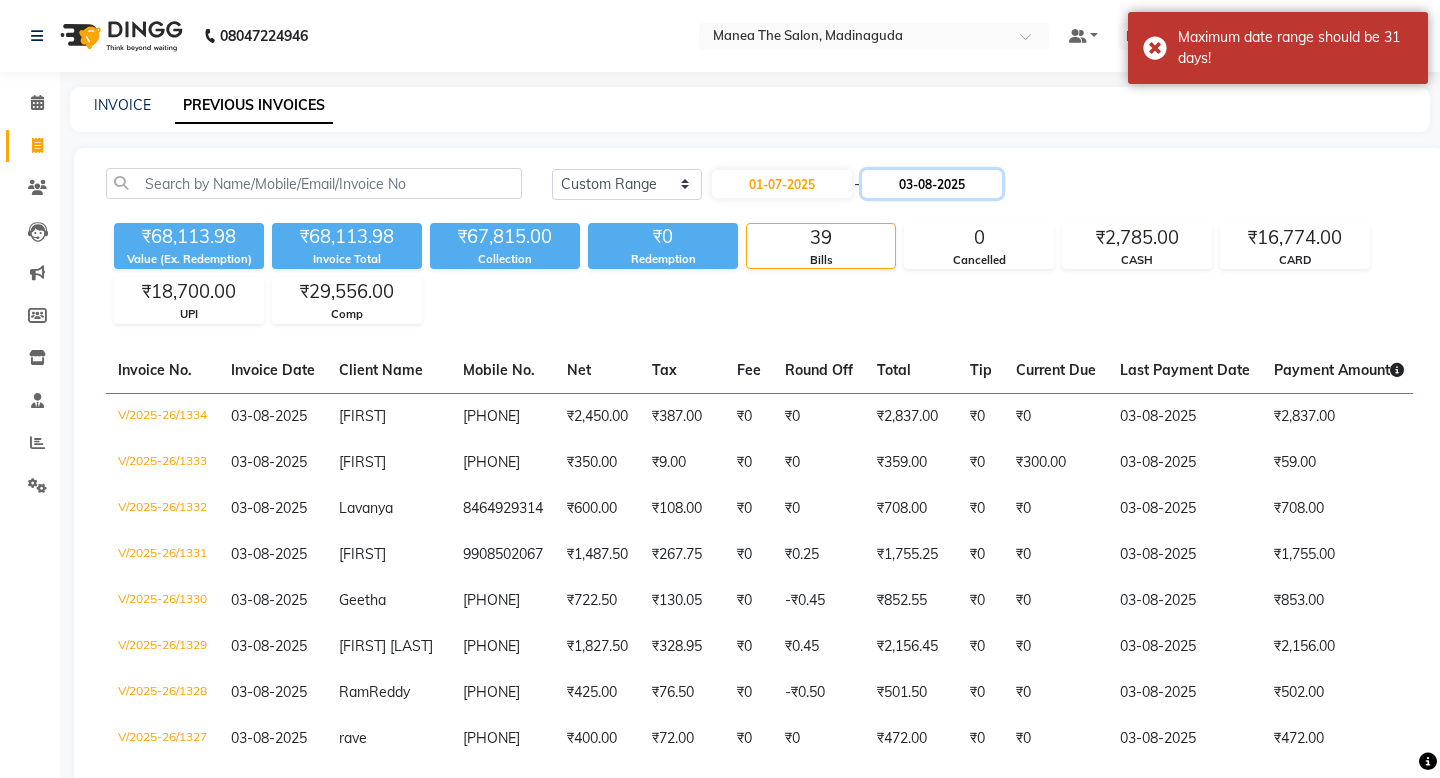 click on "03-08-2025" 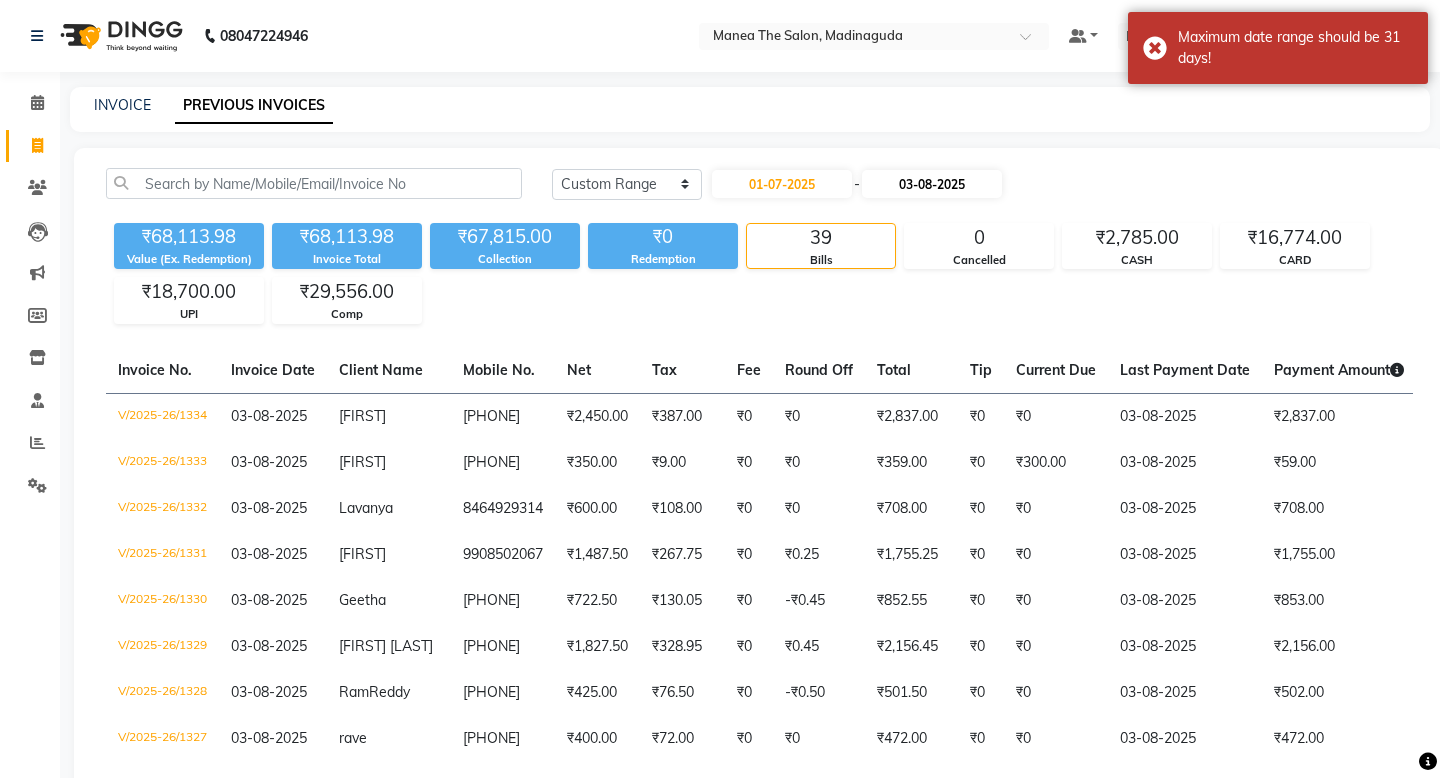 select on "8" 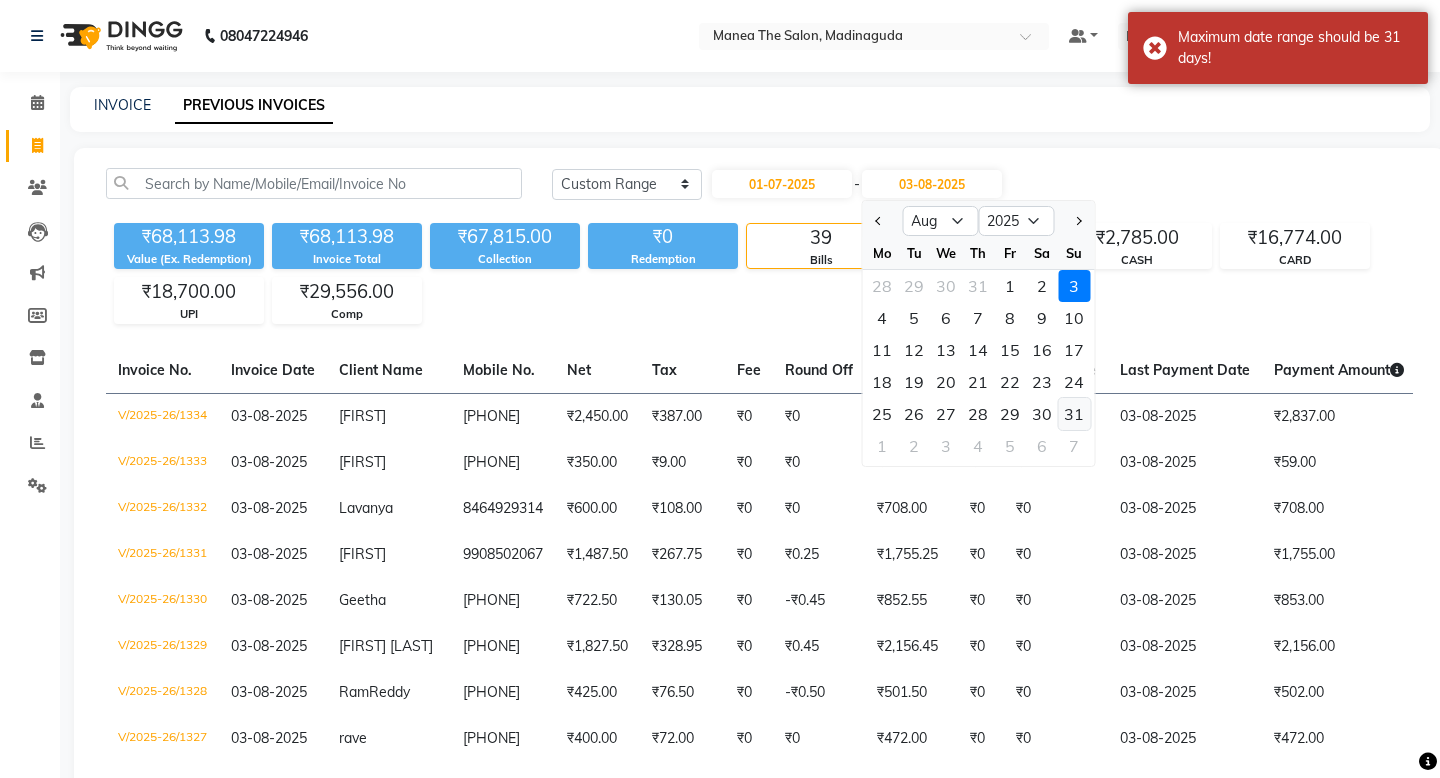 click on "31" 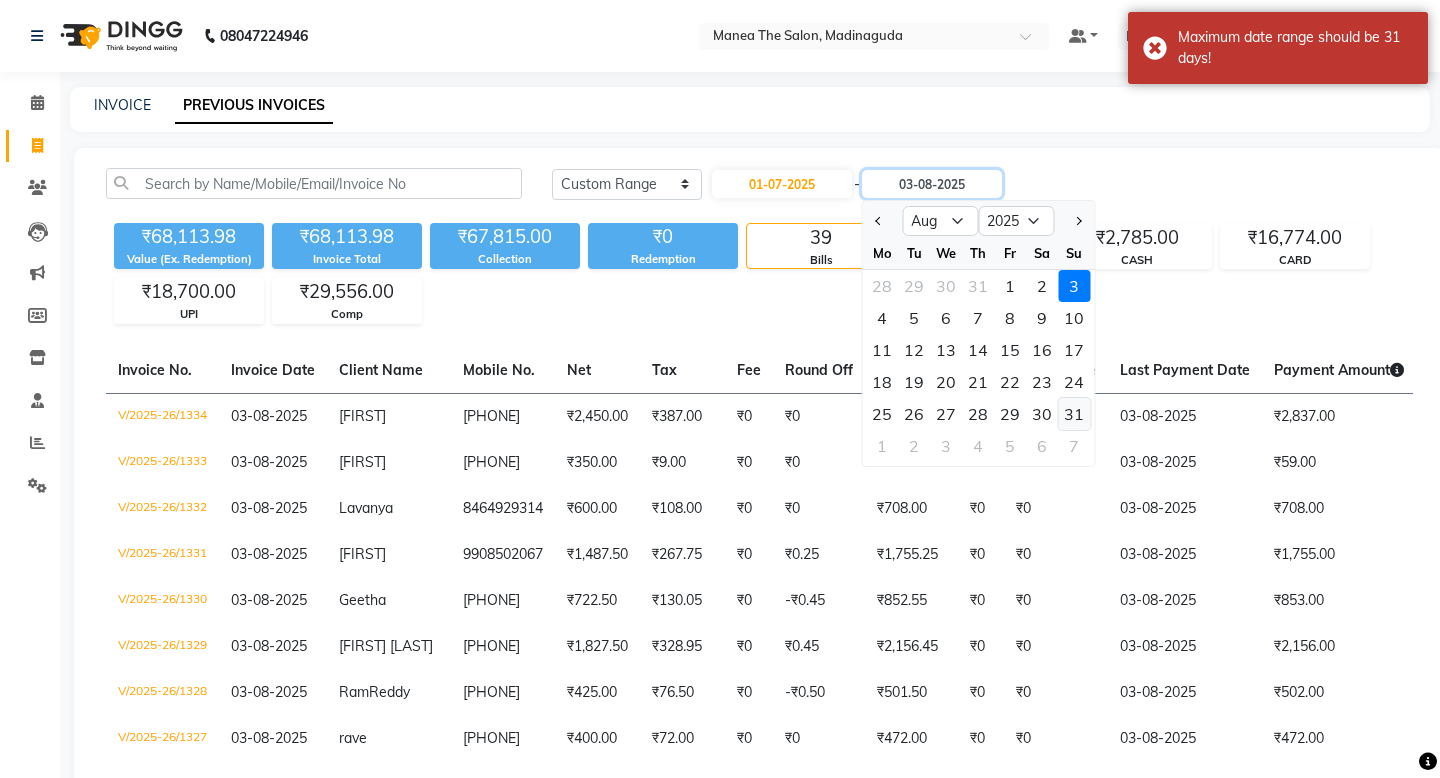 type on "31-08-2025" 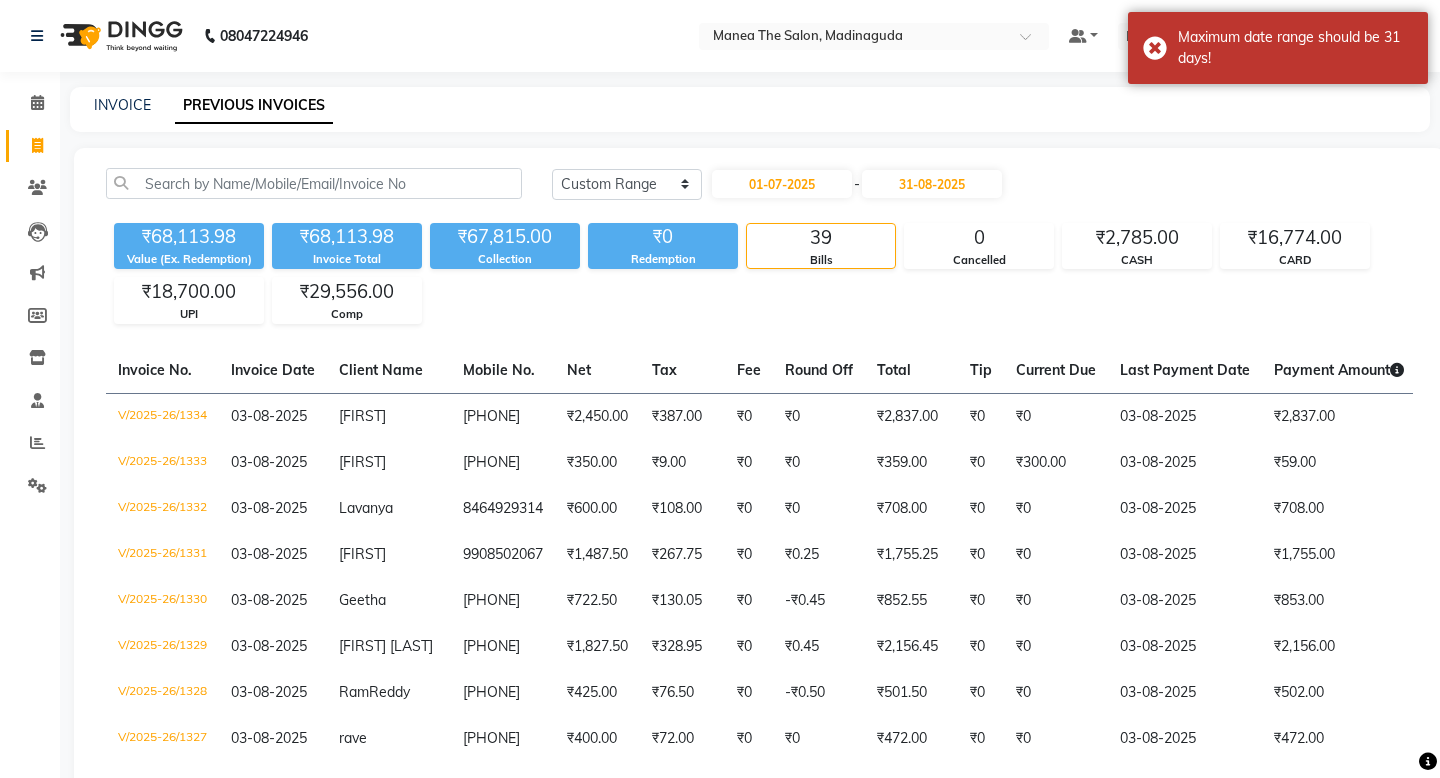 click on "Today Yesterday Custom Range 01-07-2025 - 31-08-2025" 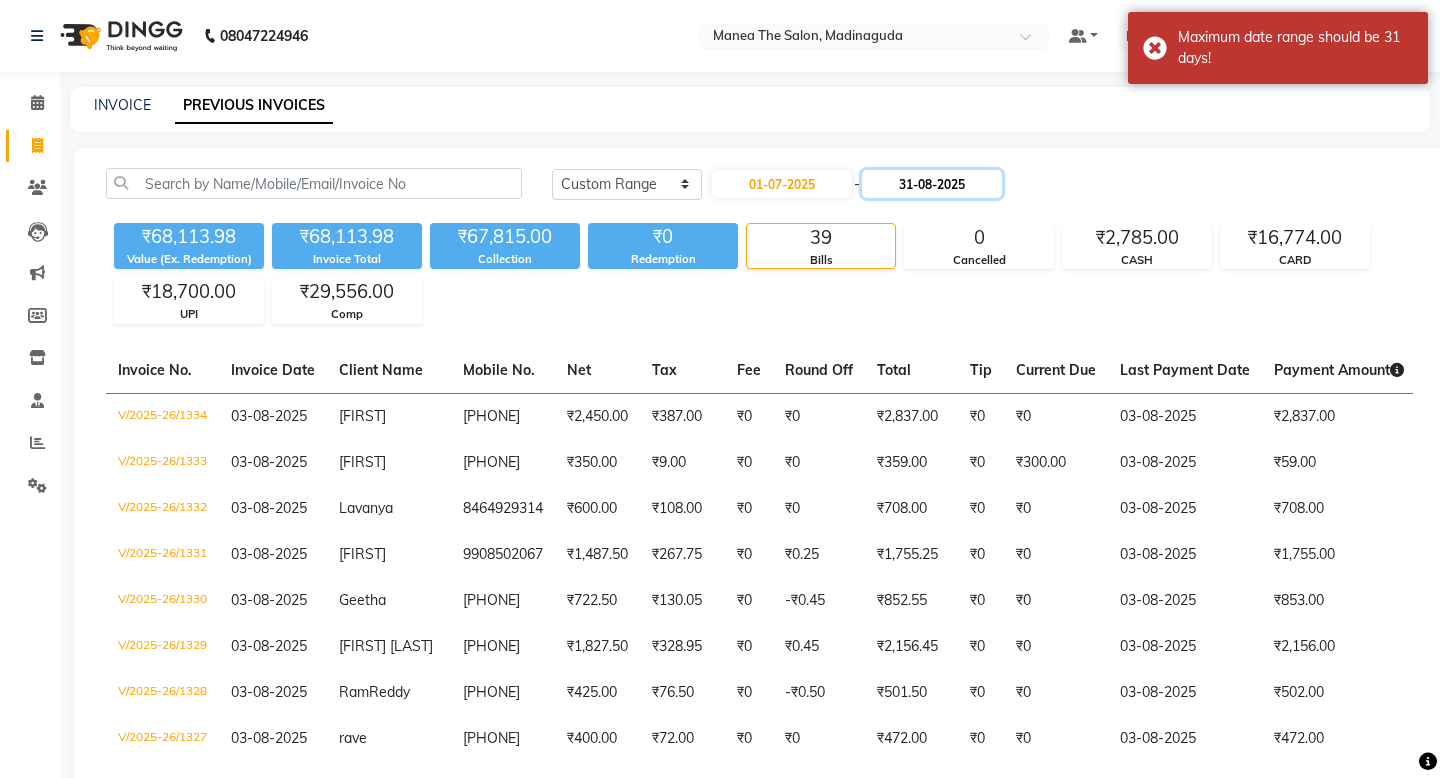 click on "31-08-2025" 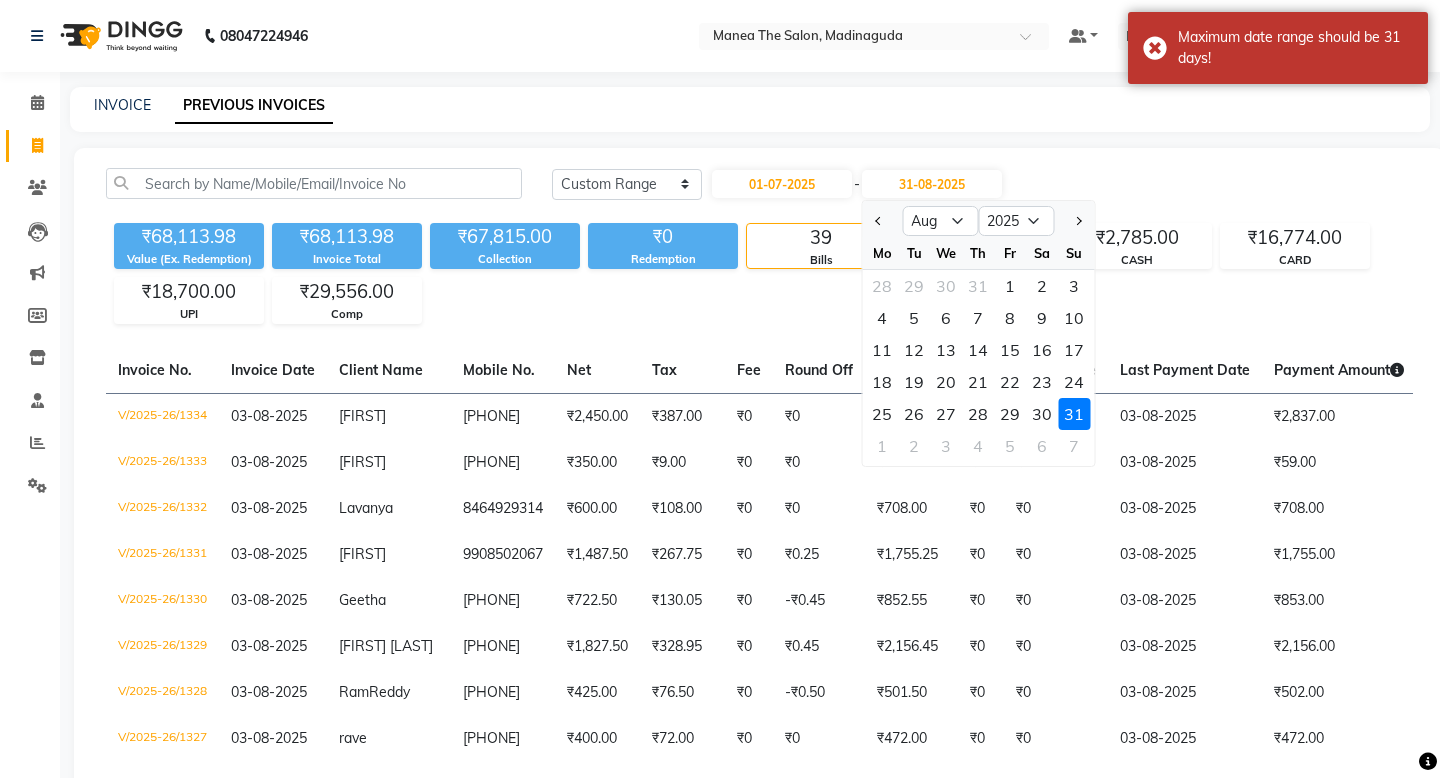 click 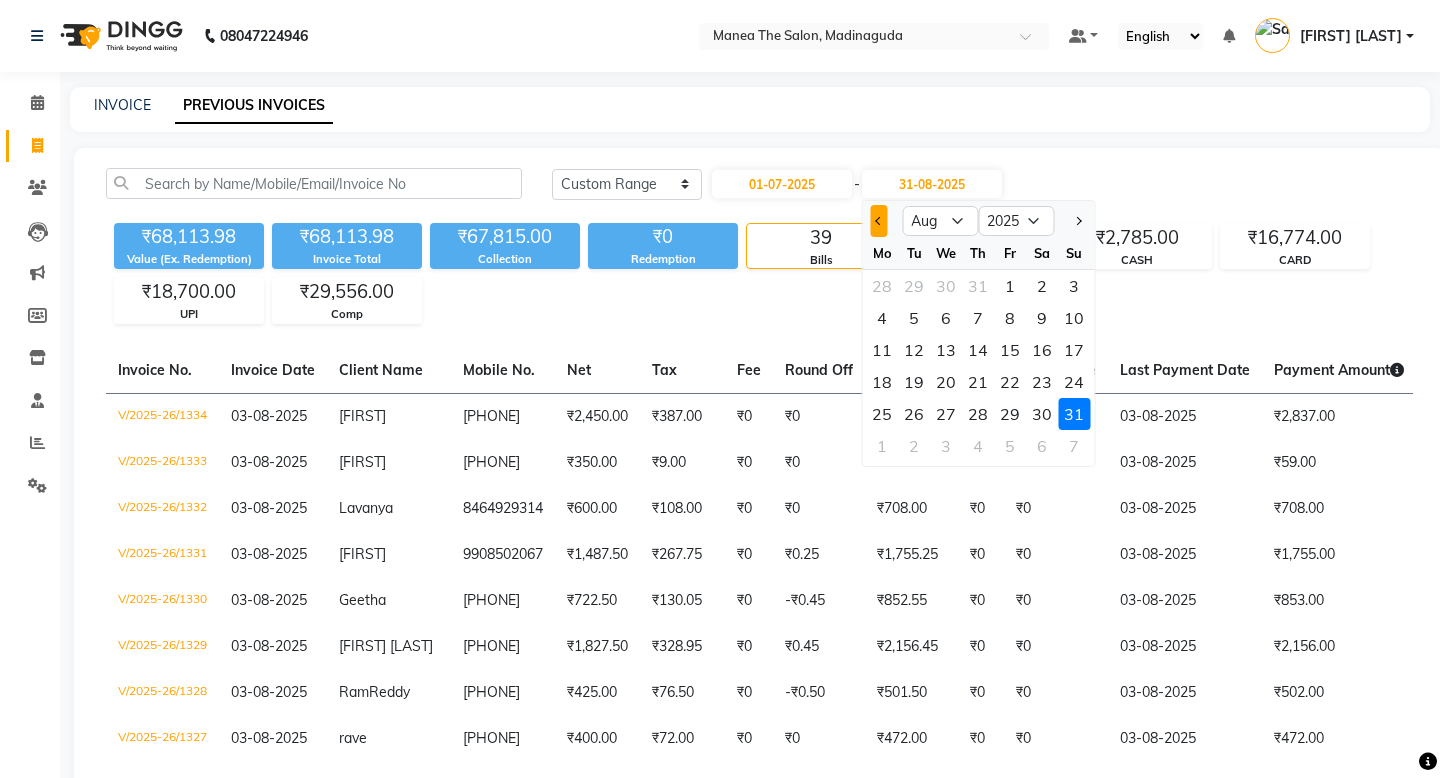 click 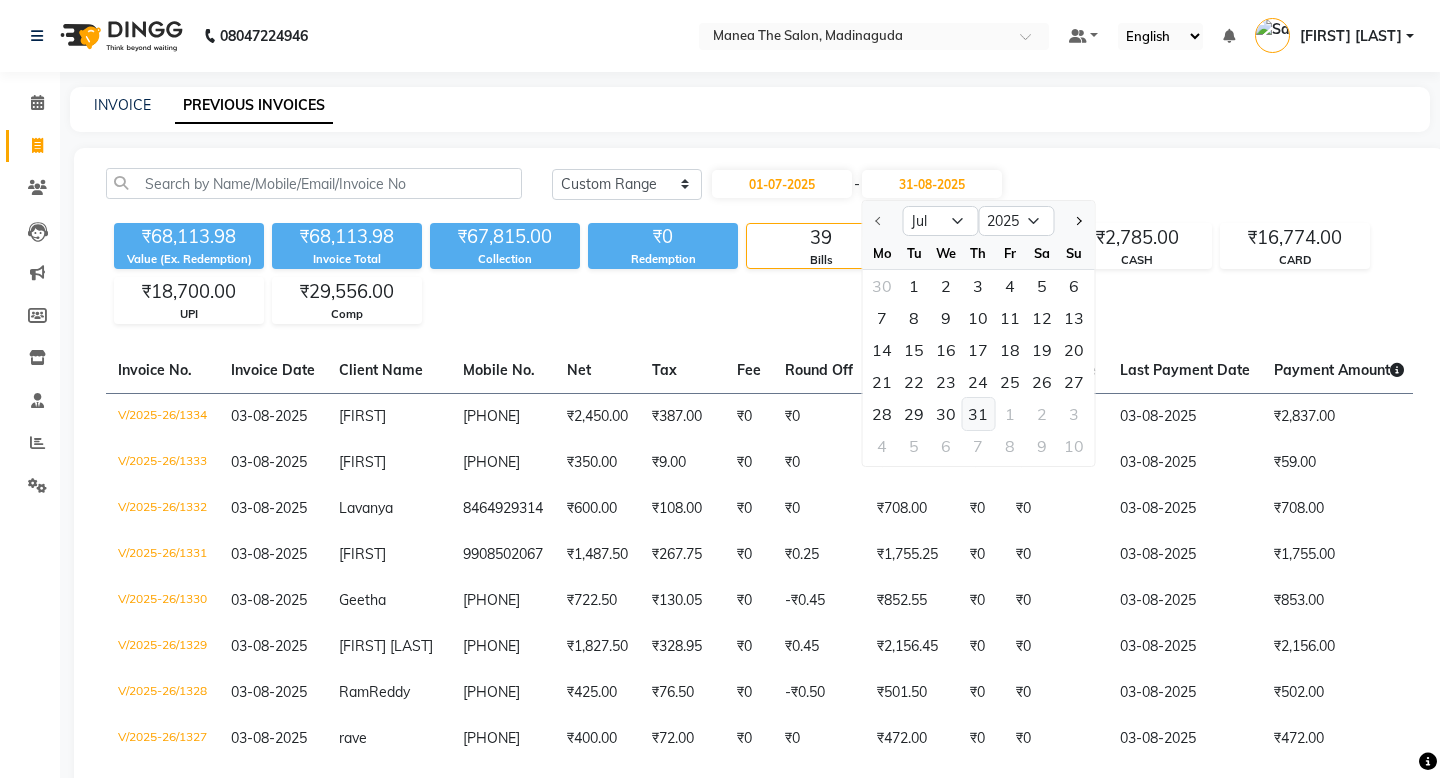 click on "31" 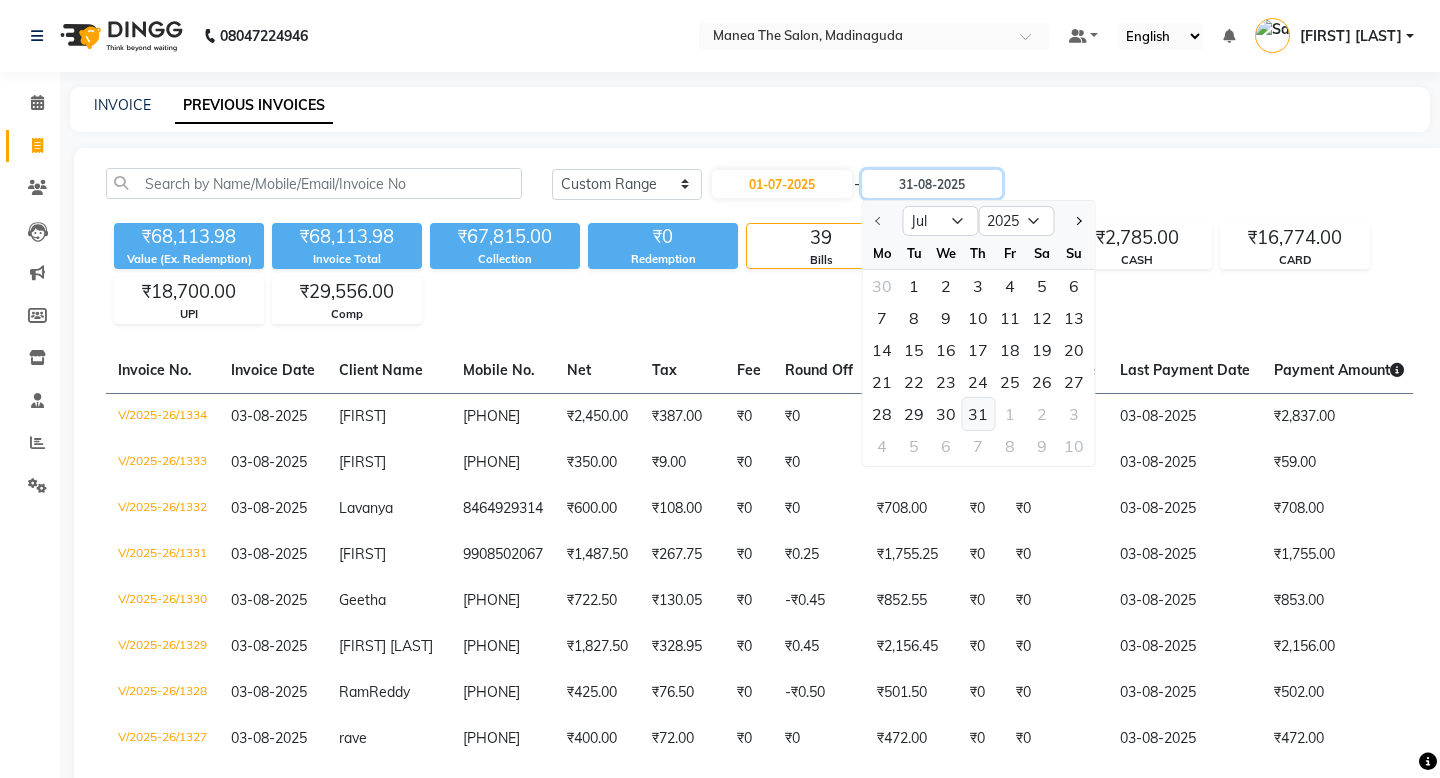 type on "31-07-2025" 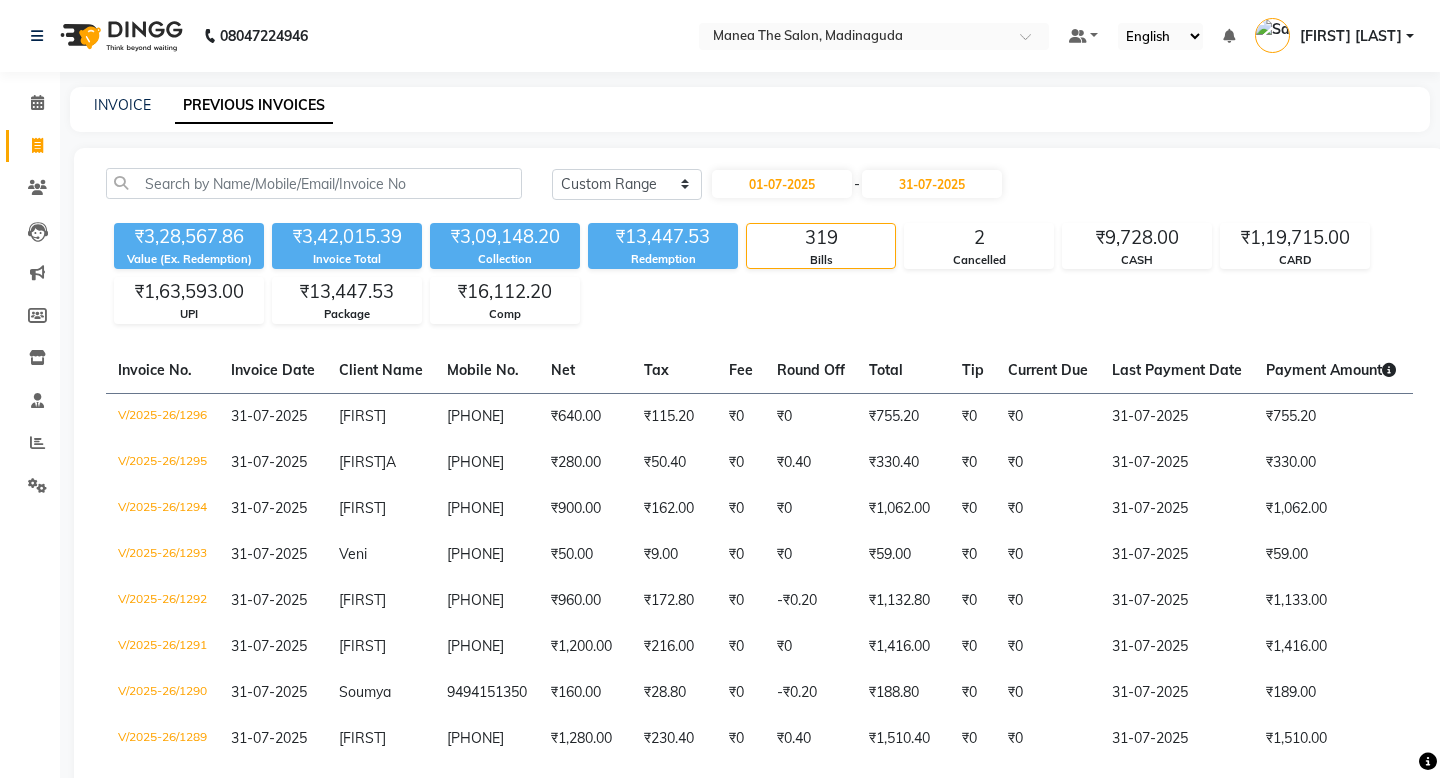 click on "Today Yesterday Custom Range 01-07-2025 - 31-07-2025 ₹3,28,567.86 Value (Ex. Redemption) ₹3,42,015.39 Invoice Total  ₹3,09,148.20 Collection ₹13,447.53 Redemption 319 Bills 2 Cancelled ₹9,728.00 CASH ₹1,19,715.00 CARD ₹1,63,593.00 UPI ₹13,447.53 Package ₹16,112.20 Comp  Invoice No.   Invoice Date   Client Name   Mobile No.   Net   Tax   Fee   Round Off   Total   Tip   Current Due   Last Payment Date   Payment Amount   Payment Methods   Cancel Reason   Status   V/2025-26/1296  31-07-2025 Anusha   9100413513 ₹640.00 ₹115.20  ₹0  ₹0 ₹755.20 ₹0 ₹0 31-07-2025 ₹755.20  Comp - PAID  V/2025-26/1295  31-07-2025 Sowmya  A 8985851949 ₹280.00 ₹50.40  ₹0  ₹0.40 ₹330.40 ₹0 ₹0 31-07-2025 ₹330.00  CASH - PAID  V/2025-26/1294  31-07-2025 subham   9182542508 ₹900.00 ₹162.00  ₹0  ₹0 ₹1,062.00 ₹0 ₹0 31-07-2025 ₹1,062.00  CARD - PAID  V/2025-26/1293  31-07-2025 Veni   9000347989 ₹50.00 ₹9.00  ₹0  ₹0 ₹59.00 ₹0 ₹0 31-07-2025 ₹59.00  CASH - PAID Shiva" 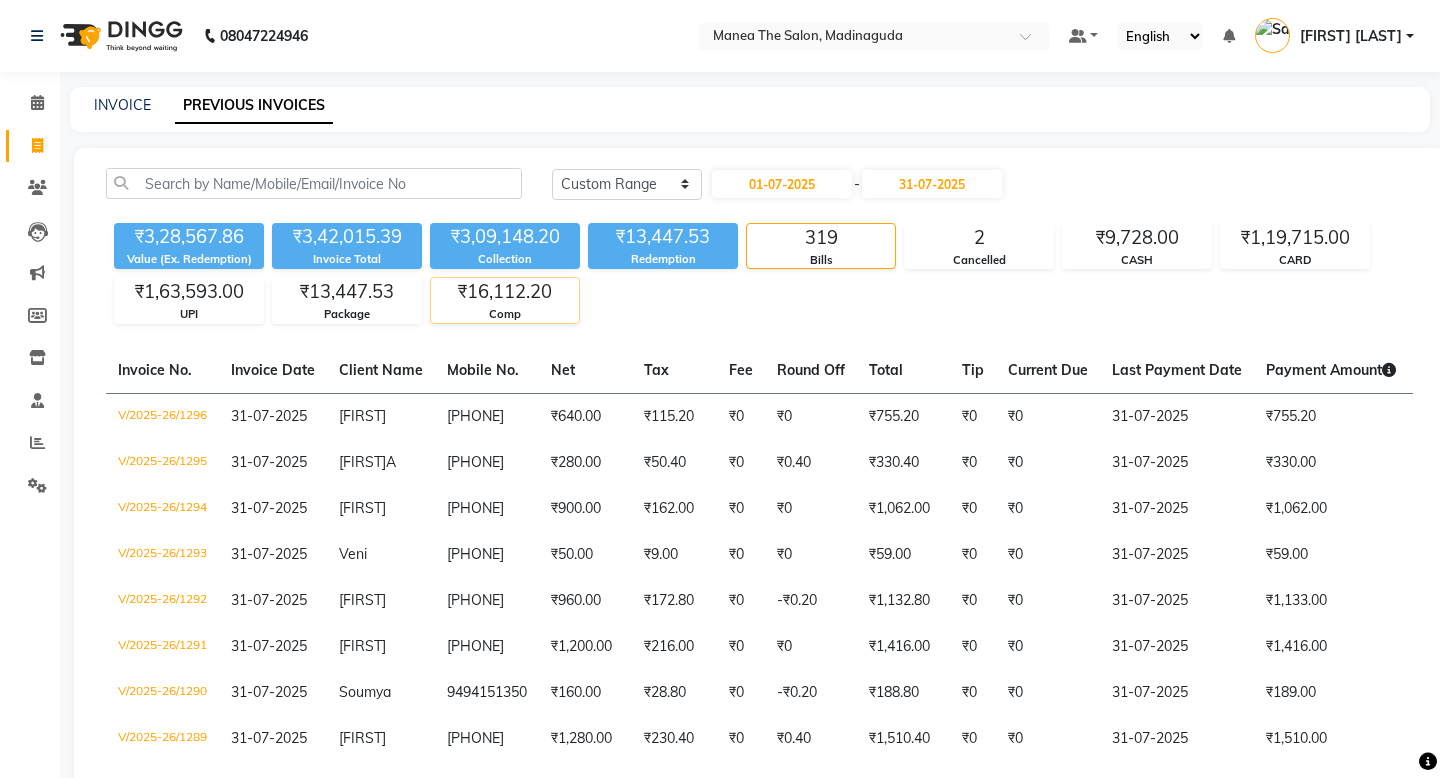 click on "Comp" 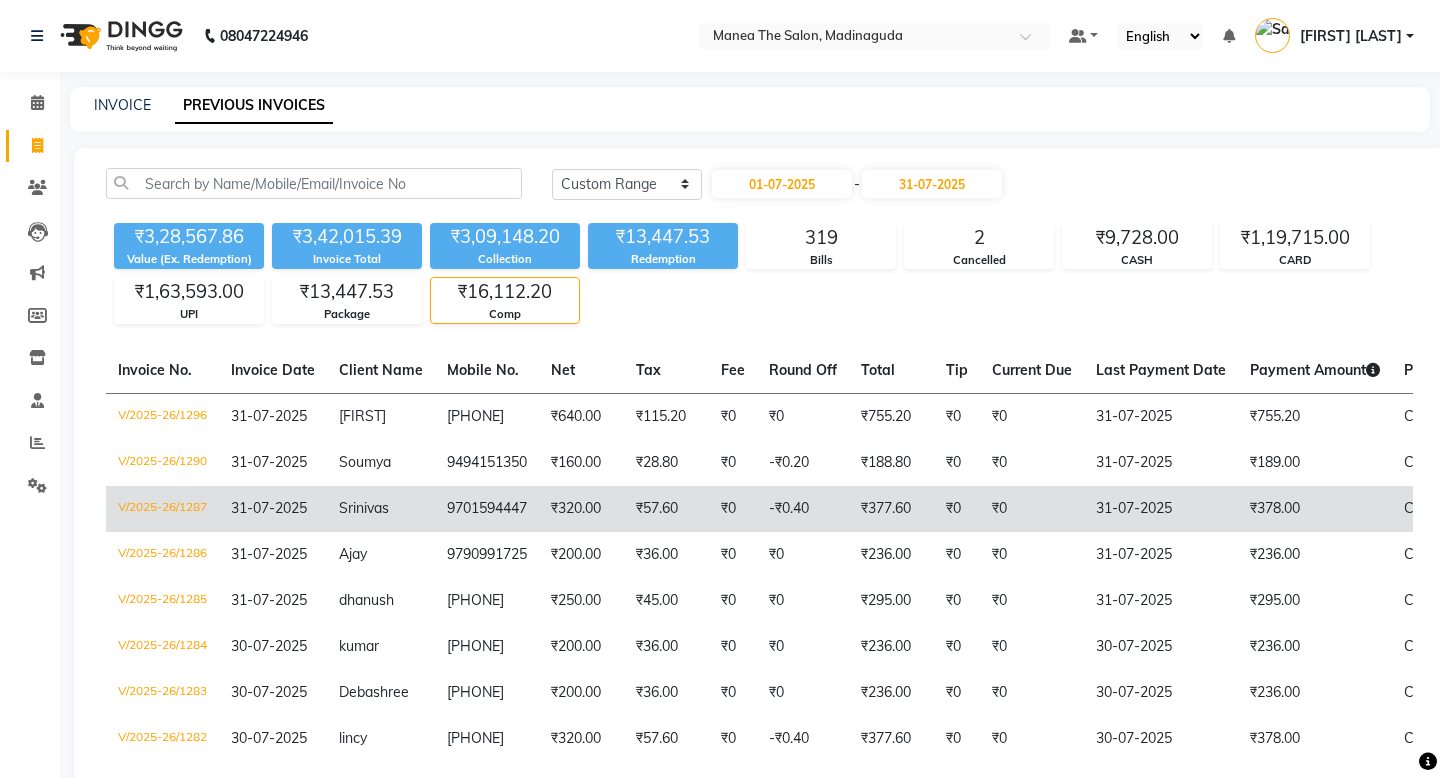 scroll, scrollTop: 33, scrollLeft: 0, axis: vertical 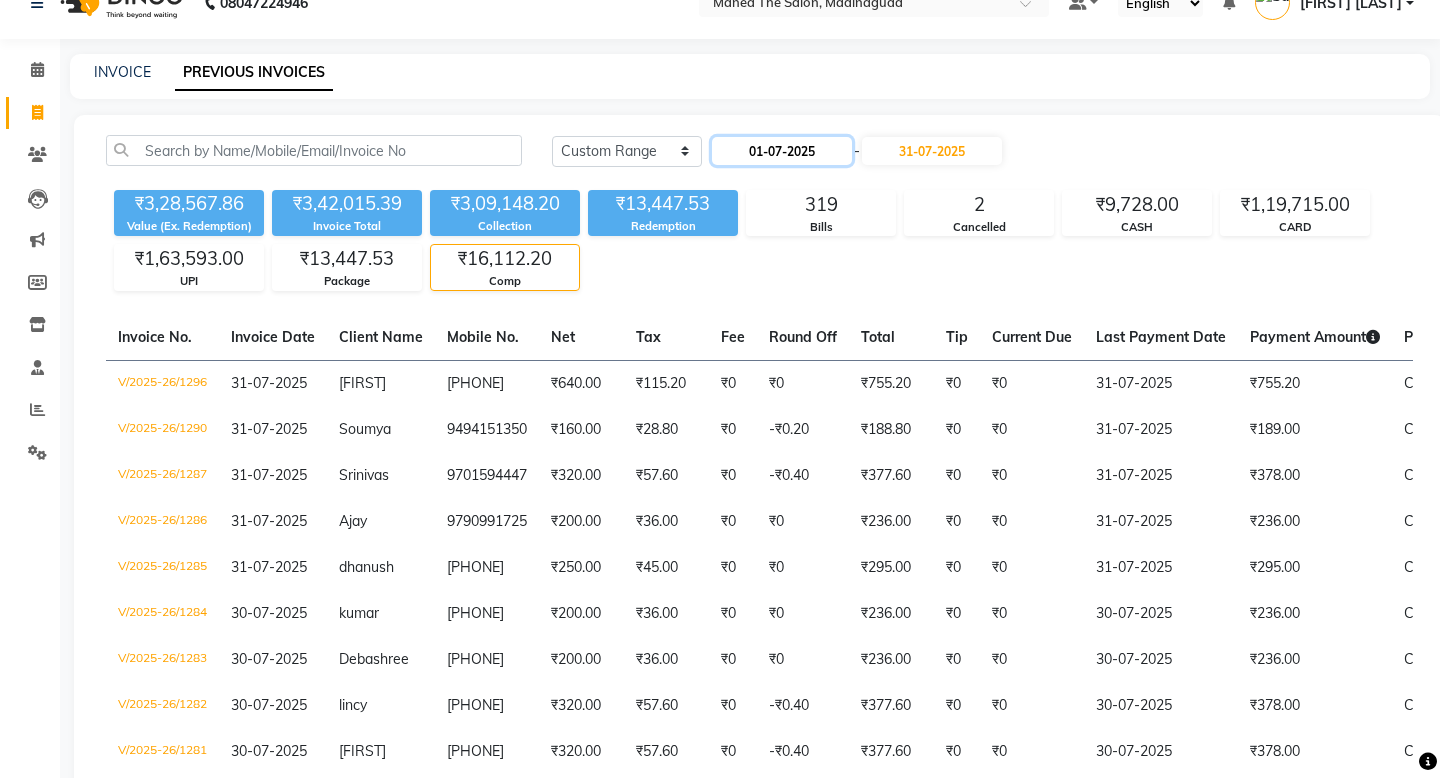click on "01-07-2025" 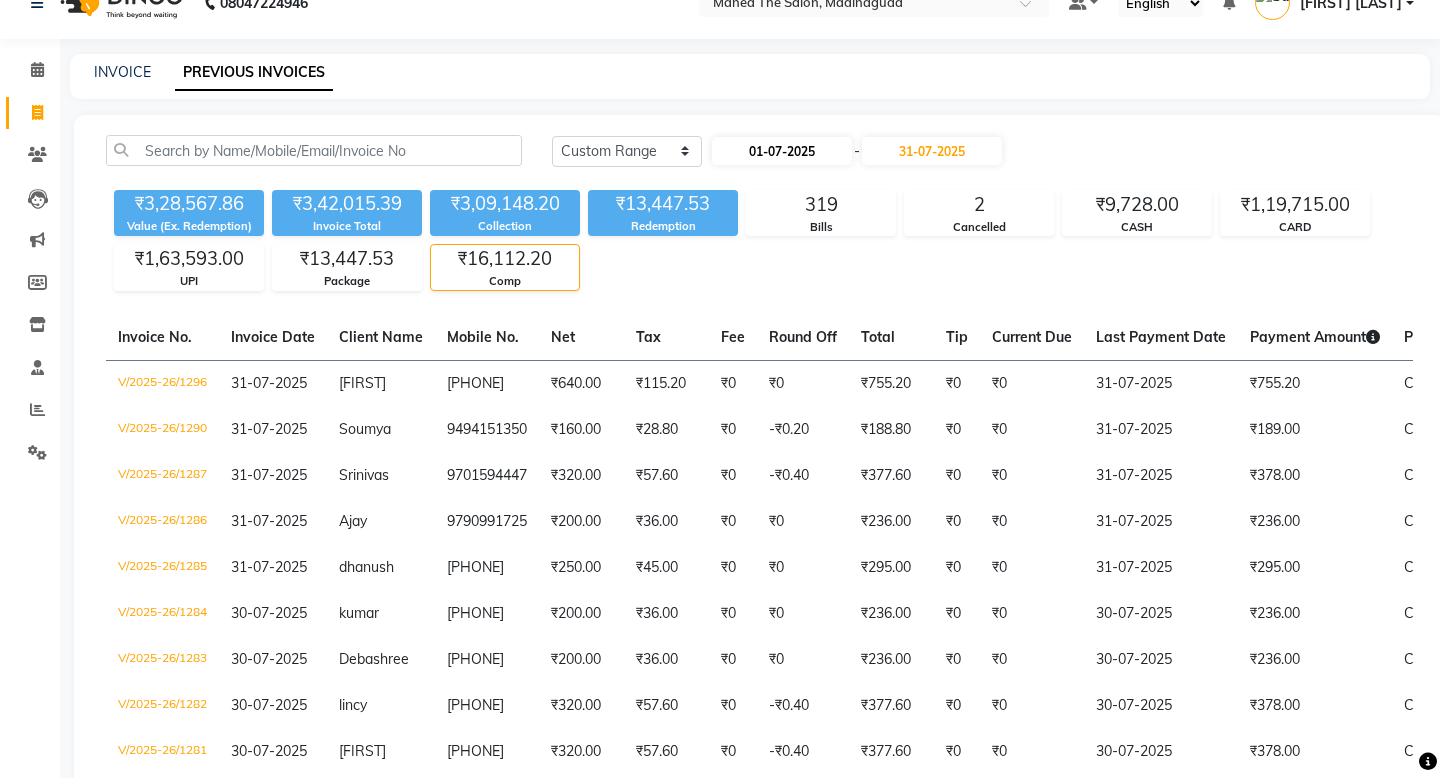 select on "7" 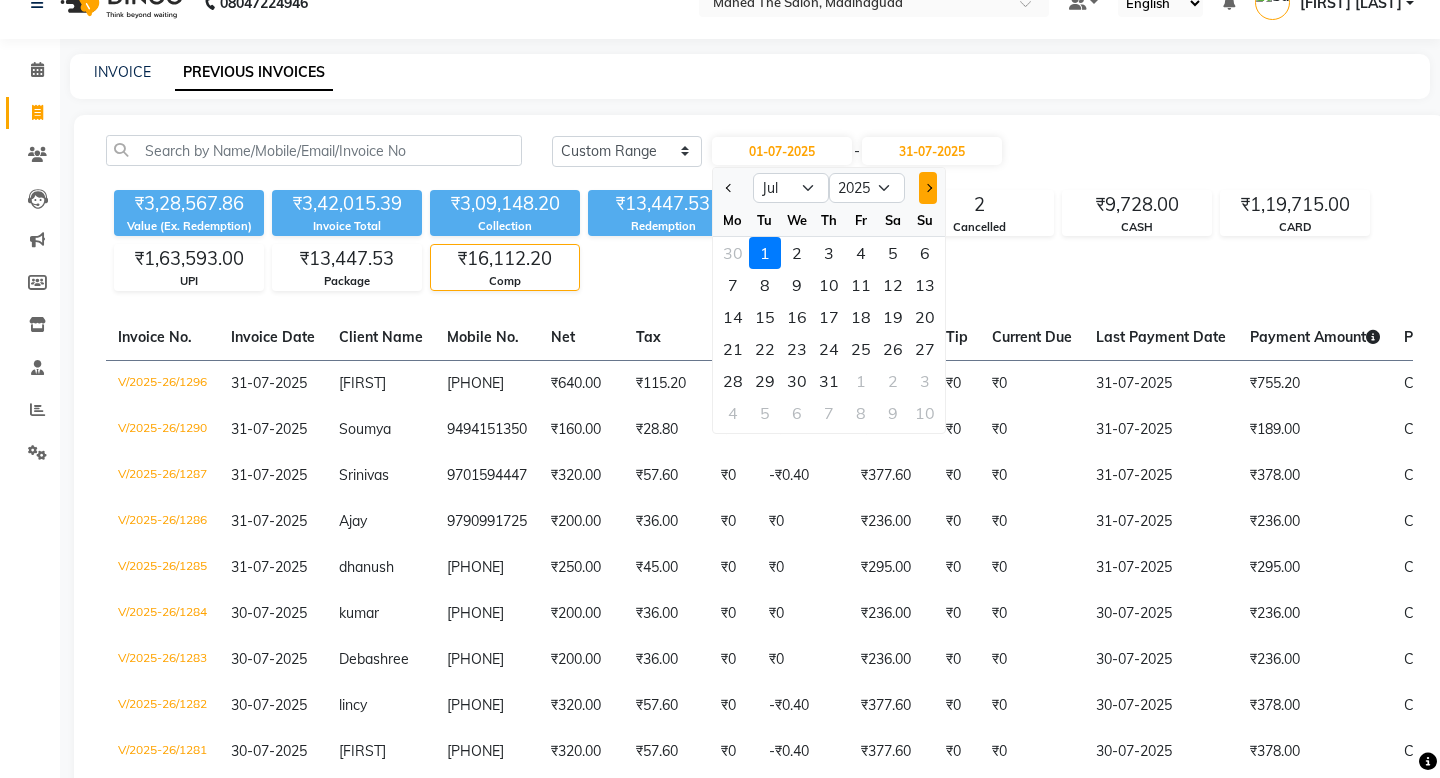 click 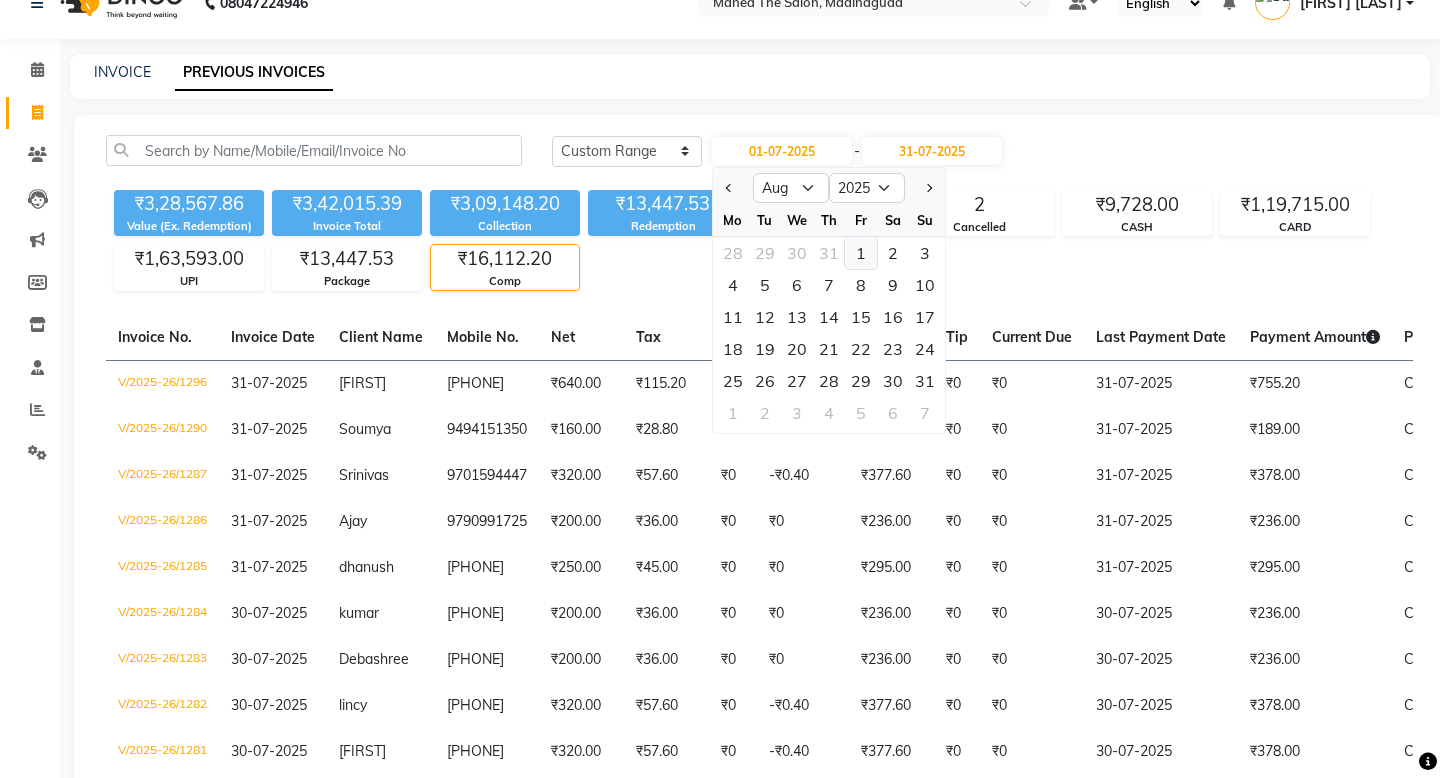 click on "1" 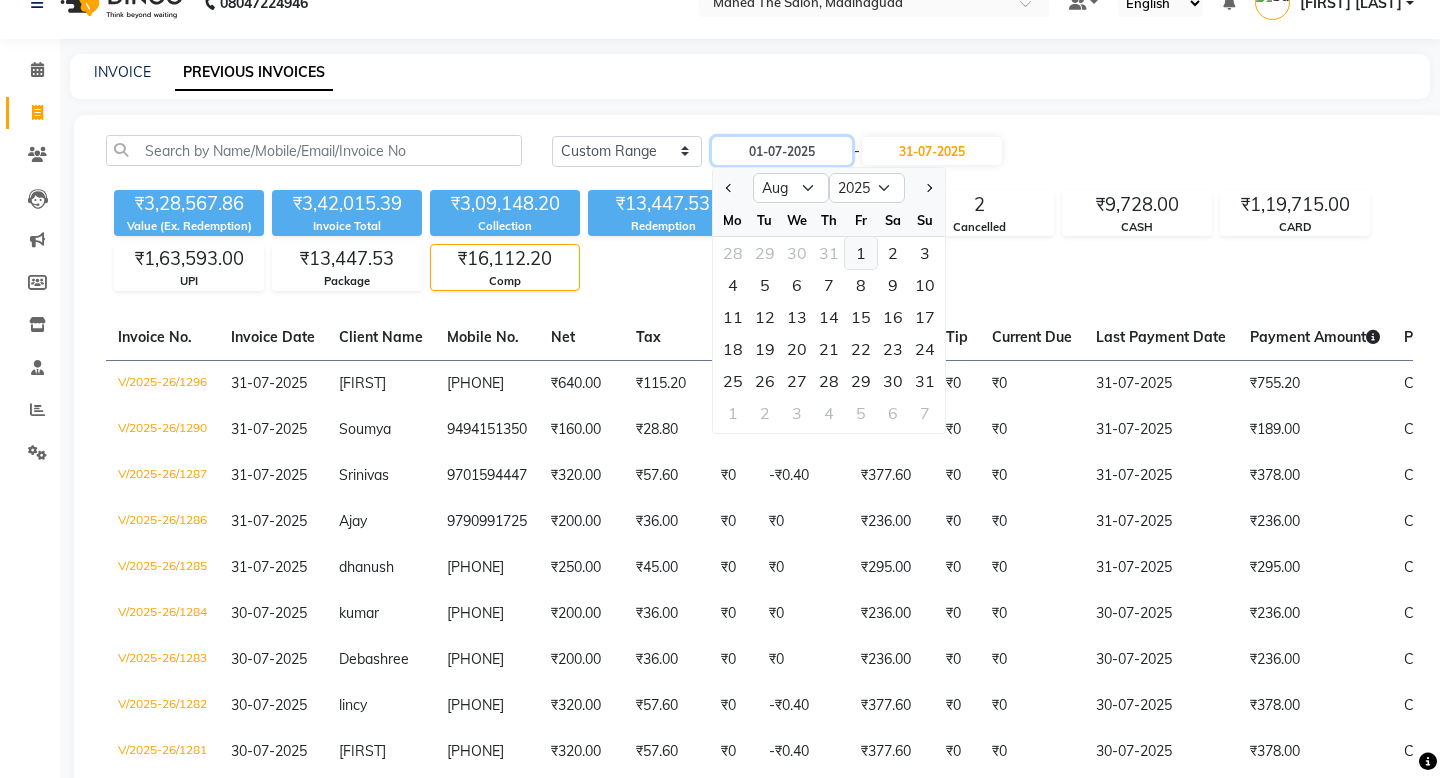 type on "01-08-2025" 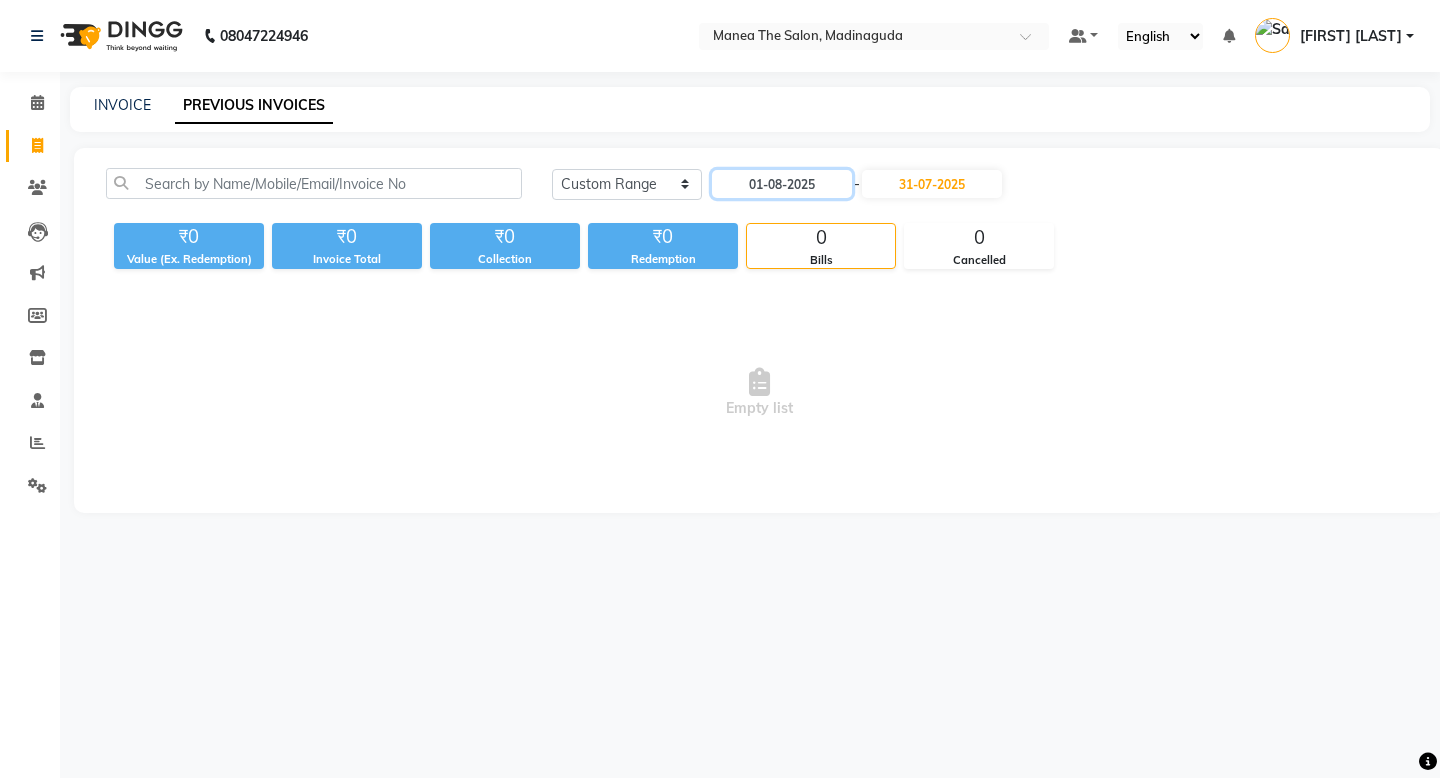 scroll, scrollTop: 0, scrollLeft: 0, axis: both 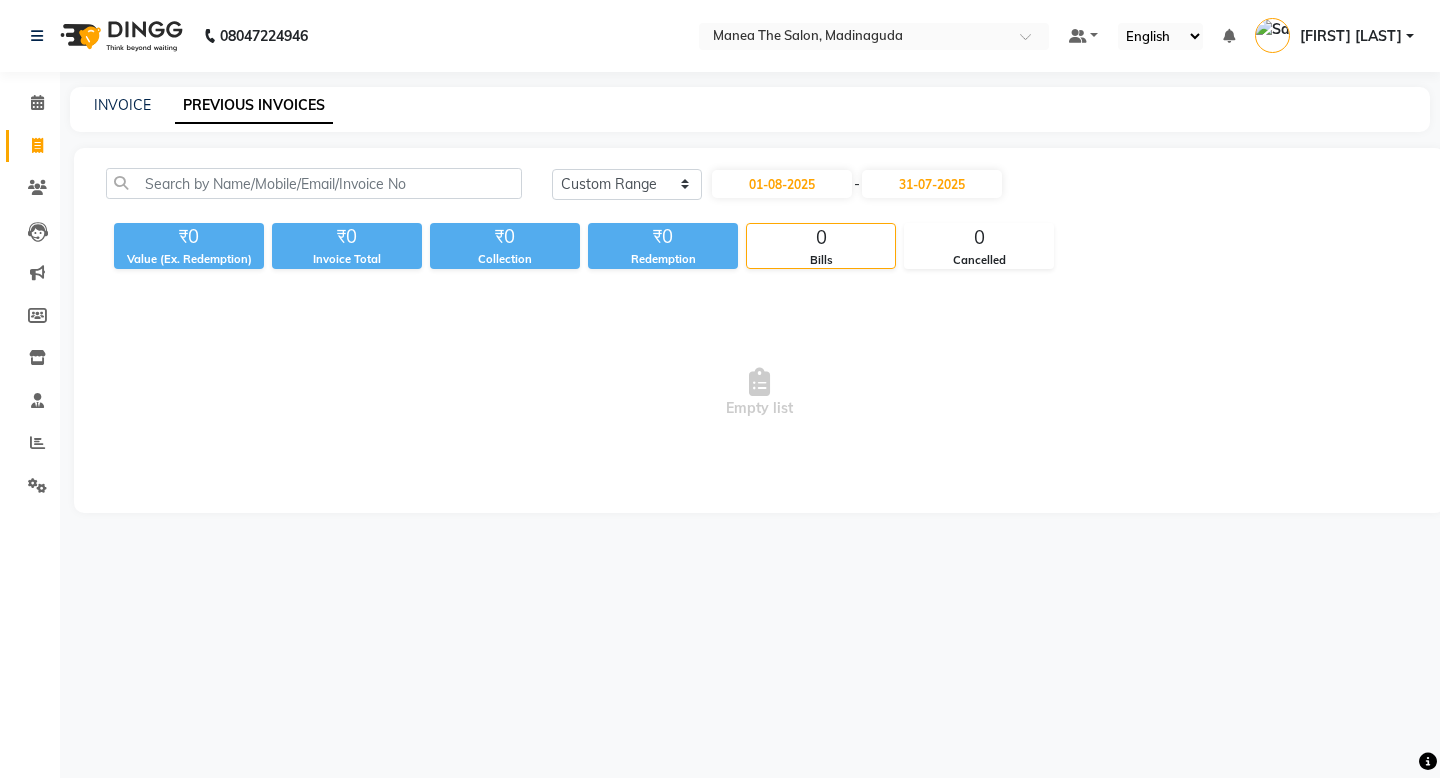 click on "Today Yesterday Custom Range 01-08-2025 - 31-07-2025 ₹0 Value (Ex. Redemption) ₹0 Invoice Total  ₹0 Collection ₹0 Redemption 0 Bills 0 Cancelled  Empty list" 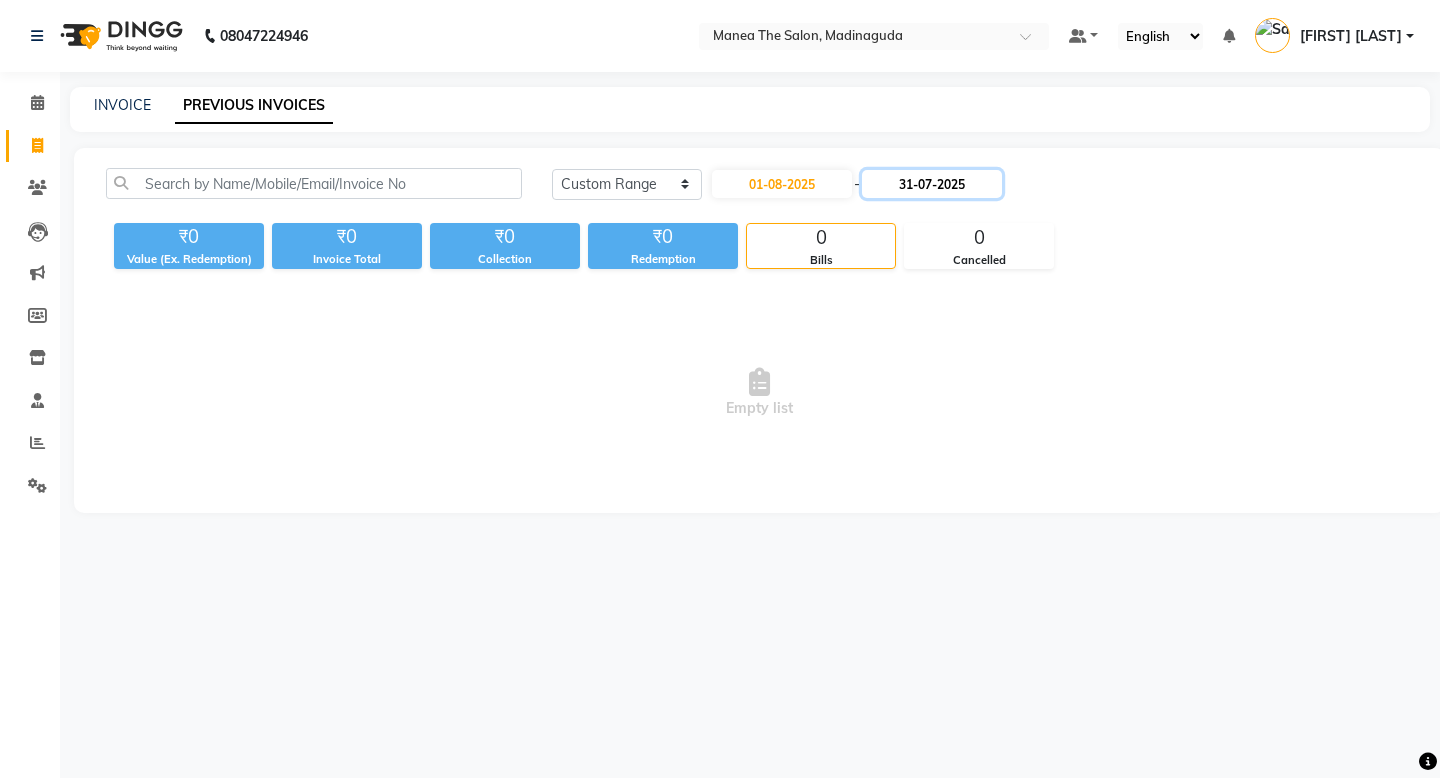 click on "31-07-2025" 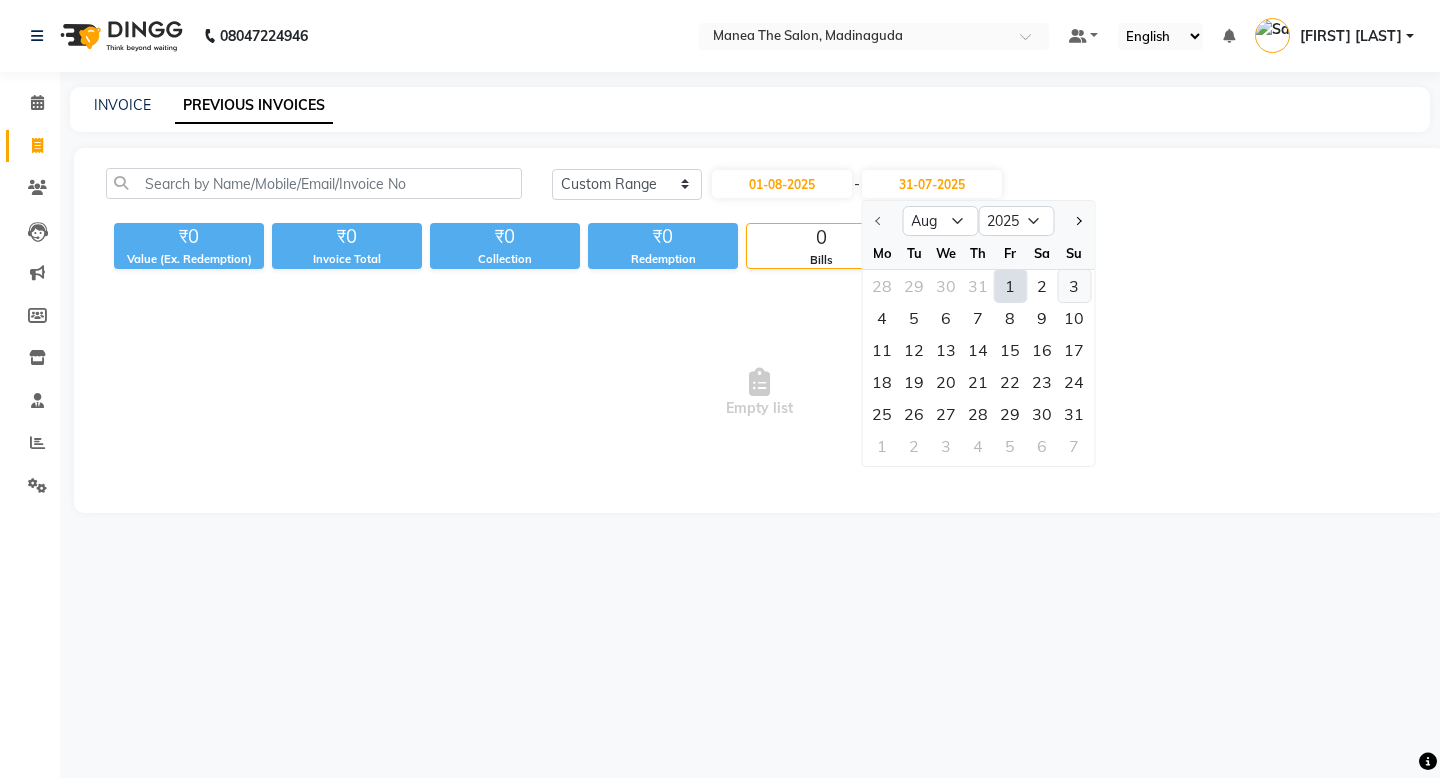 click on "3" 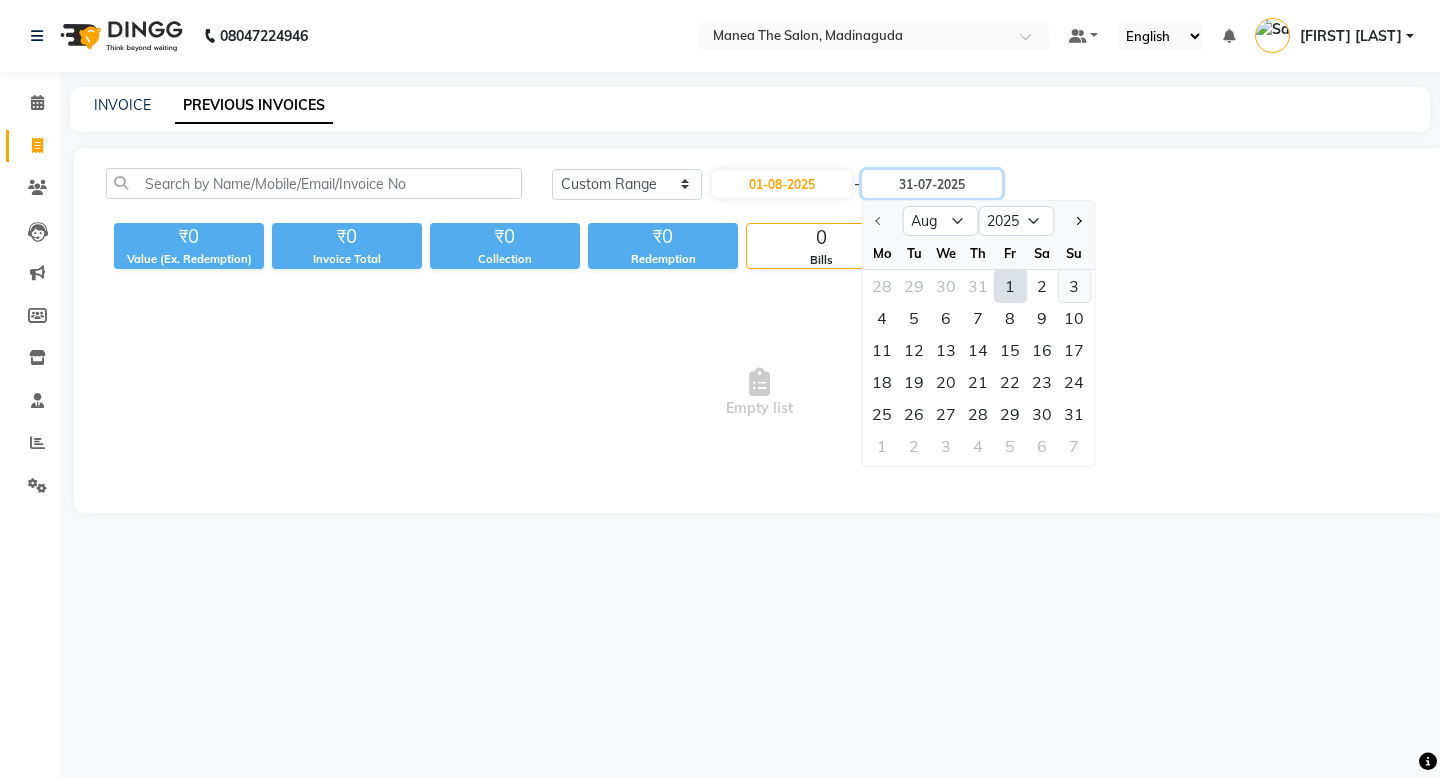 type on "03-08-2025" 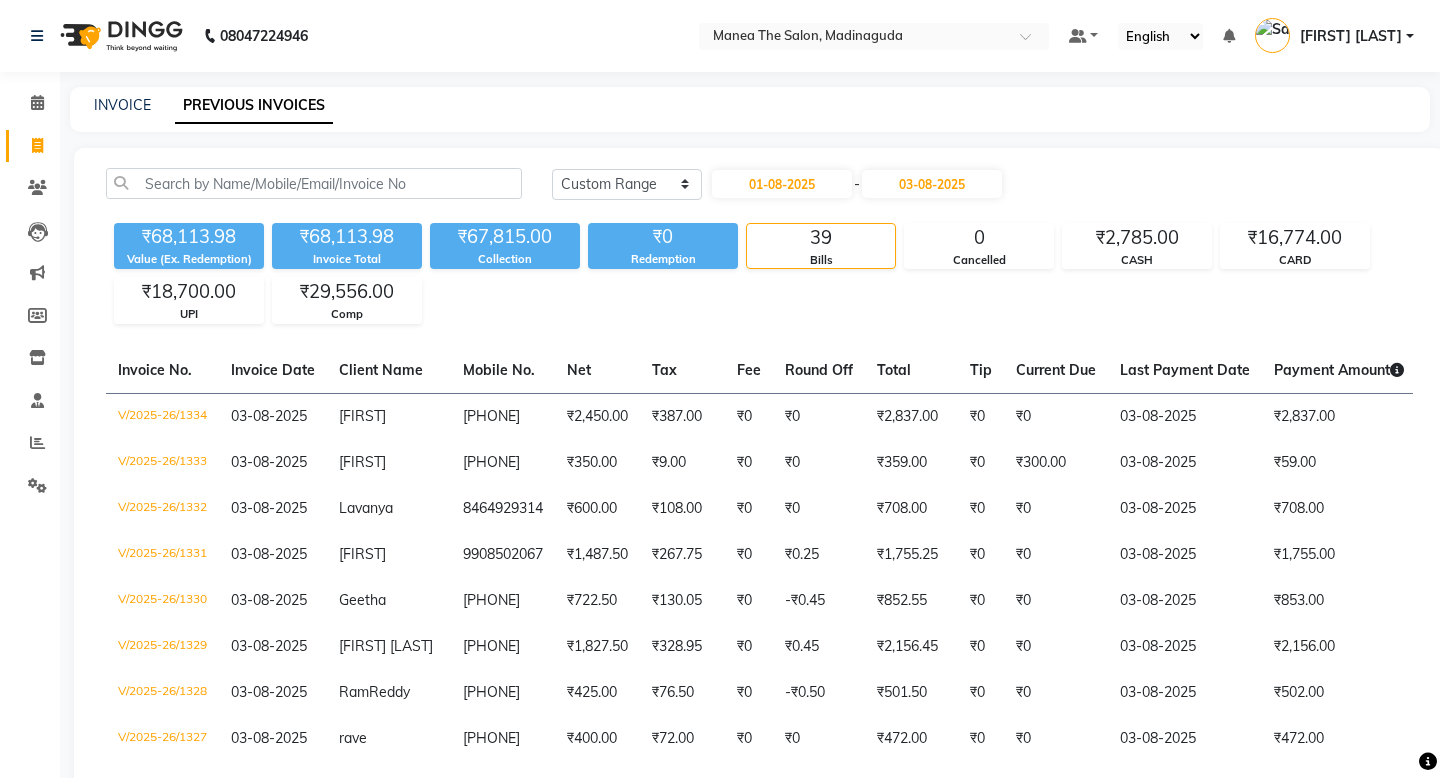 click on "Today Yesterday Custom Range 01-08-2025 - 03-08-2025 ₹68,113.98 Value (Ex. Redemption) ₹68,113.98 Invoice Total  ₹67,815.00 Collection ₹0 Redemption 39 Bills 0 Cancelled ₹2,785.00 CASH ₹16,774.00 CARD ₹18,700.00 UPI ₹29,556.00 Comp  Invoice No.   Invoice Date   Client Name   Mobile No.   Net   Tax   Fee   Round Off   Total   Tip   Current Due   Last Payment Date   Payment Amount   Payment Methods   Cancel Reason   Status   V/2025-26/1334  03-08-2025 pavani   9342929848 ₹2,450.00 ₹387.00  ₹0  ₹0 ₹2,837.00 ₹0 ₹0 03-08-2025 ₹2,837.00  Comp - PAID  V/2025-26/1333  03-08-2025 tejshri   7794052594 ₹350.00 ₹9.00  ₹0  ₹0 ₹359.00 ₹0 ₹300.00 03-08-2025 ₹59.00  Comp - PARTIAL PAID  V/2025-26/1332  03-08-2025 Lavanya   8464929314 ₹600.00 ₹108.00  ₹0  ₹0 ₹708.00 ₹0 ₹0 03-08-2025 ₹708.00  UPI - PAID  V/2025-26/1331  03-08-2025 Suchitra   9908502067 ₹1,487.50 ₹267.75  ₹0  ₹0.25 ₹1,755.25 ₹0 ₹0 03-08-2025 ₹1,755.00  UPI,  CASH - PAID 03-08-2025" 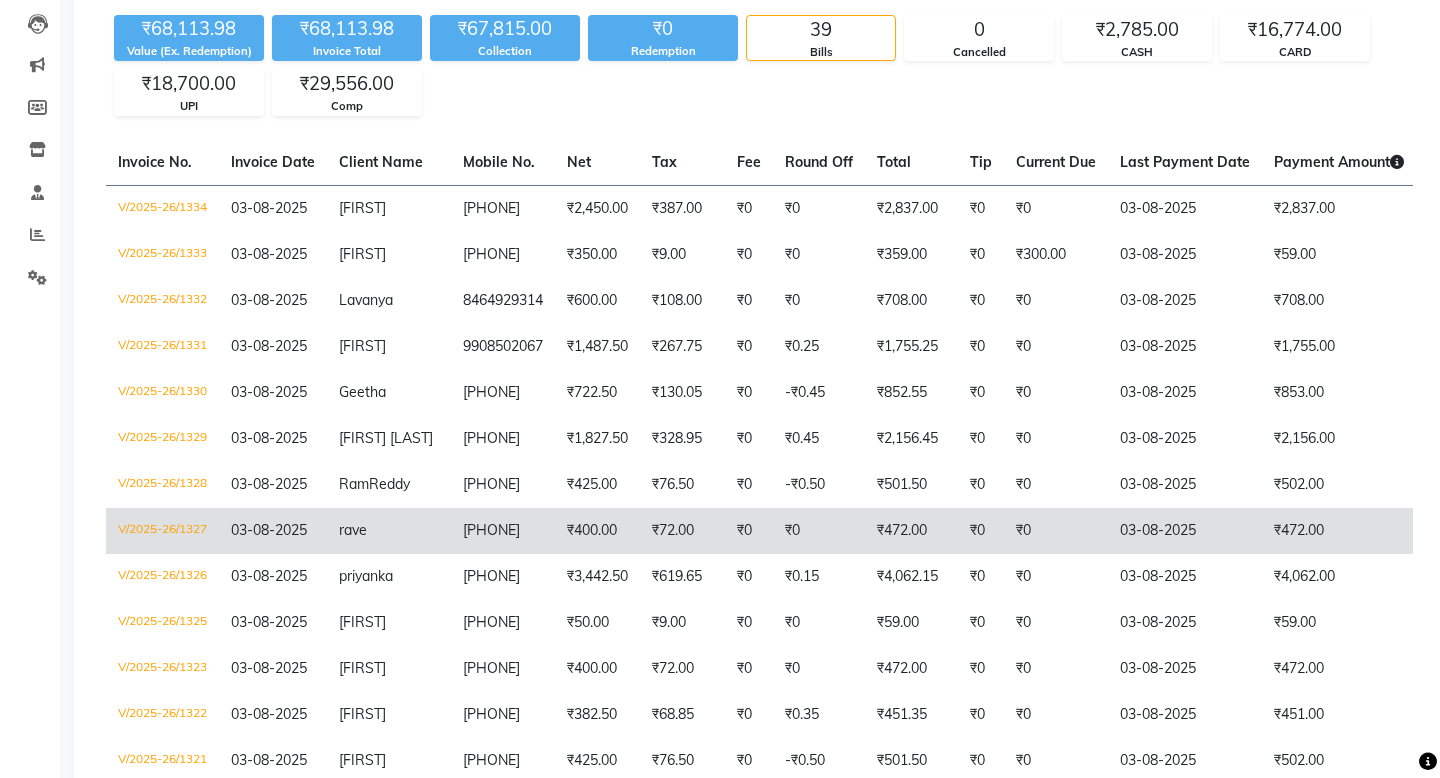 scroll, scrollTop: 0, scrollLeft: 0, axis: both 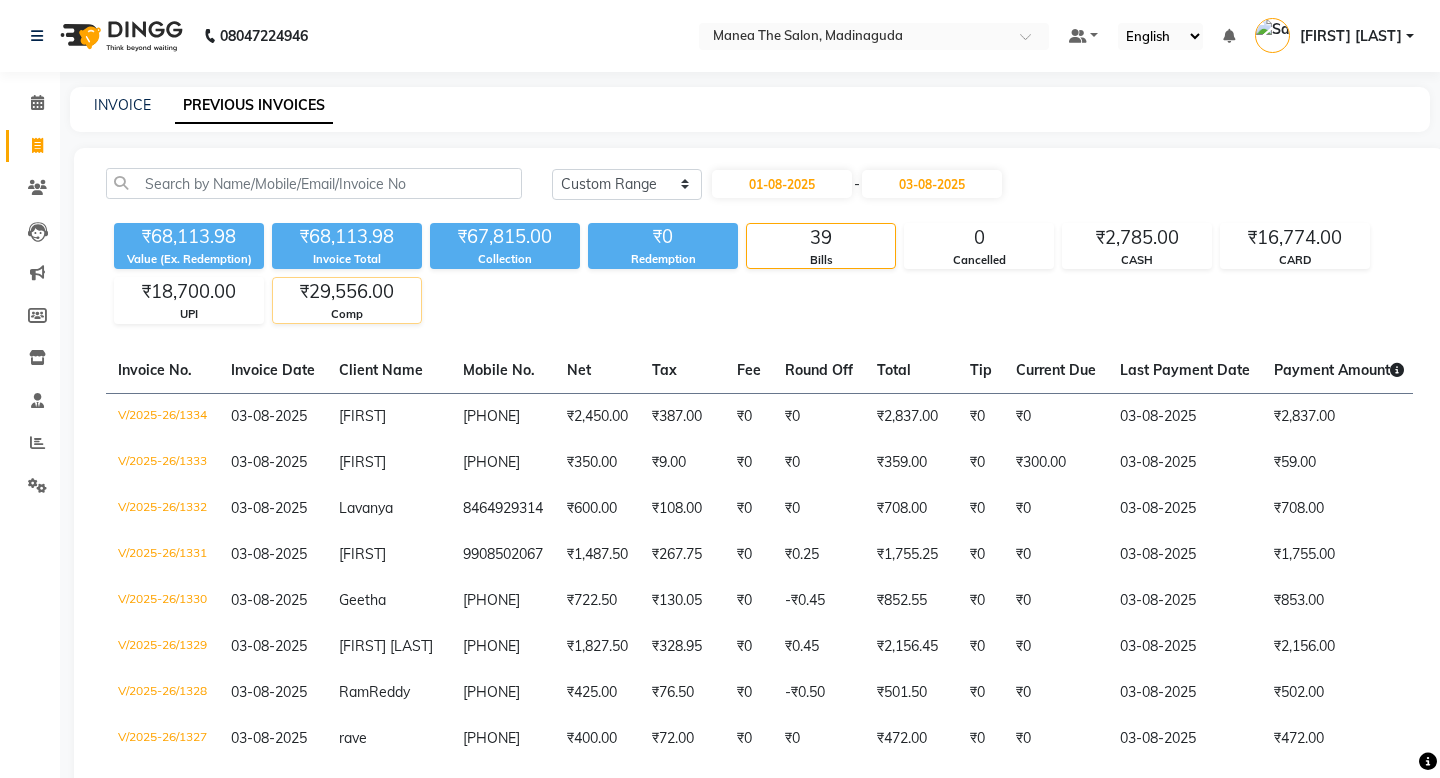 click on "Comp" 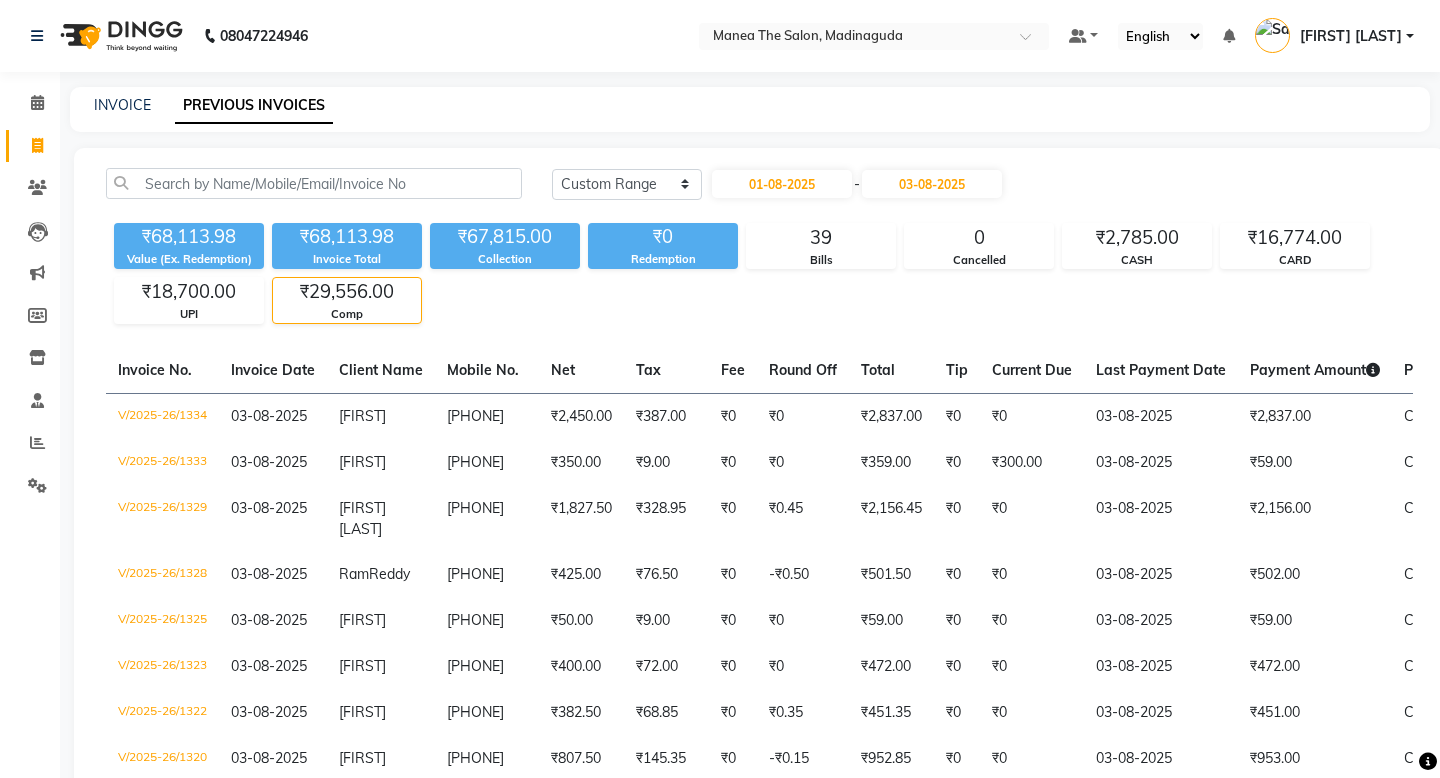click on "₹68,113.98 Value (Ex. Redemption) ₹68,113.98 Invoice Total  ₹67,815.00 Collection ₹0 Redemption 39 Bills 0 Cancelled ₹2,785.00 CASH ₹16,774.00 CARD ₹18,700.00 UPI ₹29,556.00 Comp" 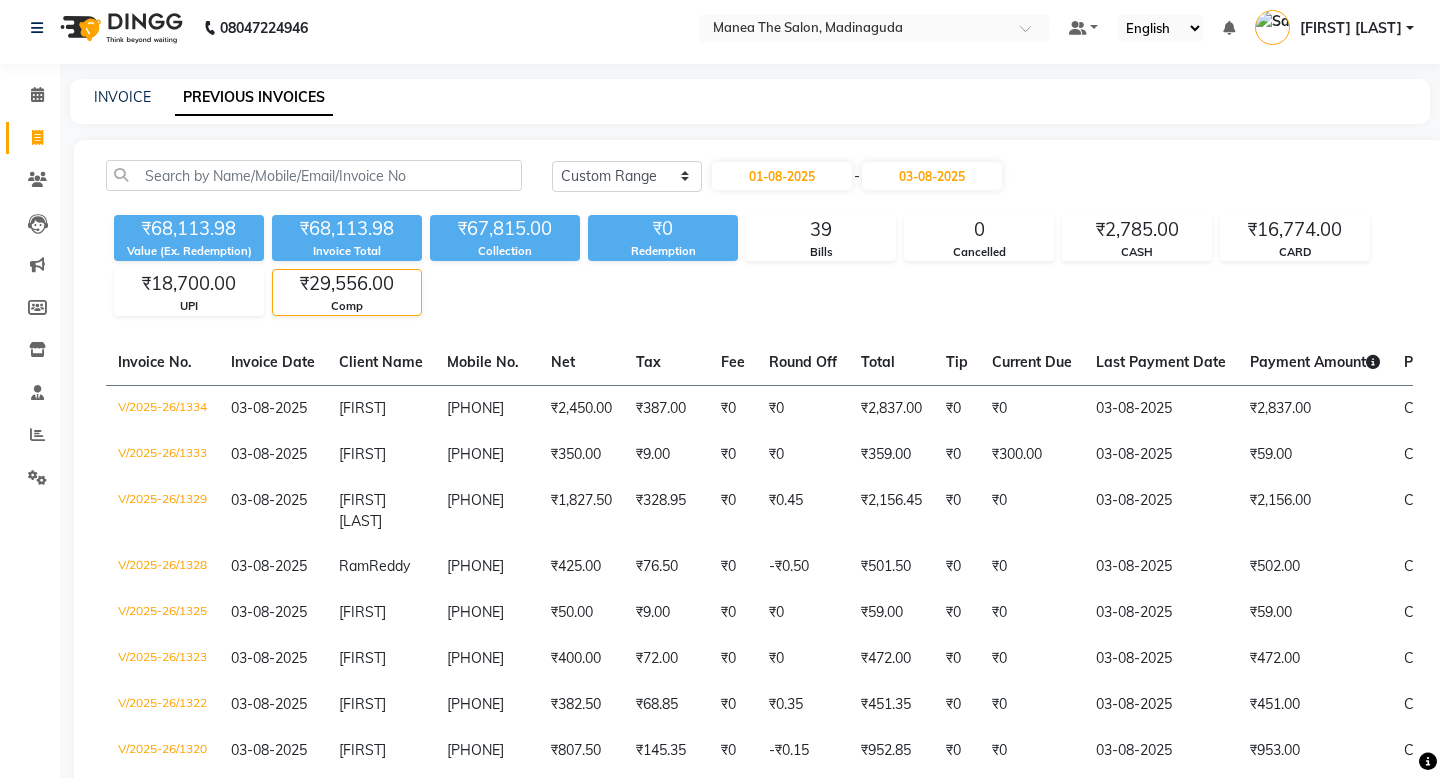 scroll, scrollTop: 0, scrollLeft: 0, axis: both 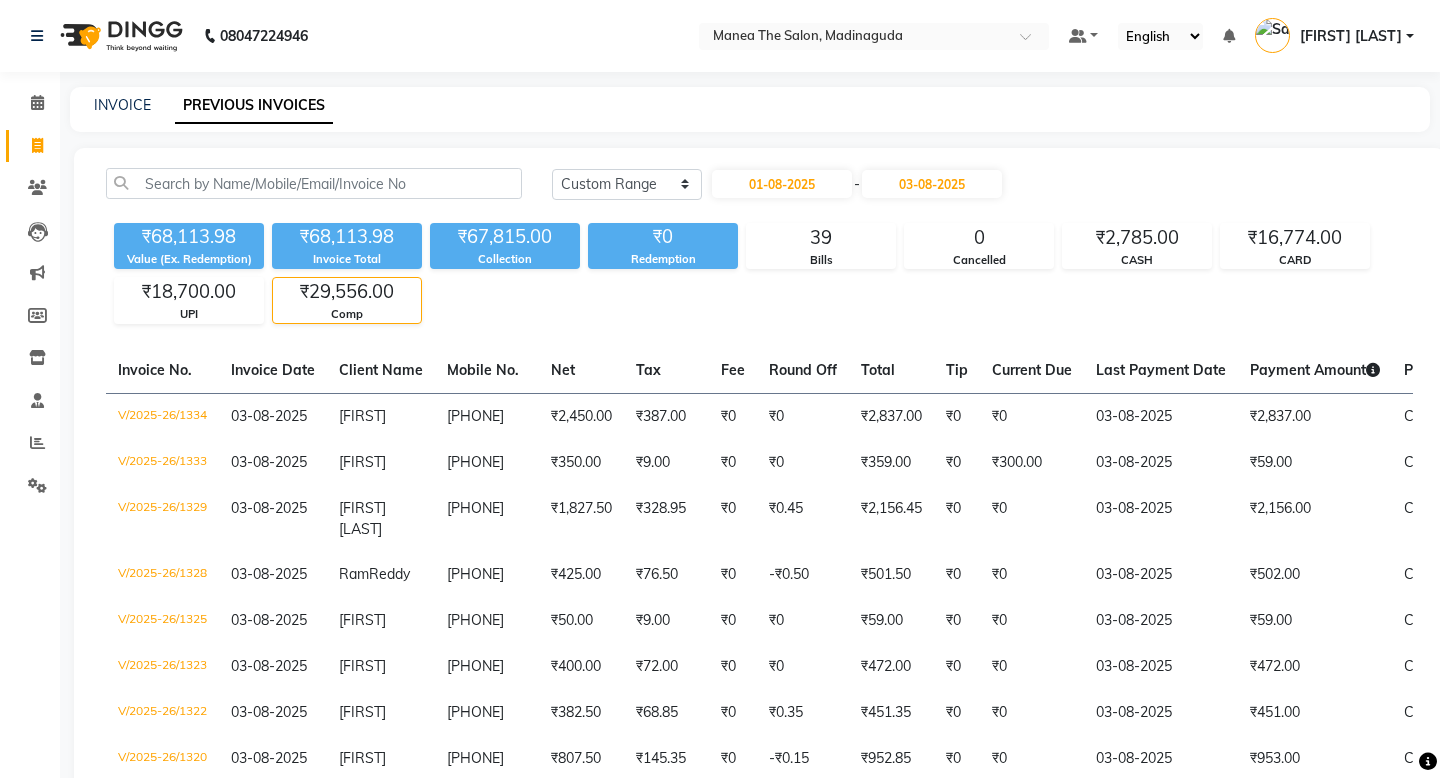click on "₹68,113.98 Value (Ex. Redemption) ₹68,113.98 Invoice Total  ₹67,815.00 Collection ₹0 Redemption 39 Bills 0 Cancelled ₹2,785.00 CASH ₹16,774.00 CARD ₹18,700.00 UPI ₹29,556.00 Comp" 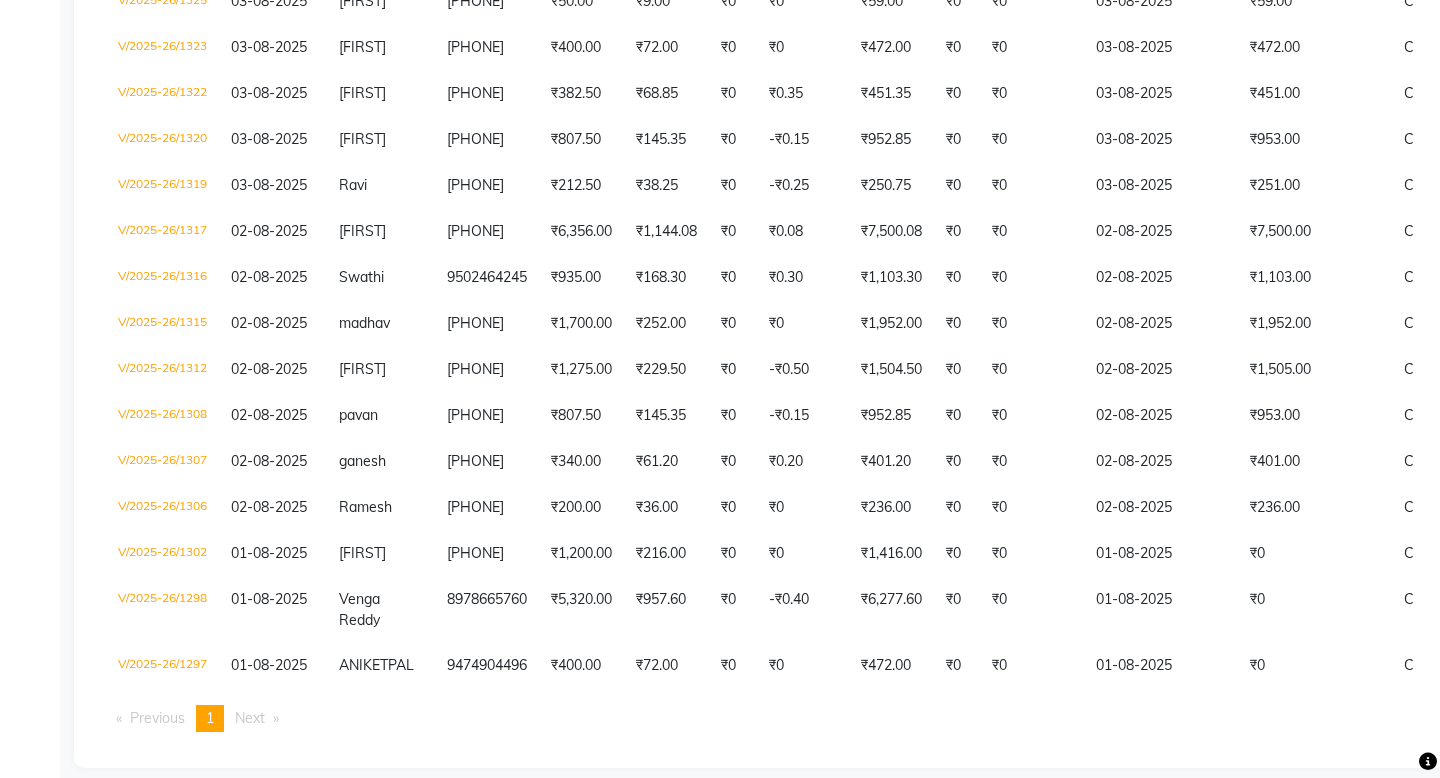 scroll, scrollTop: 0, scrollLeft: 0, axis: both 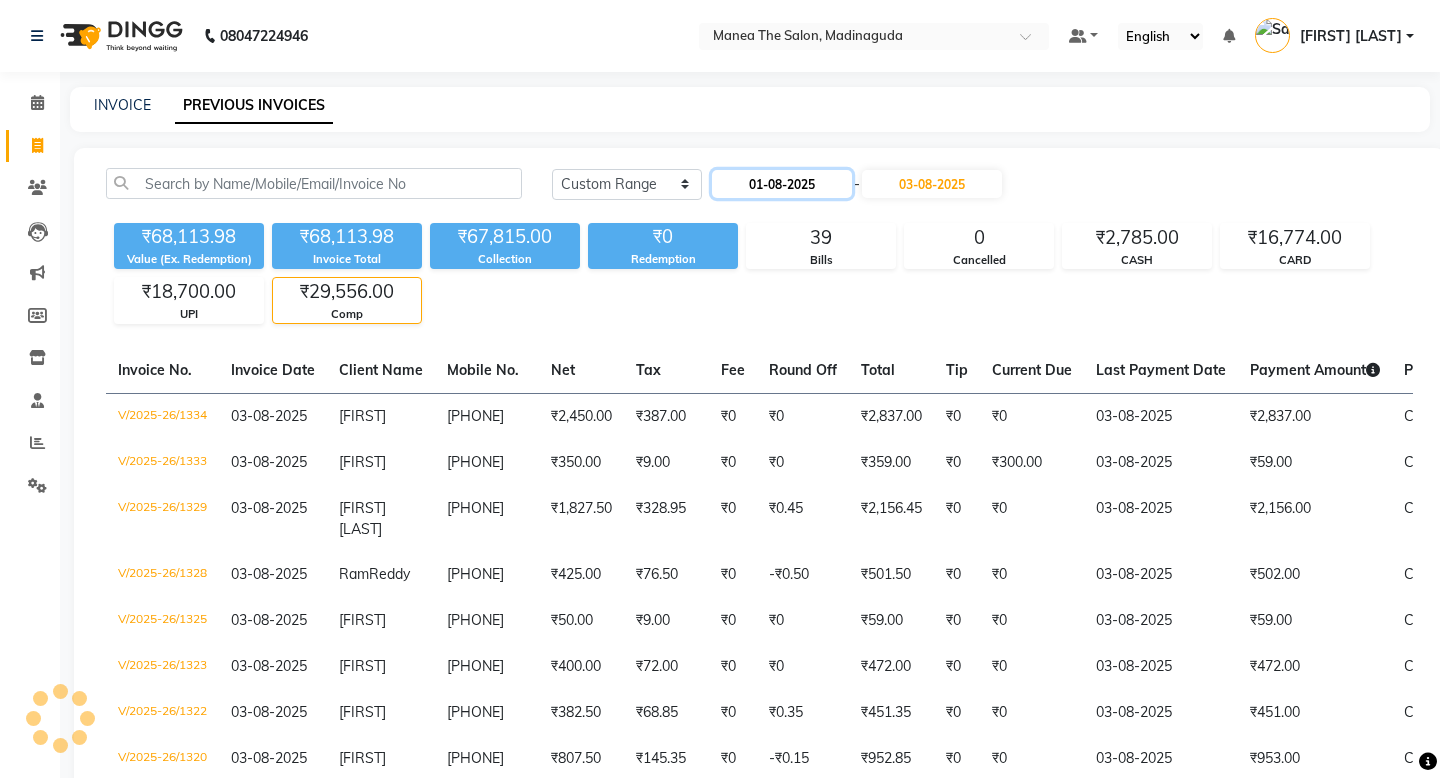click on "01-08-2025" 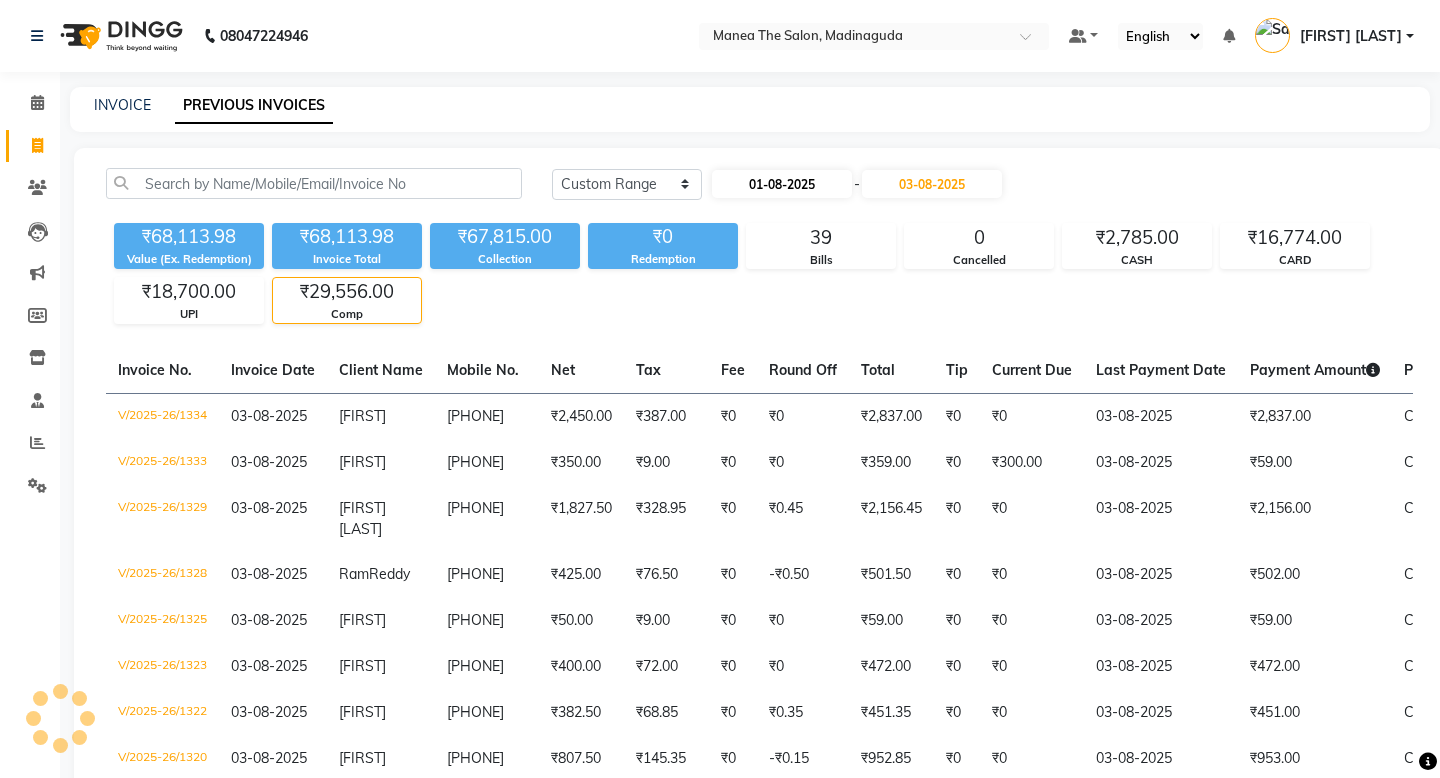 select on "8" 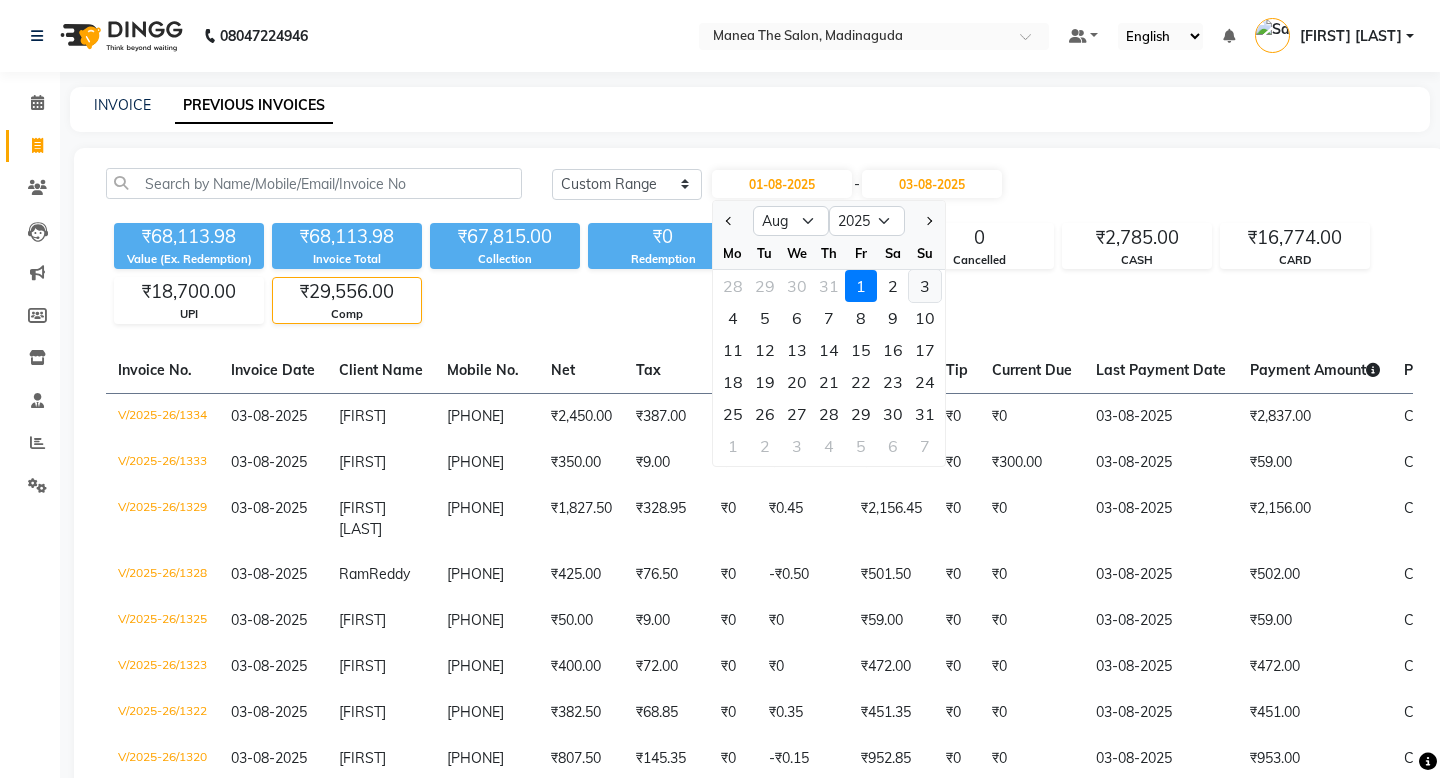 click on "3" 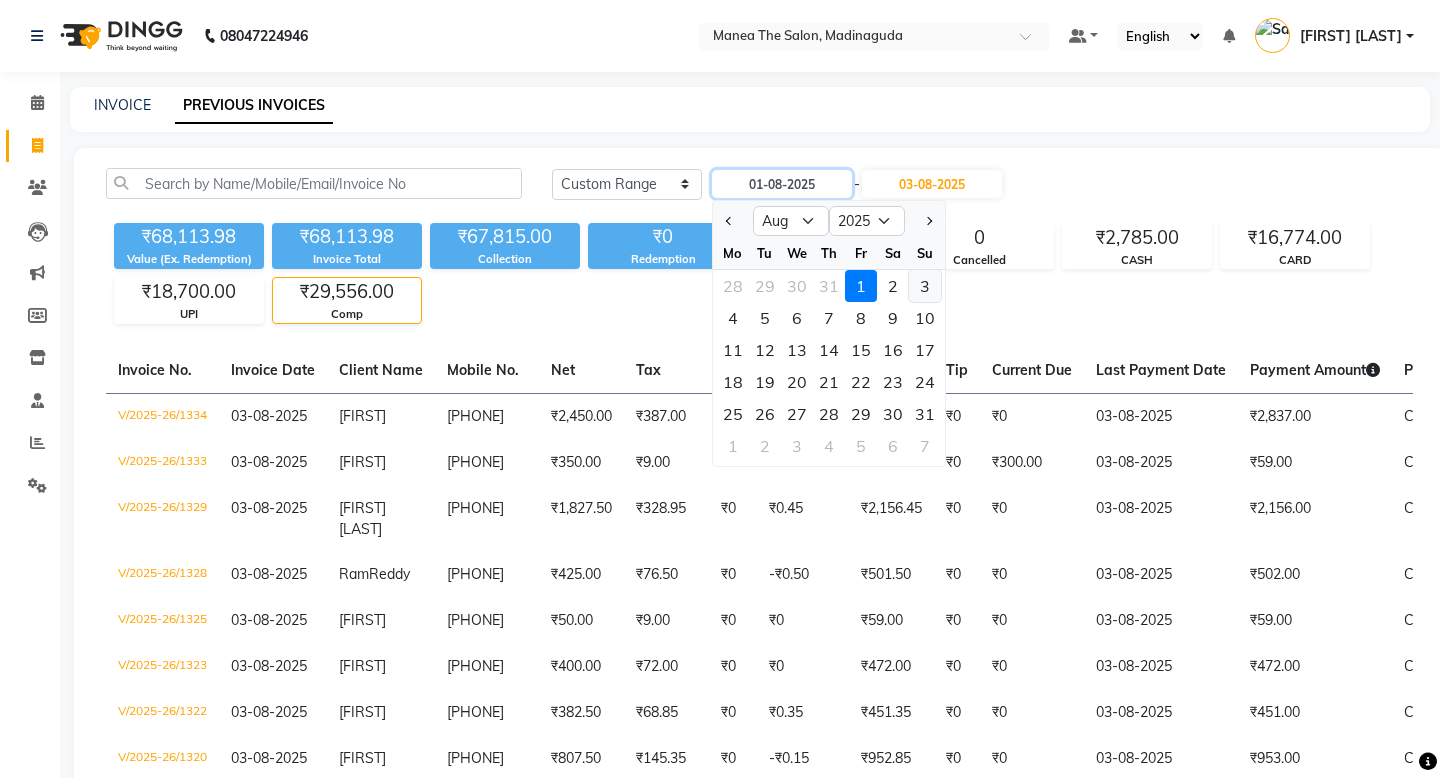 type on "03-08-2025" 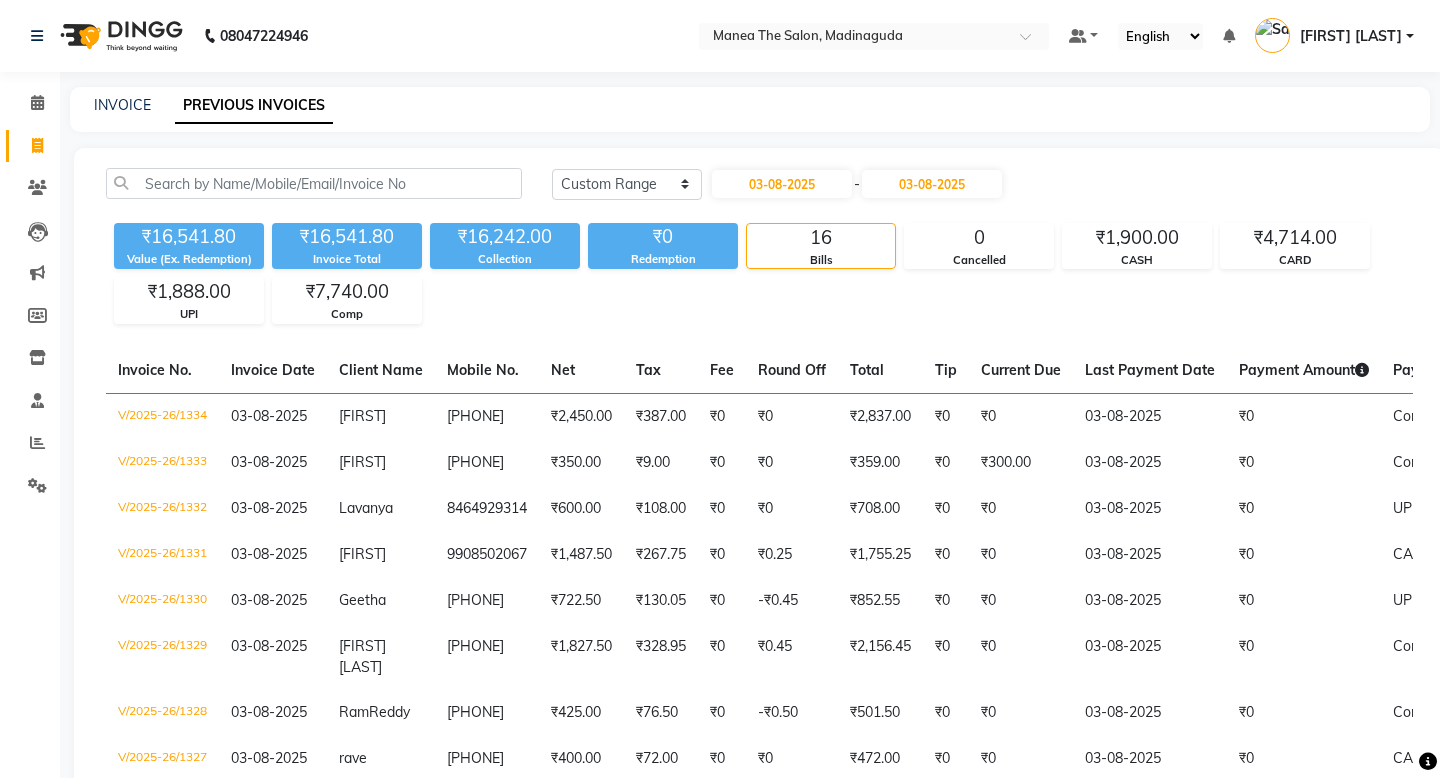 click on "₹16,541.80 Value (Ex. Redemption) ₹16,541.80 Invoice Total  ₹16,242.00 Collection ₹0 Redemption 16 Bills 0 Cancelled ₹1,900.00 CASH ₹4,714.00 CARD ₹1,888.00 UPI ₹7,740.00 Comp" 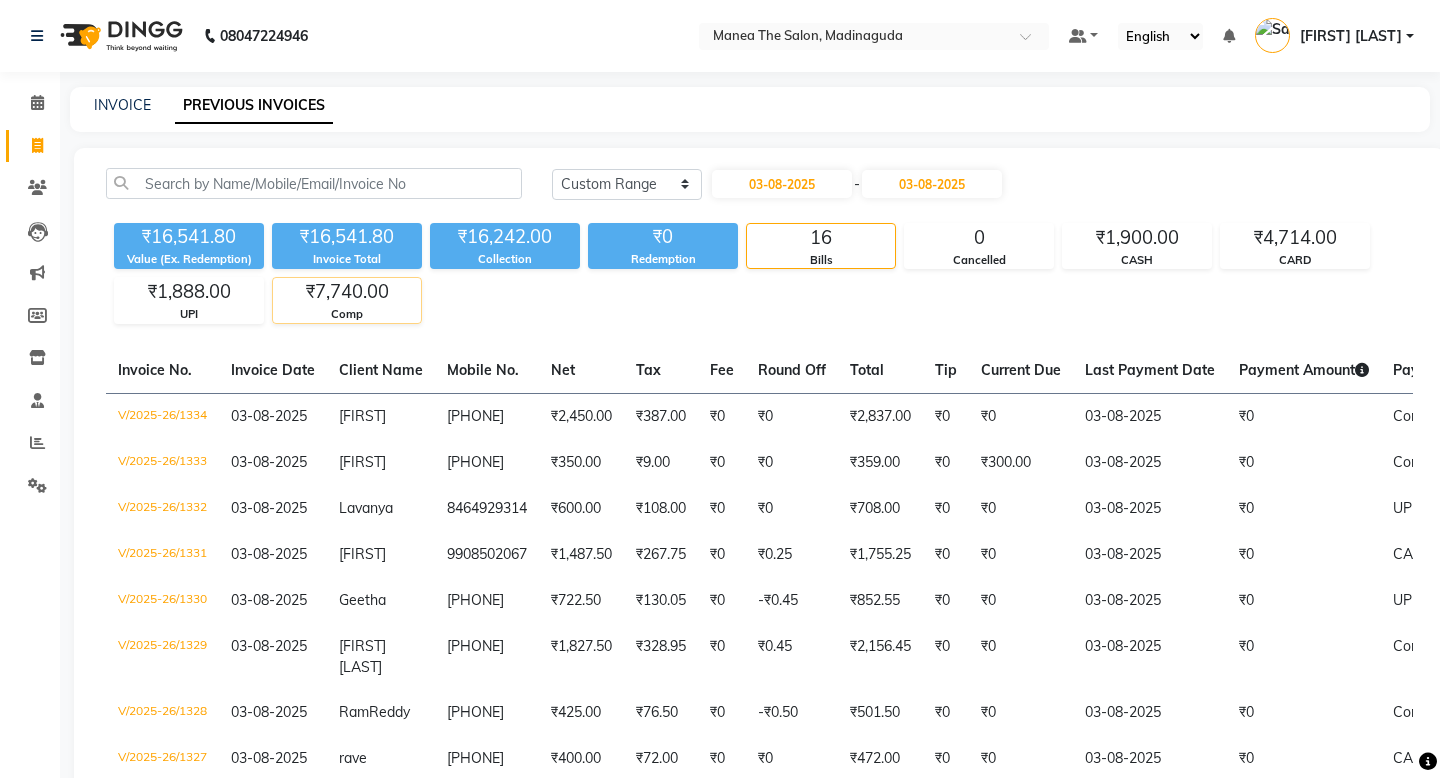 click on "₹7,740.00" 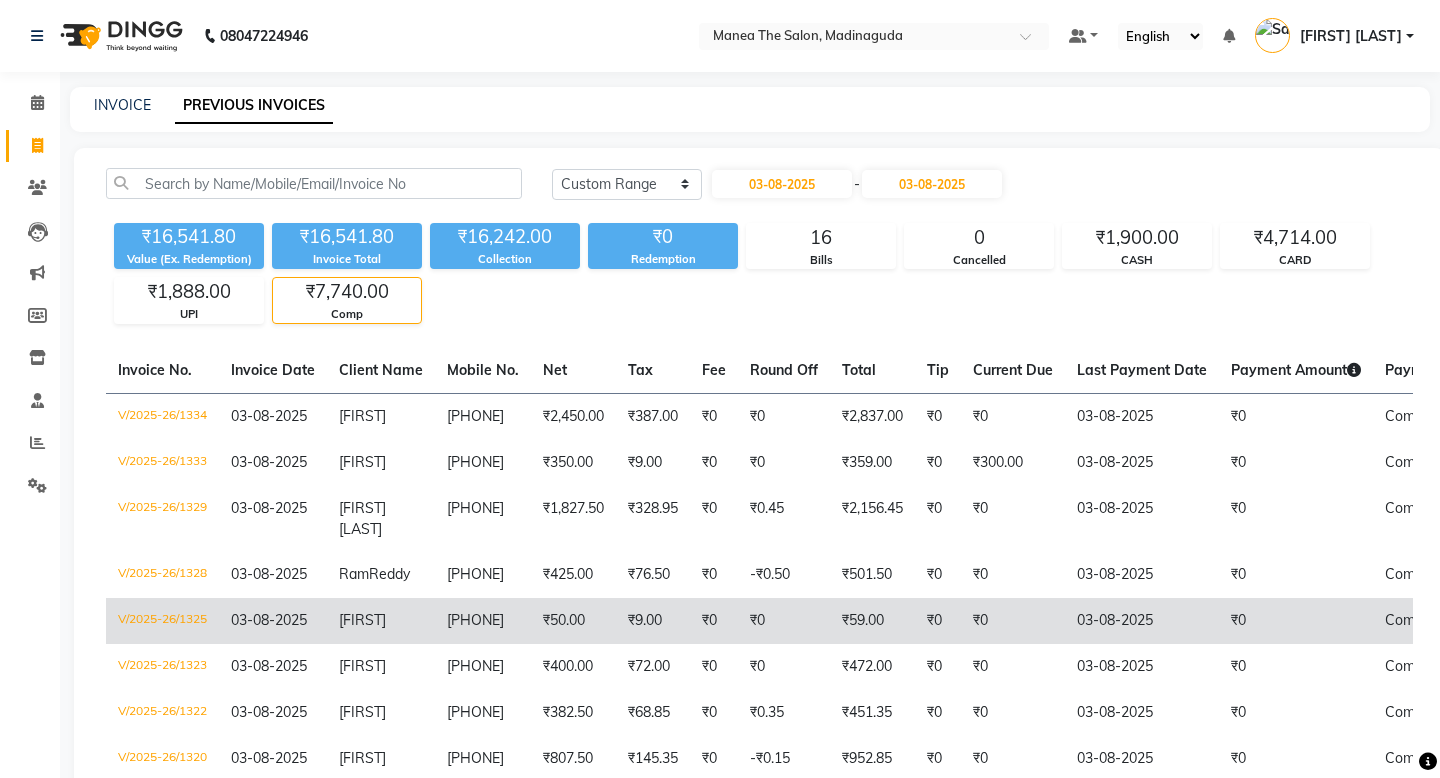 scroll, scrollTop: 139, scrollLeft: 0, axis: vertical 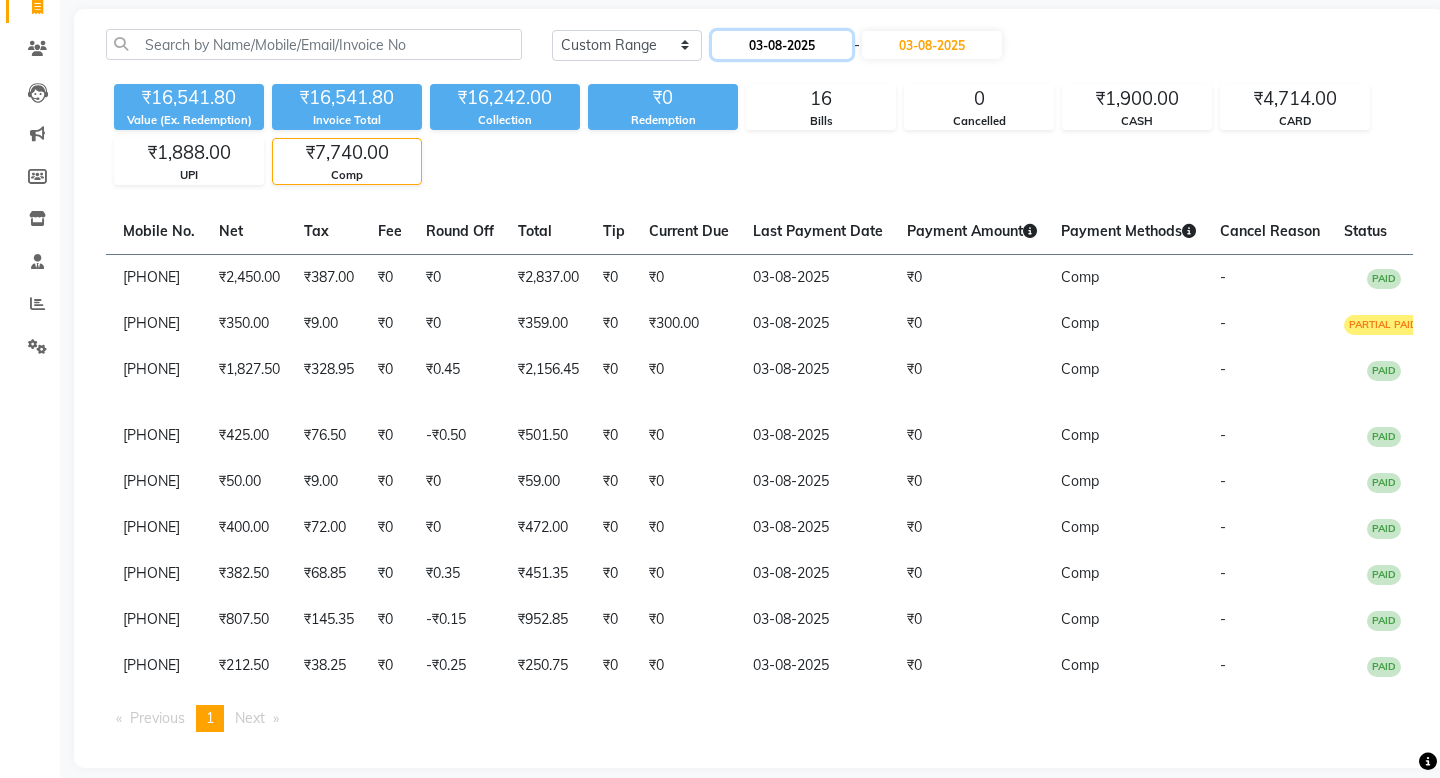 click on "03-08-2025" 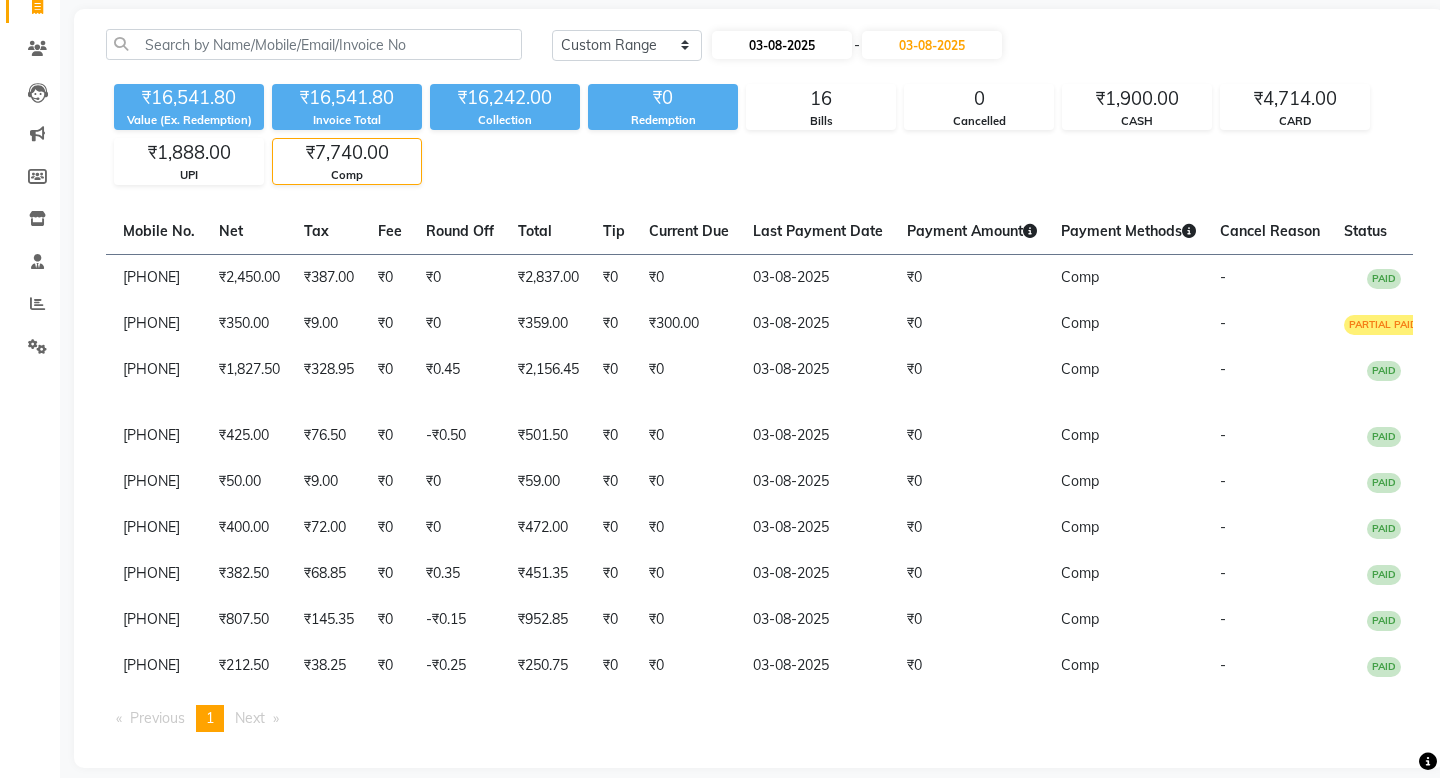 select on "8" 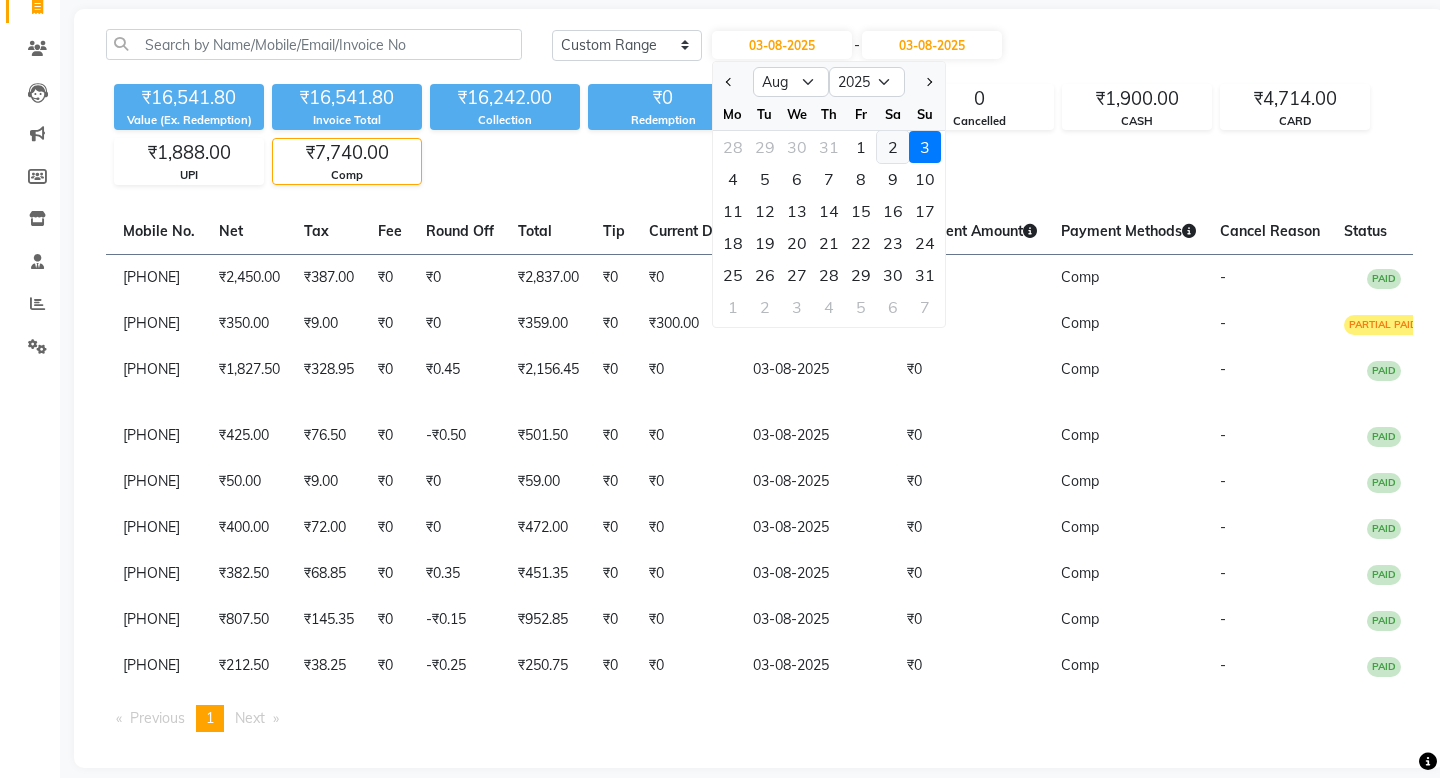click on "2" 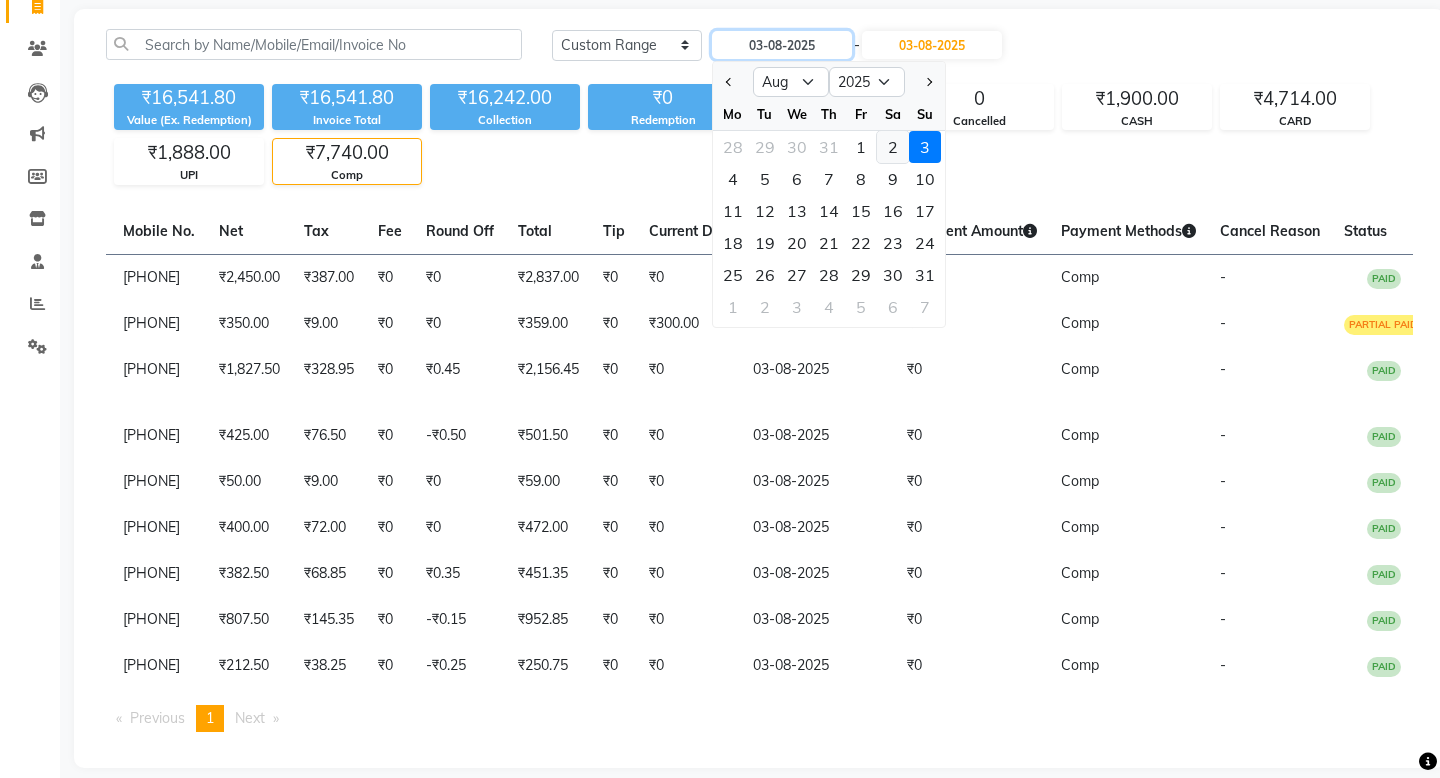 type on "02-08-2025" 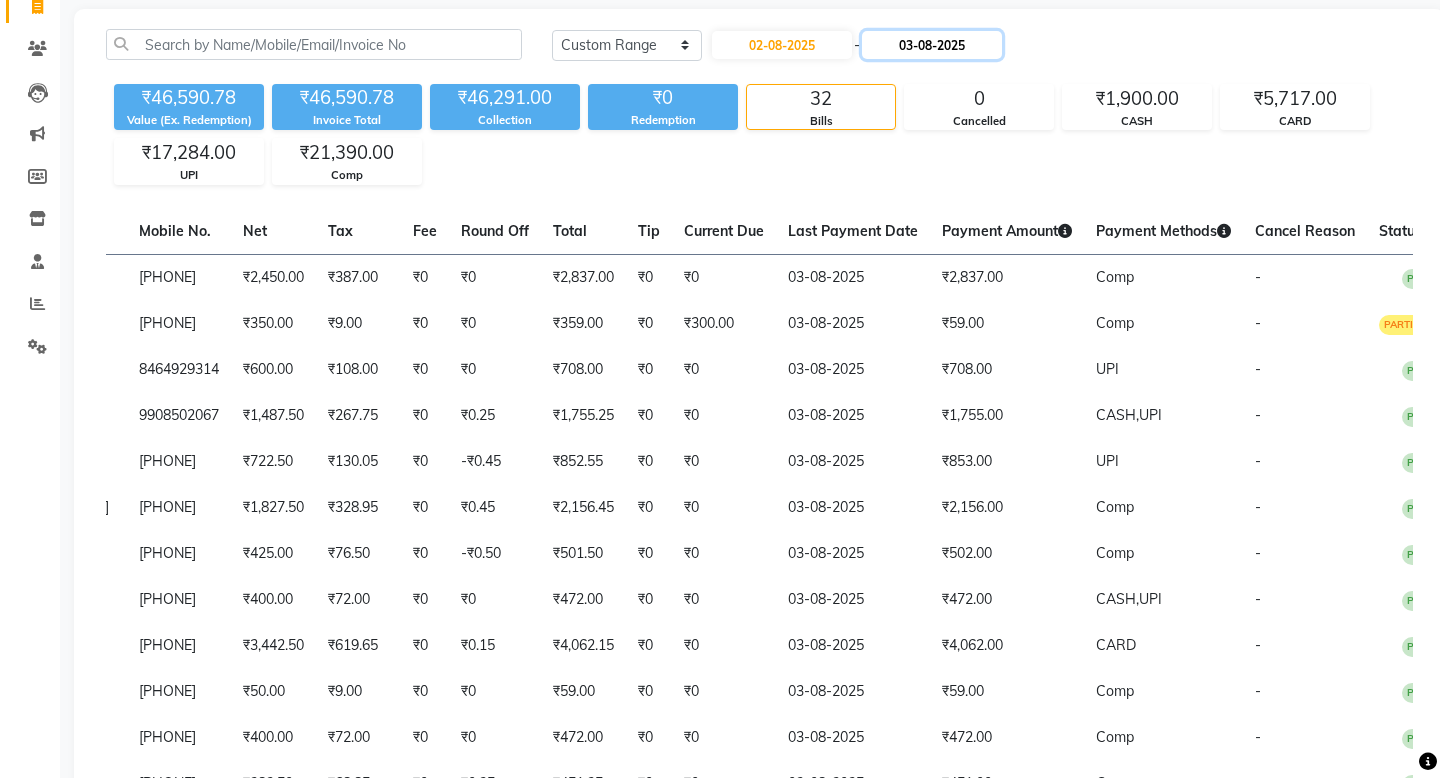 click on "03-08-2025" 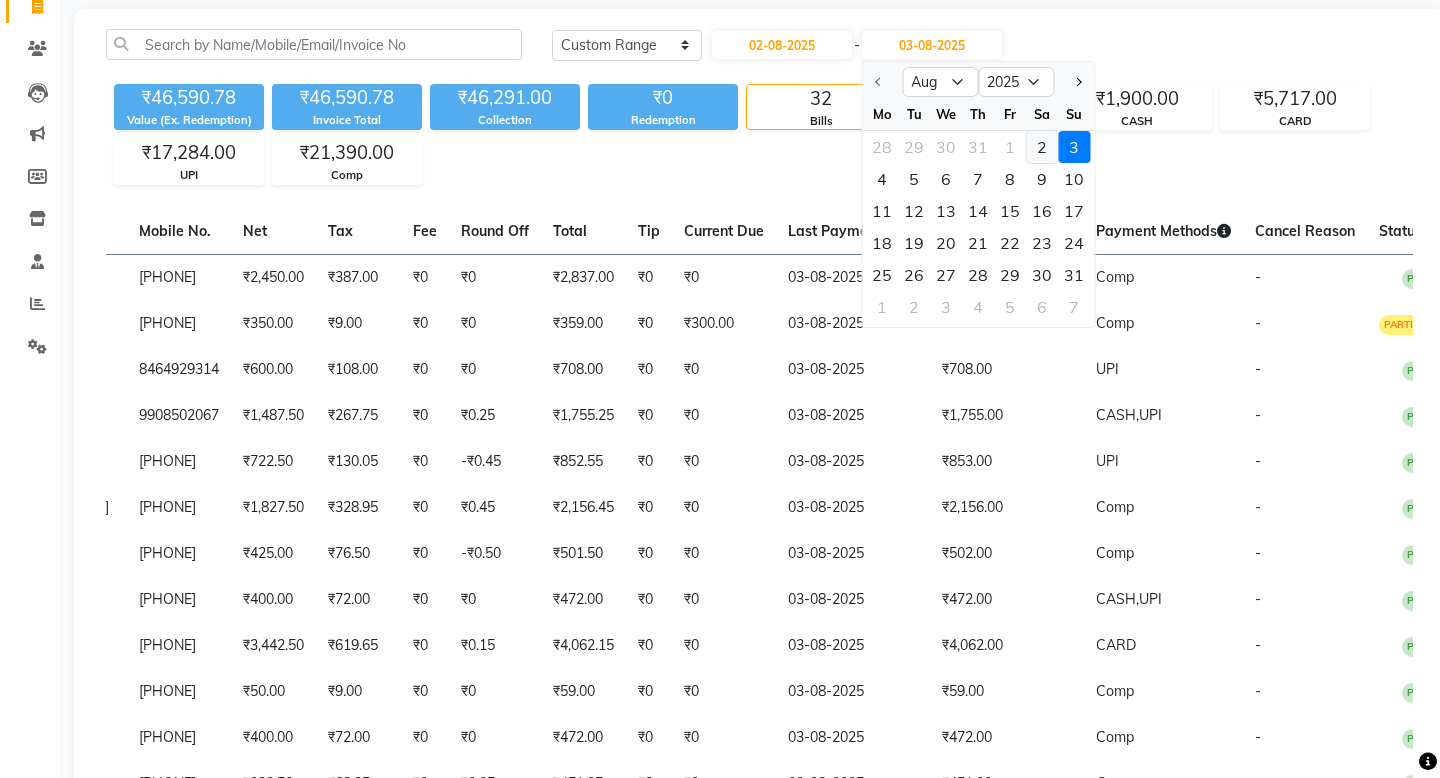 click on "2" 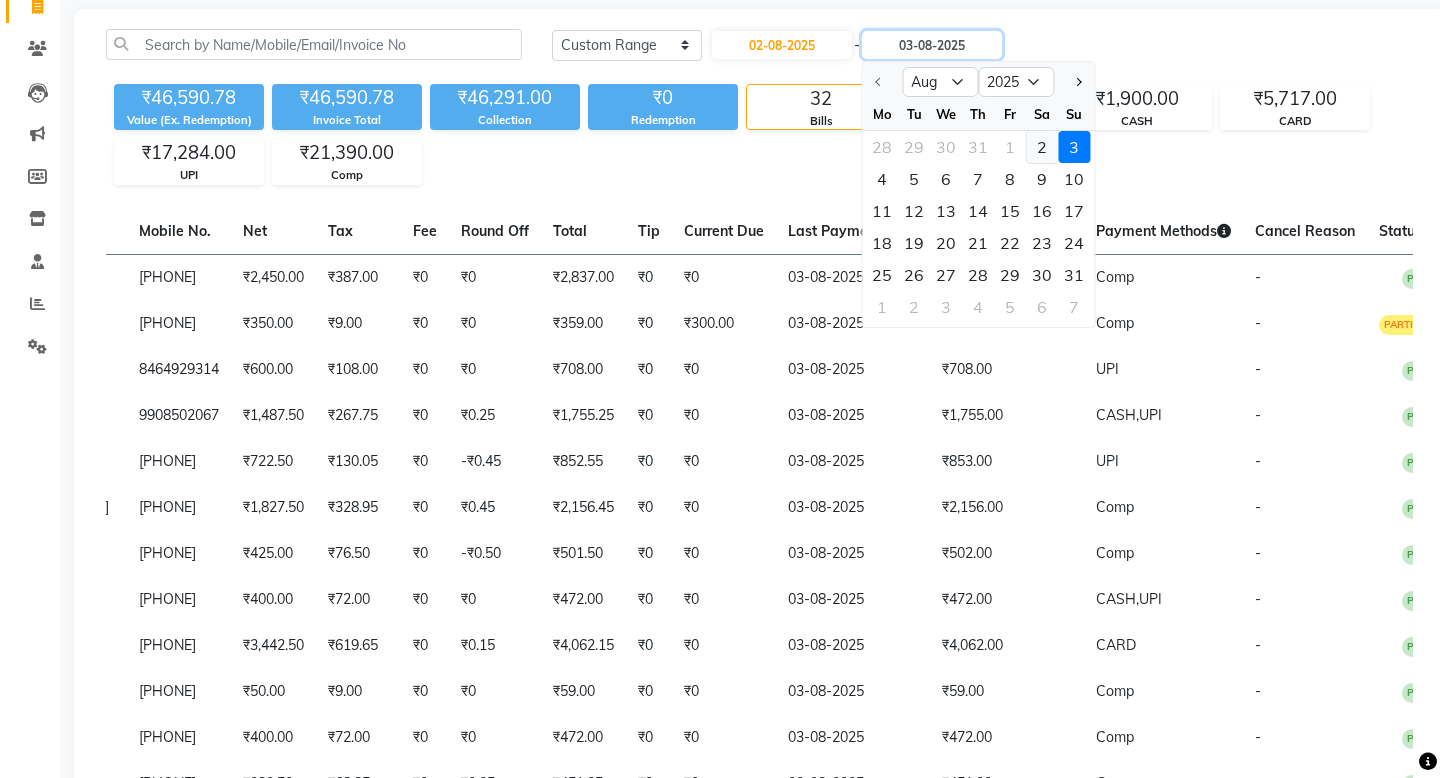 type on "02-08-2025" 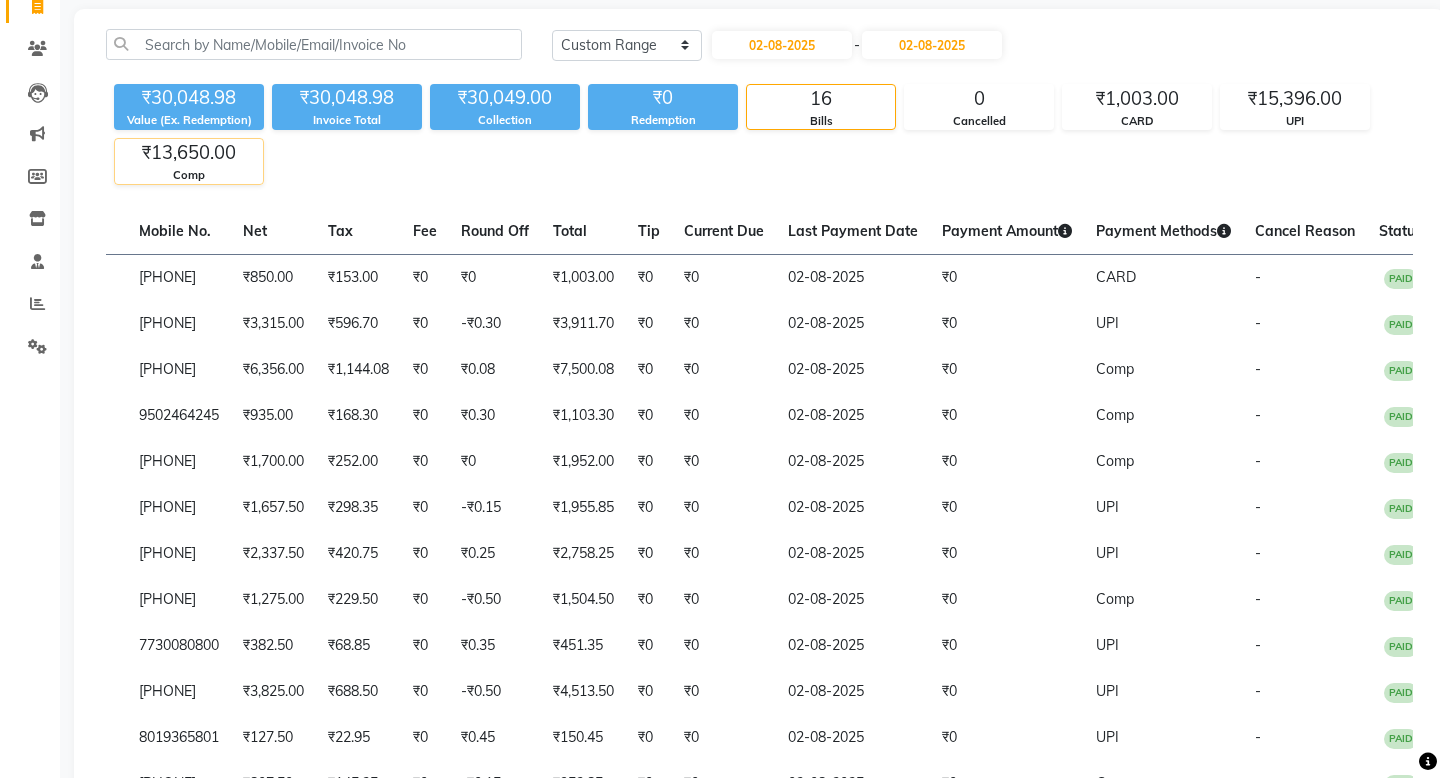 click on "Comp" 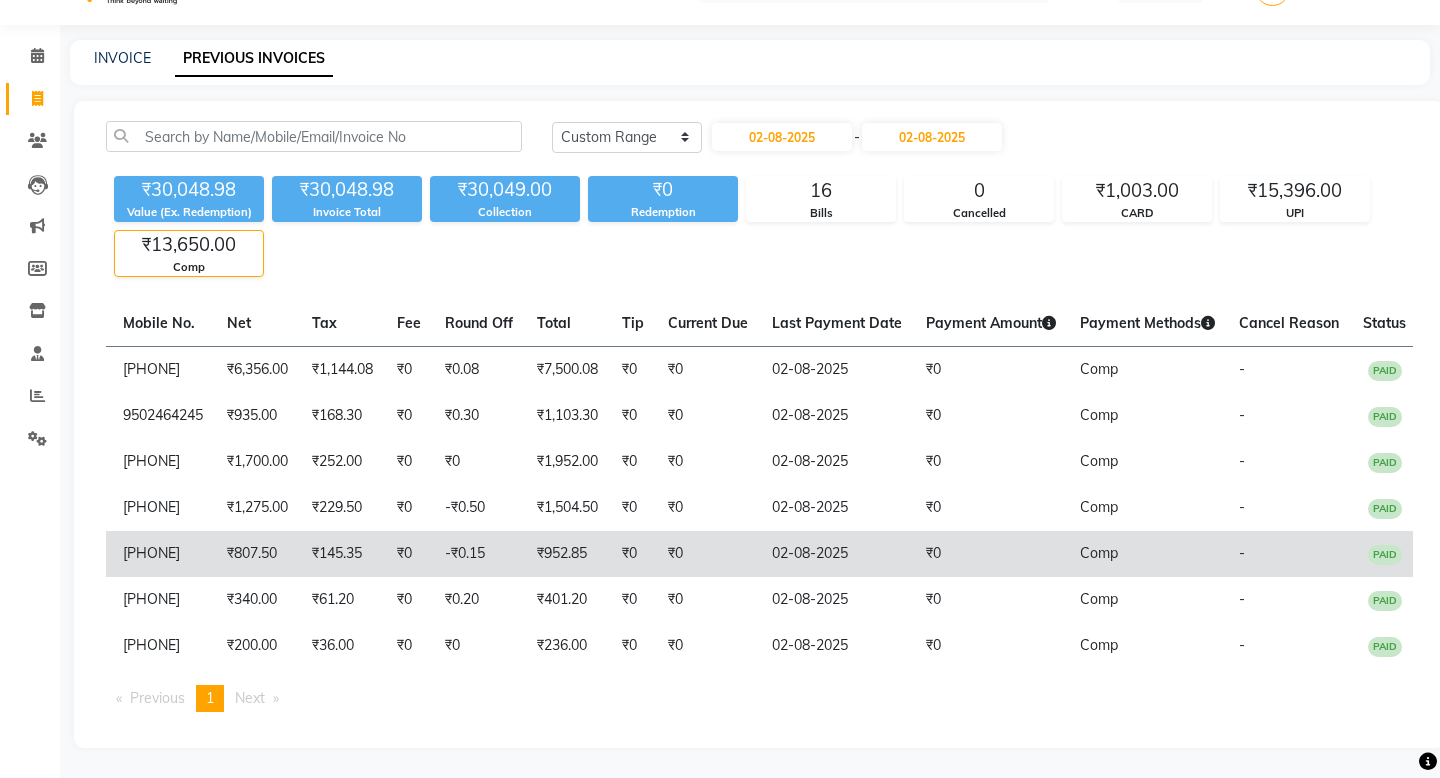 scroll, scrollTop: 21, scrollLeft: 0, axis: vertical 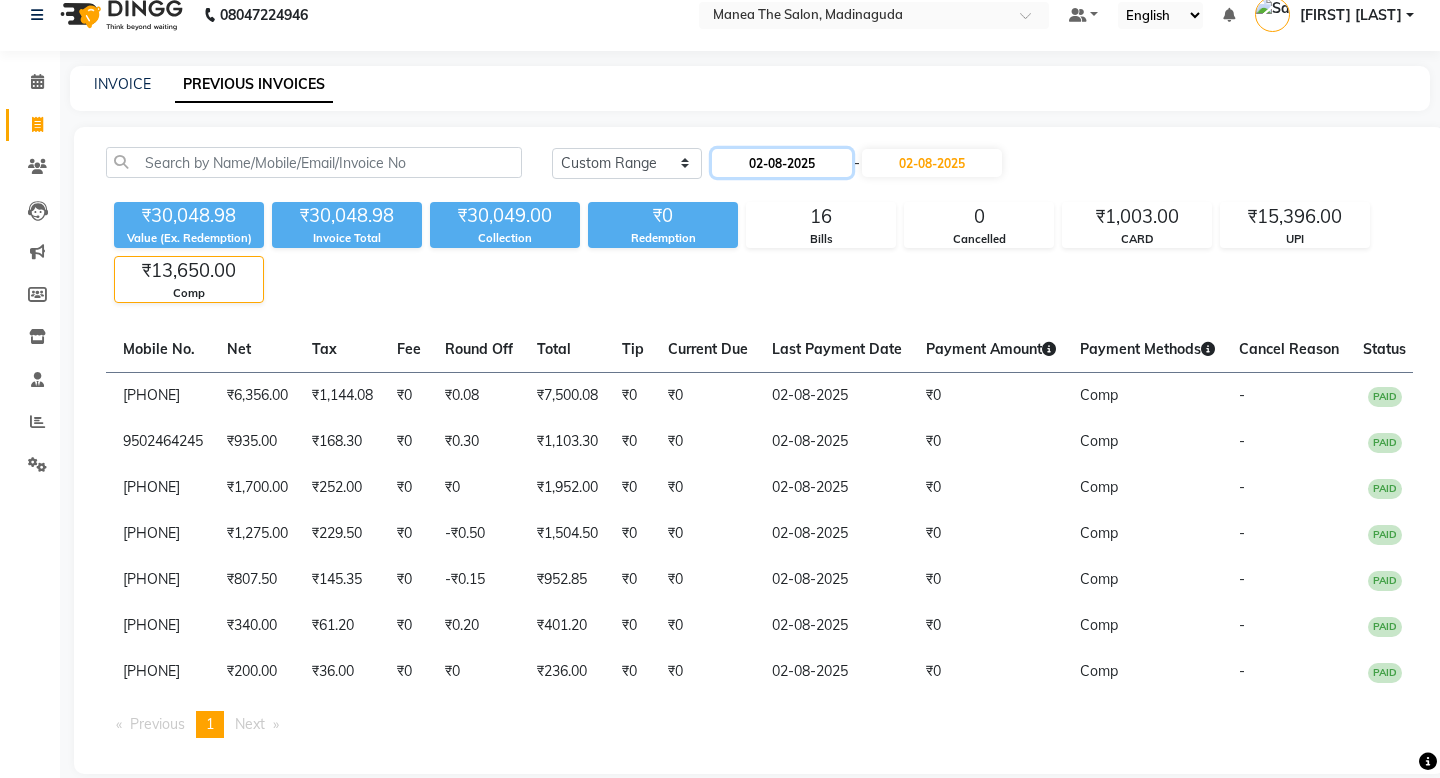 click on "02-08-2025" 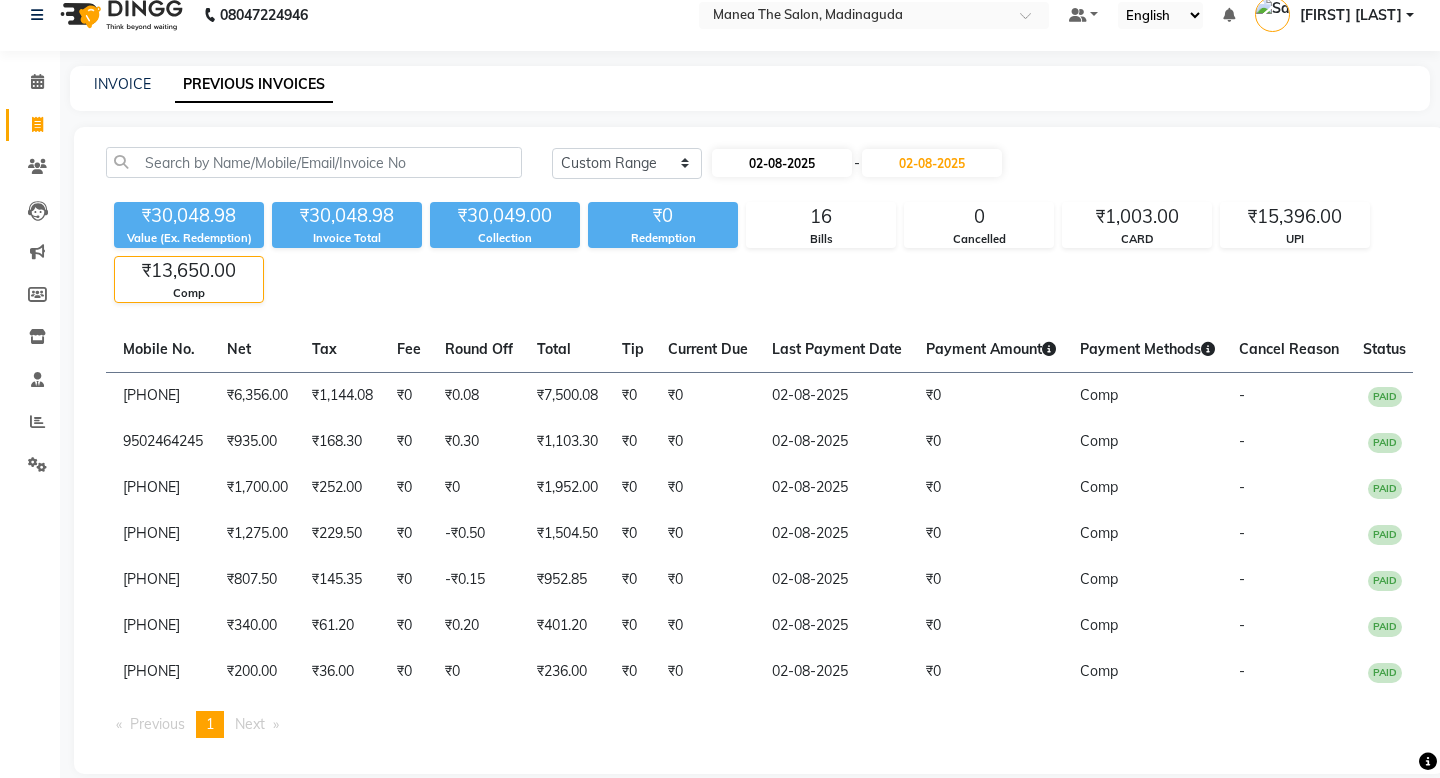 click on "02-08-2025" 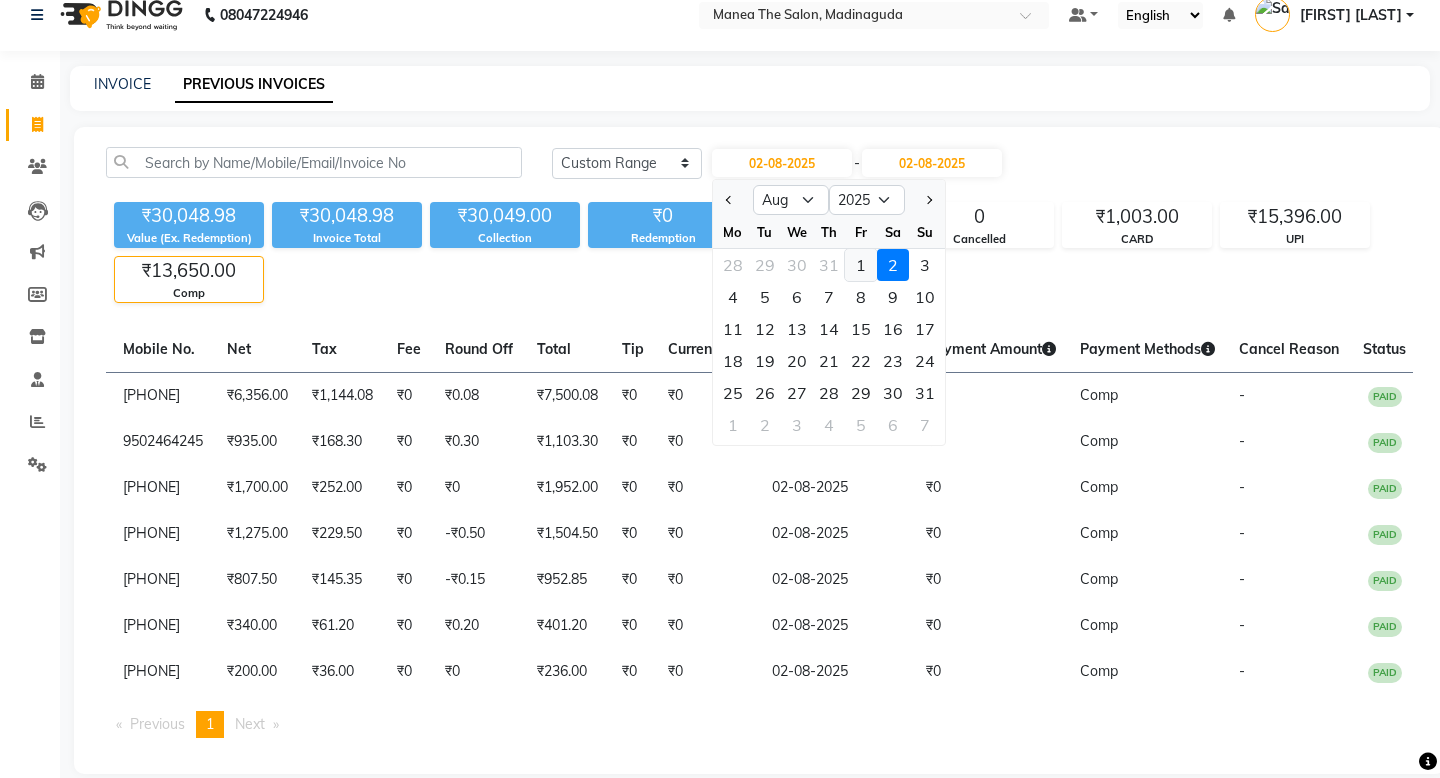click on "1" 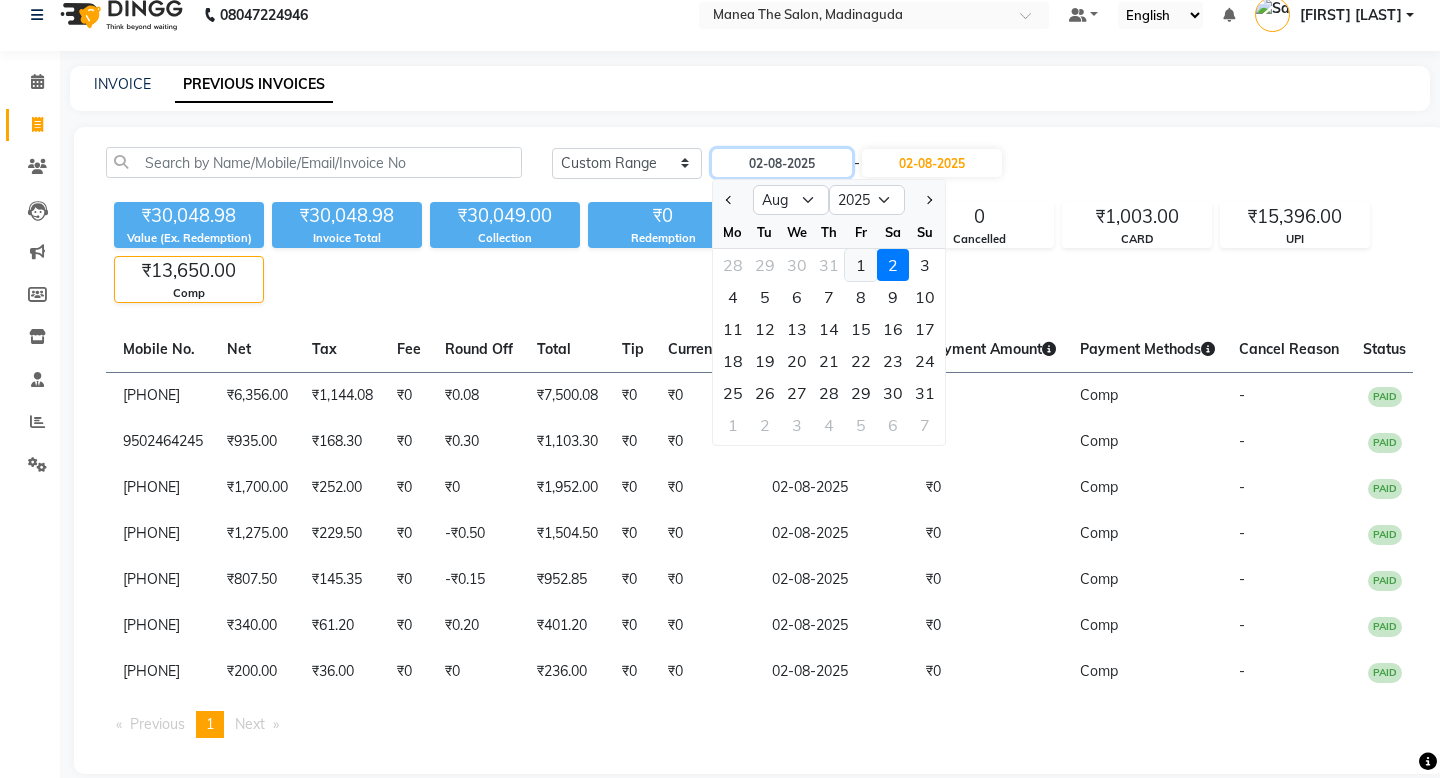 type on "01-08-2025" 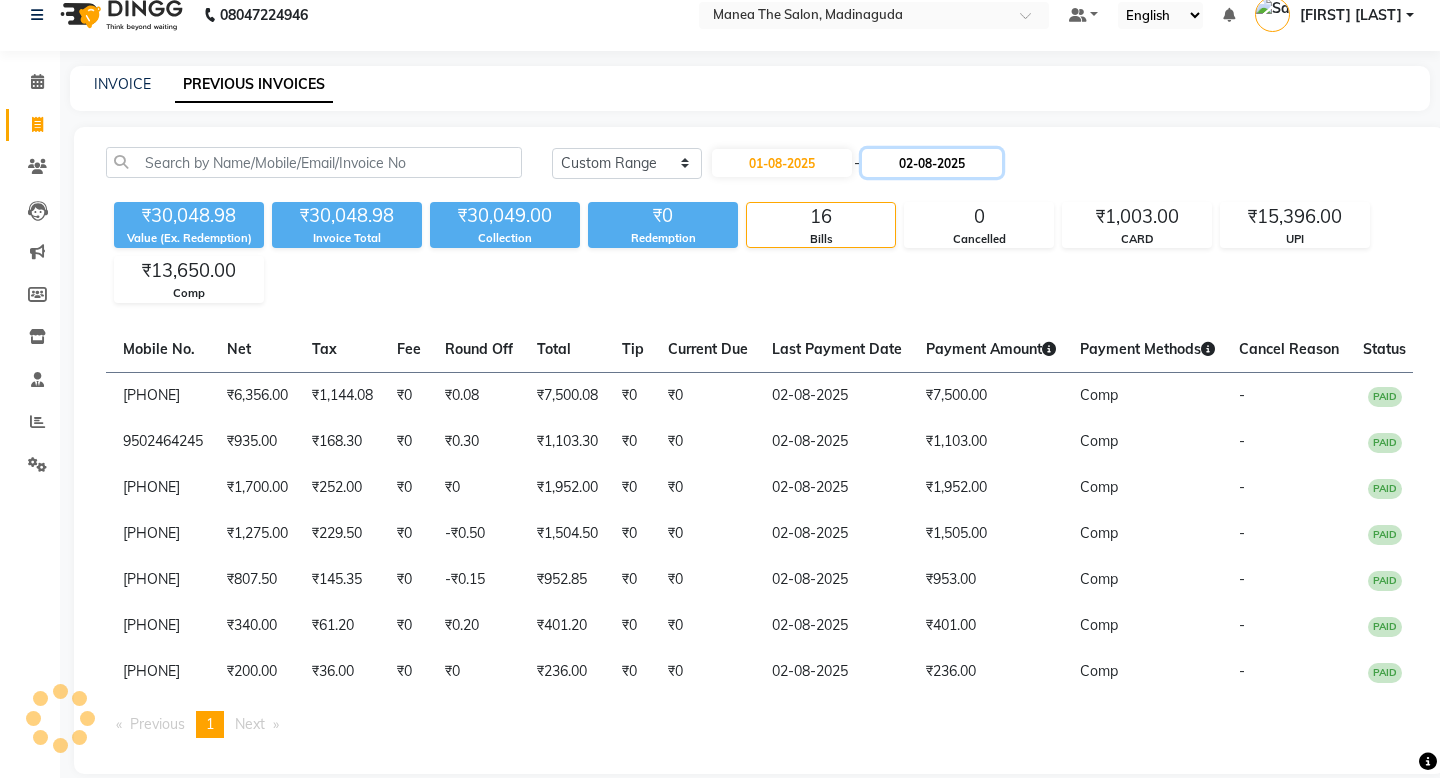 click on "02-08-2025" 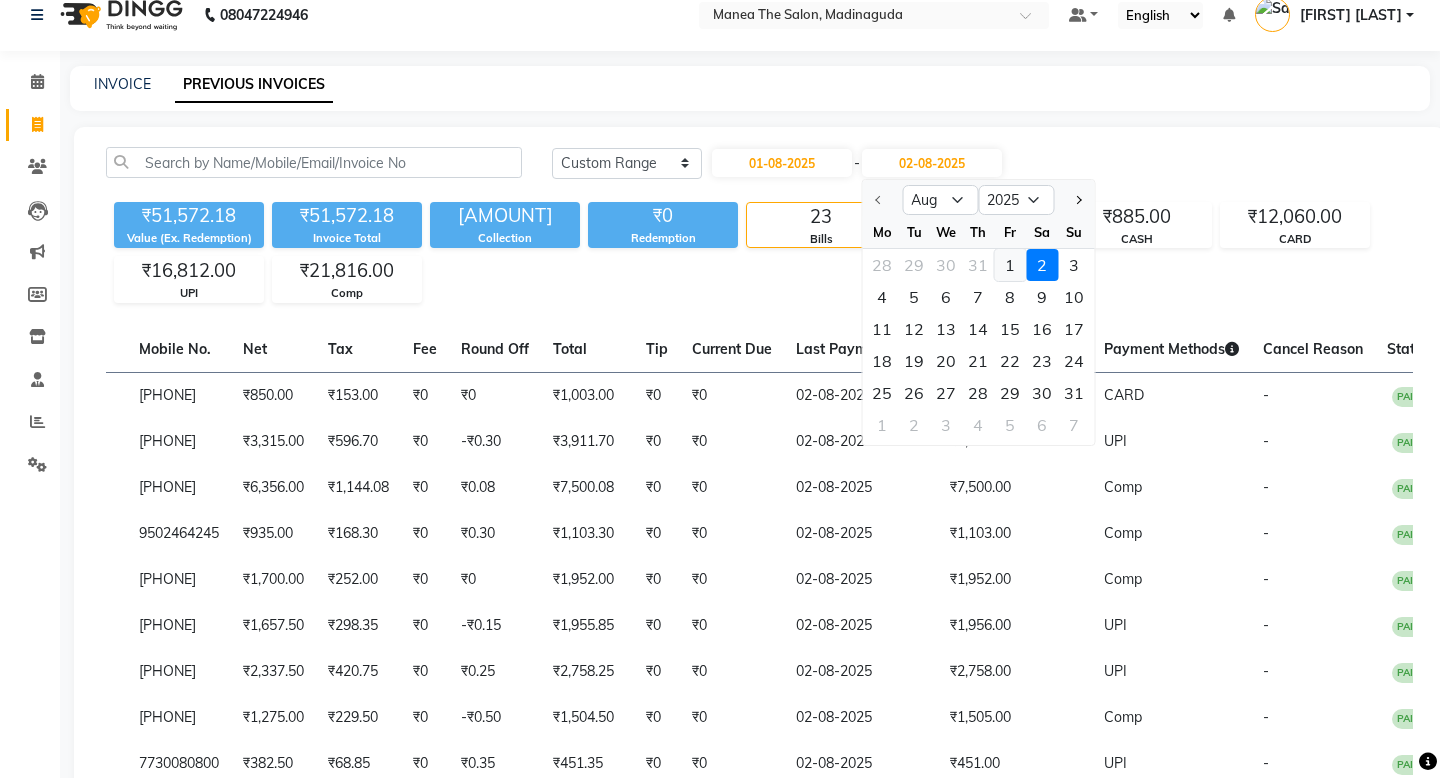 click on "1" 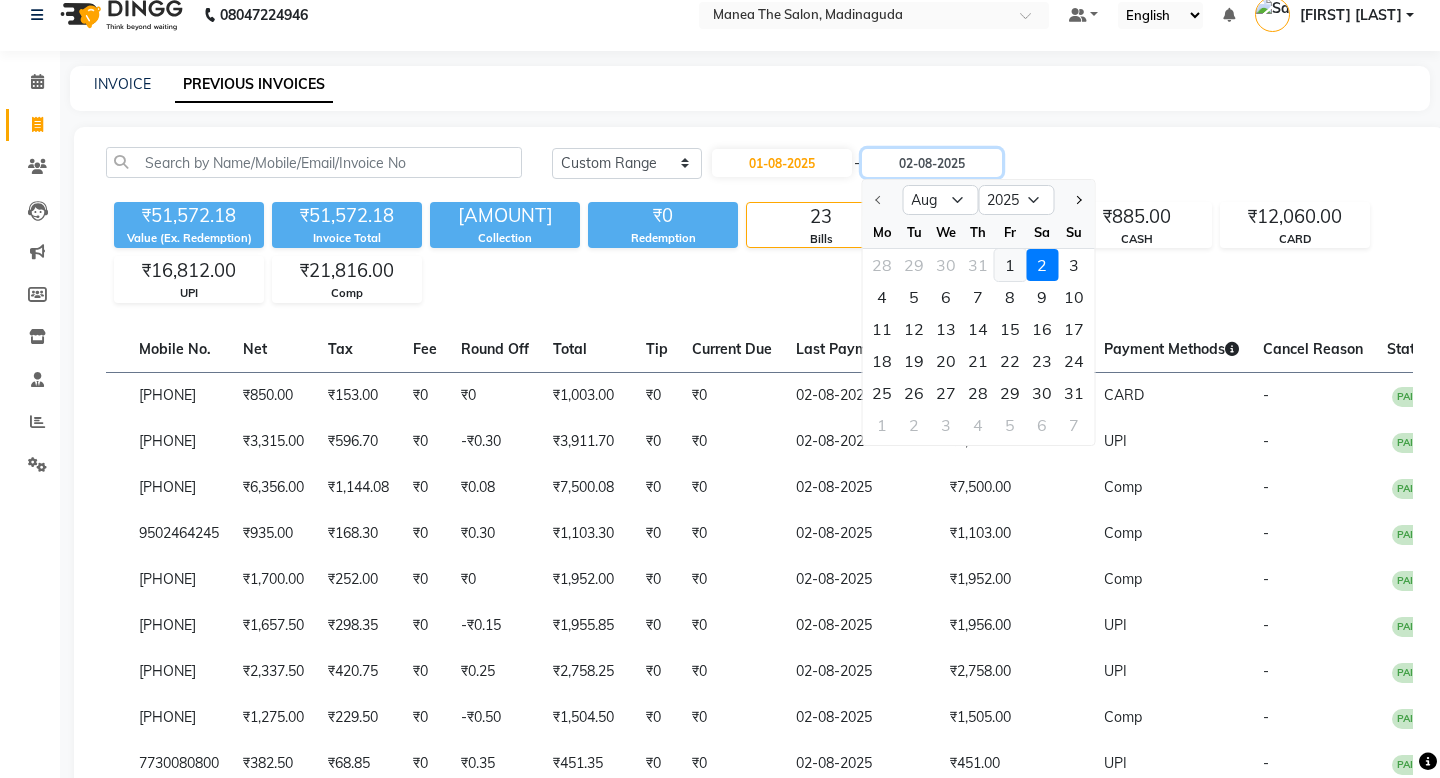 type on "01-08-2025" 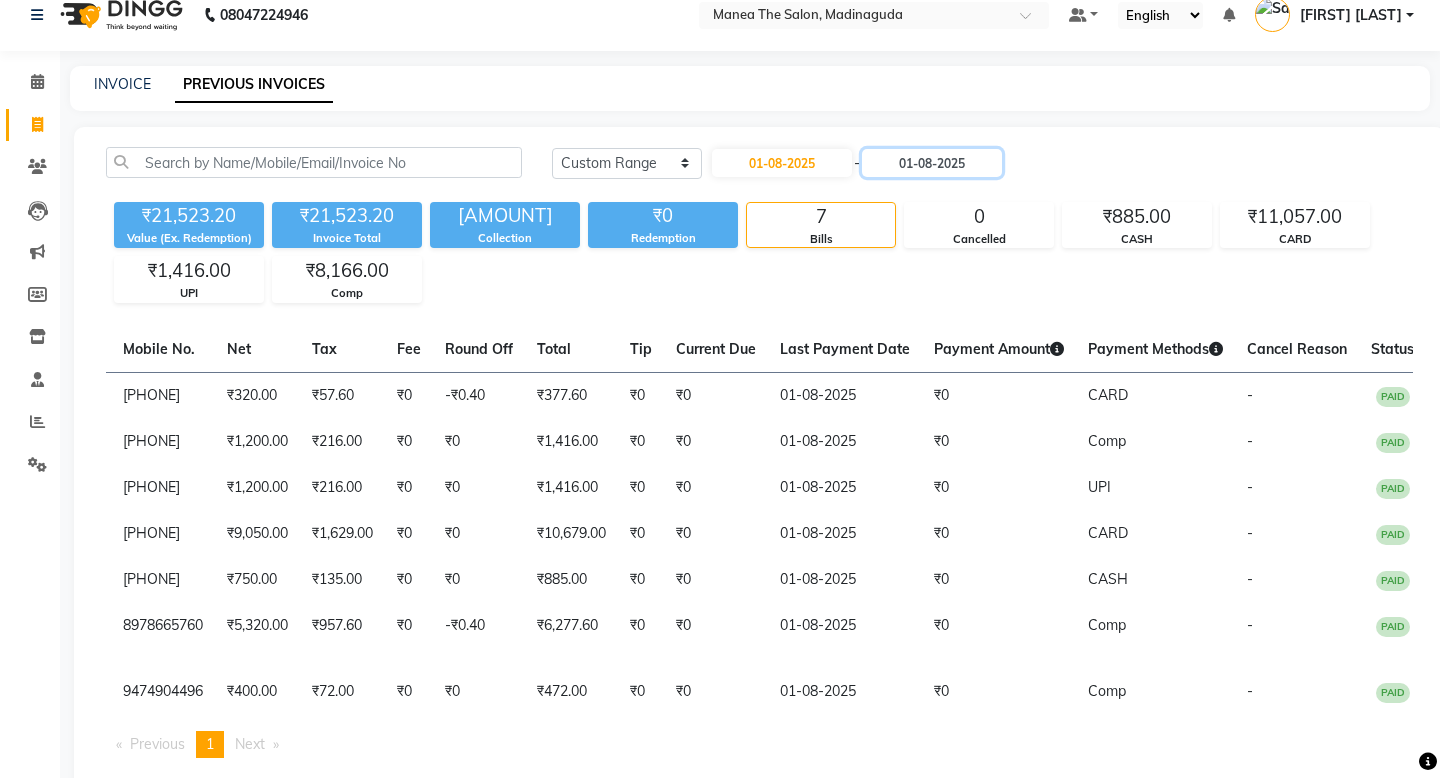 scroll, scrollTop: 67, scrollLeft: 0, axis: vertical 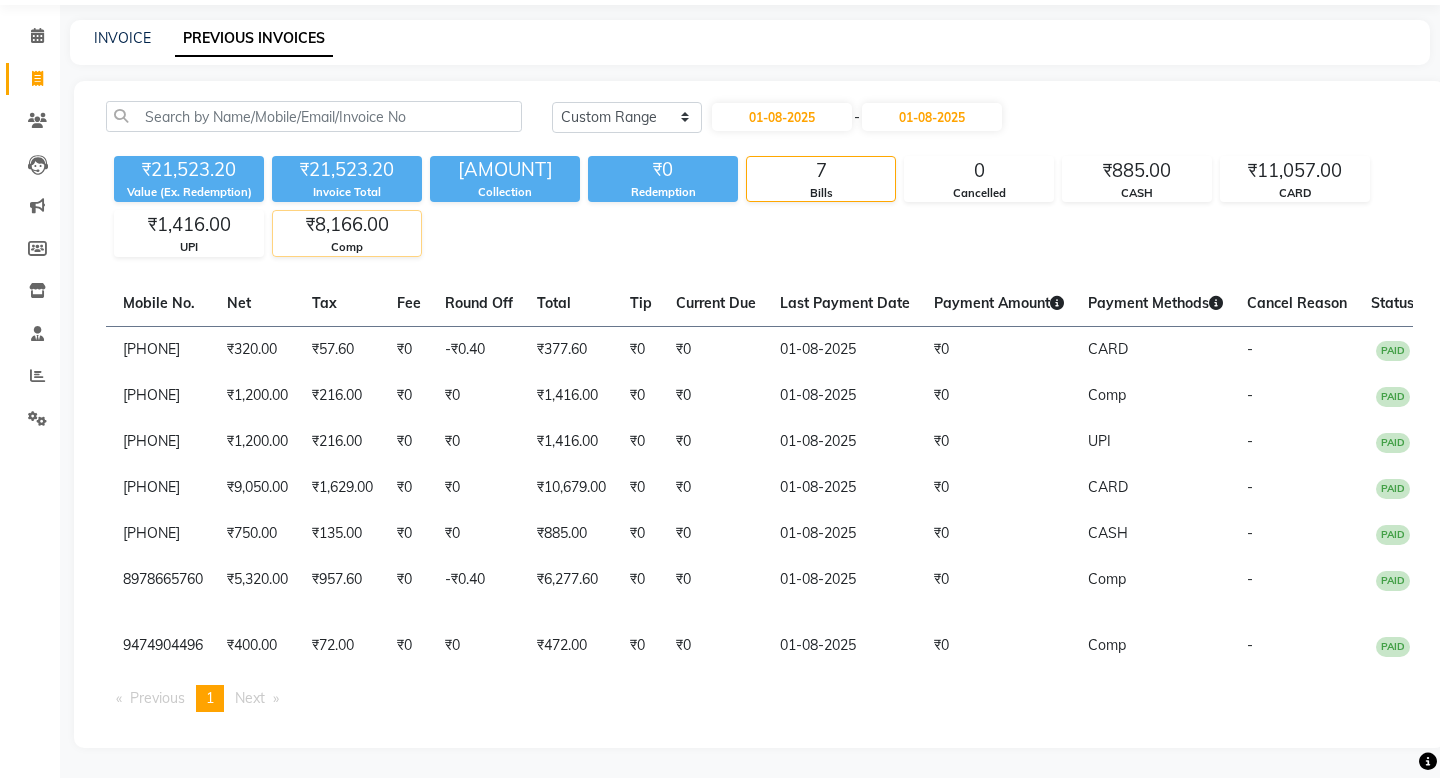 click on "₹8,166.00" 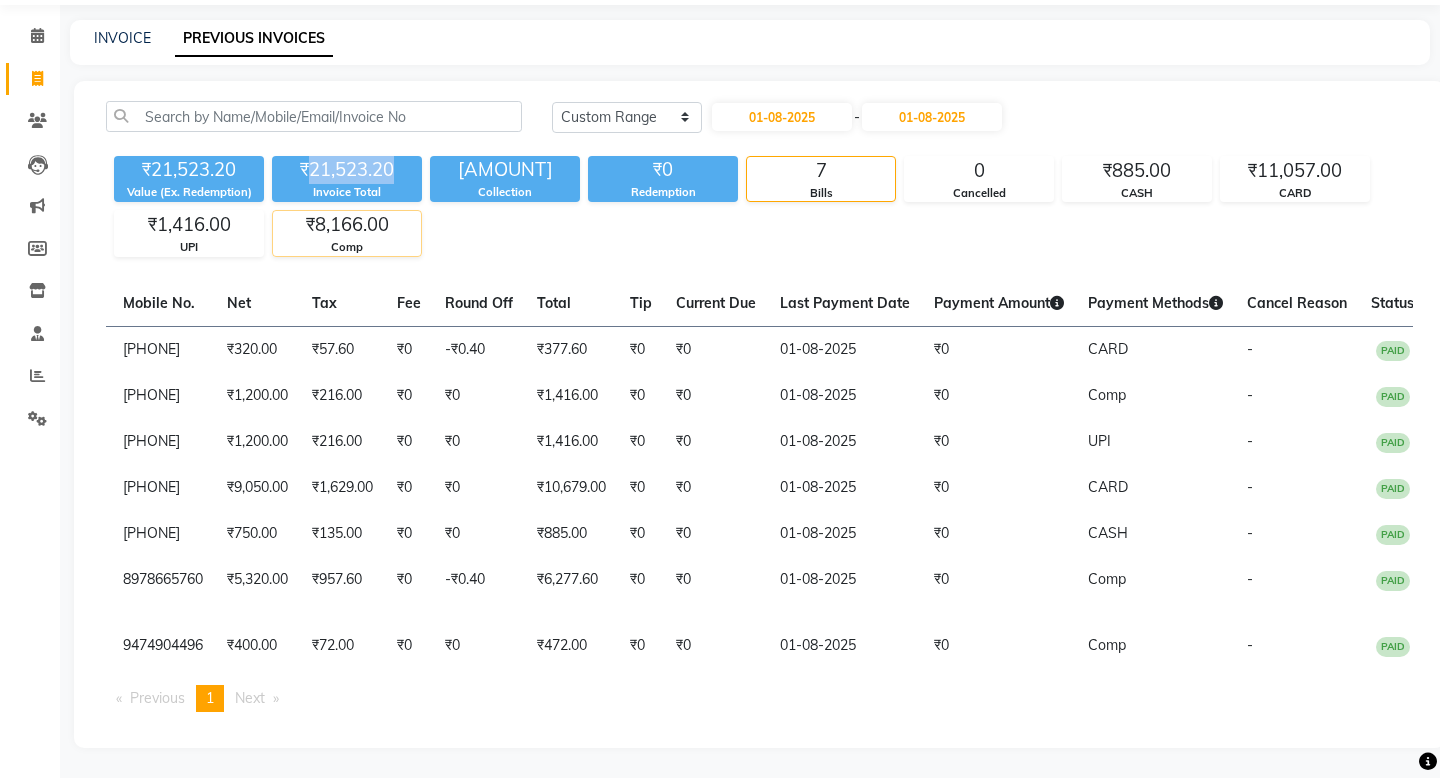 scroll, scrollTop: 0, scrollLeft: 0, axis: both 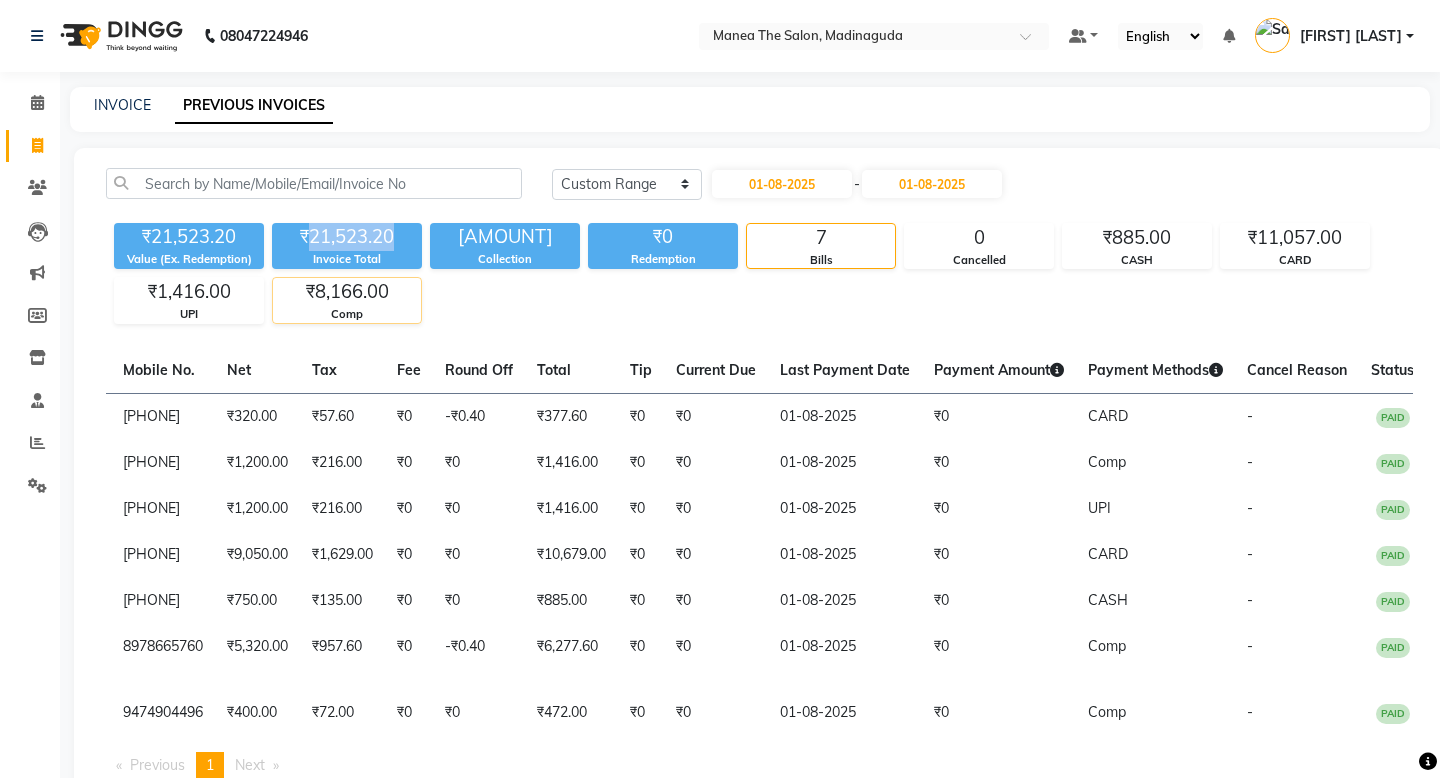 click on "₹21,523.20" 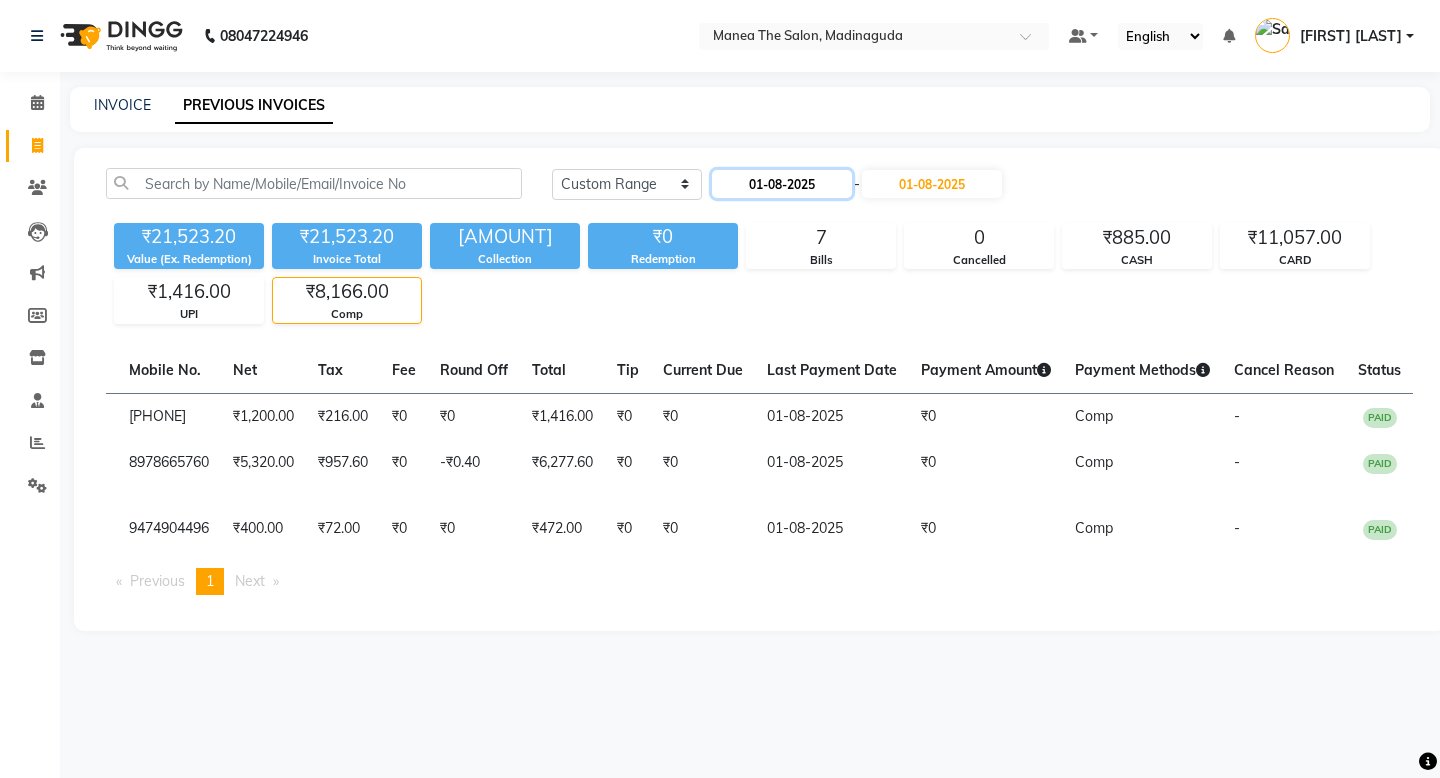 click on "01-08-2025" 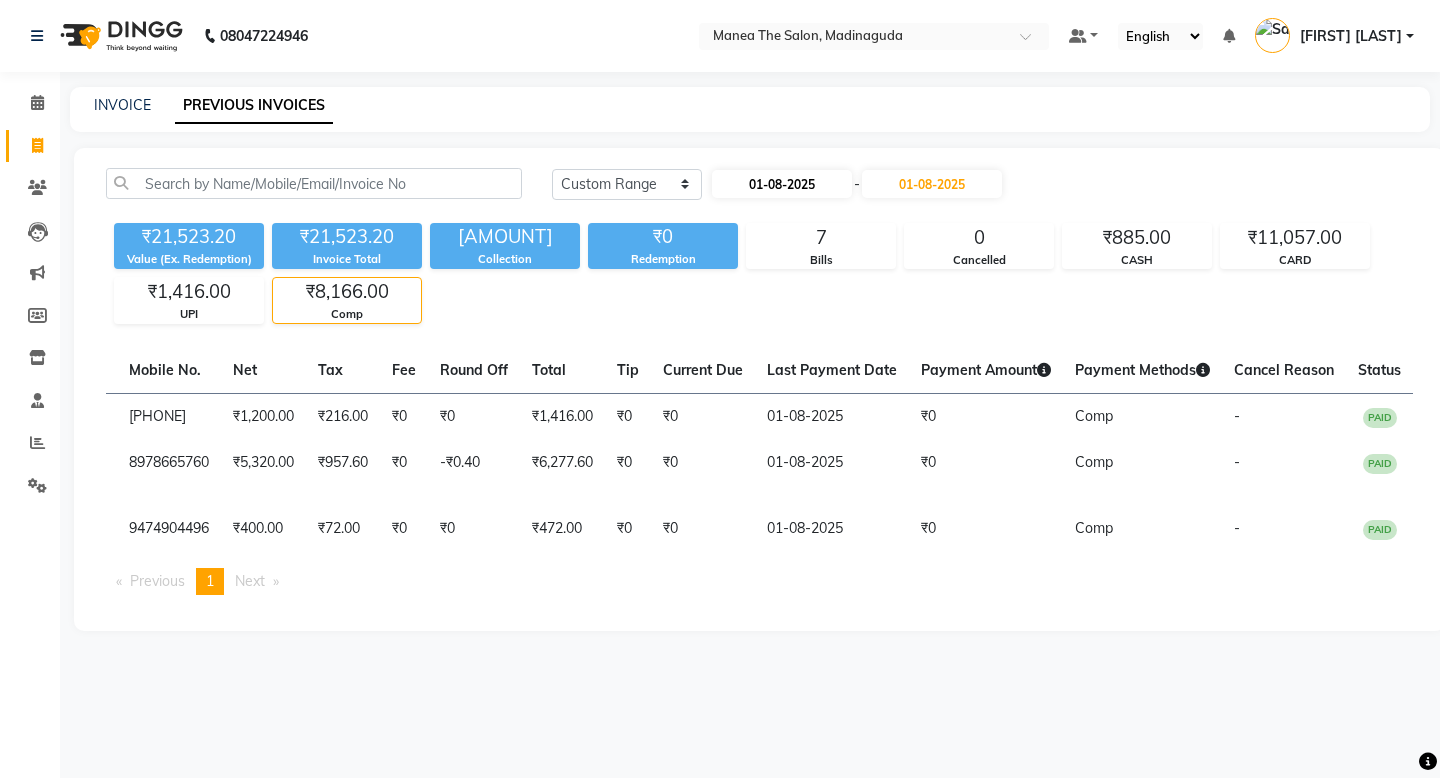 select on "8" 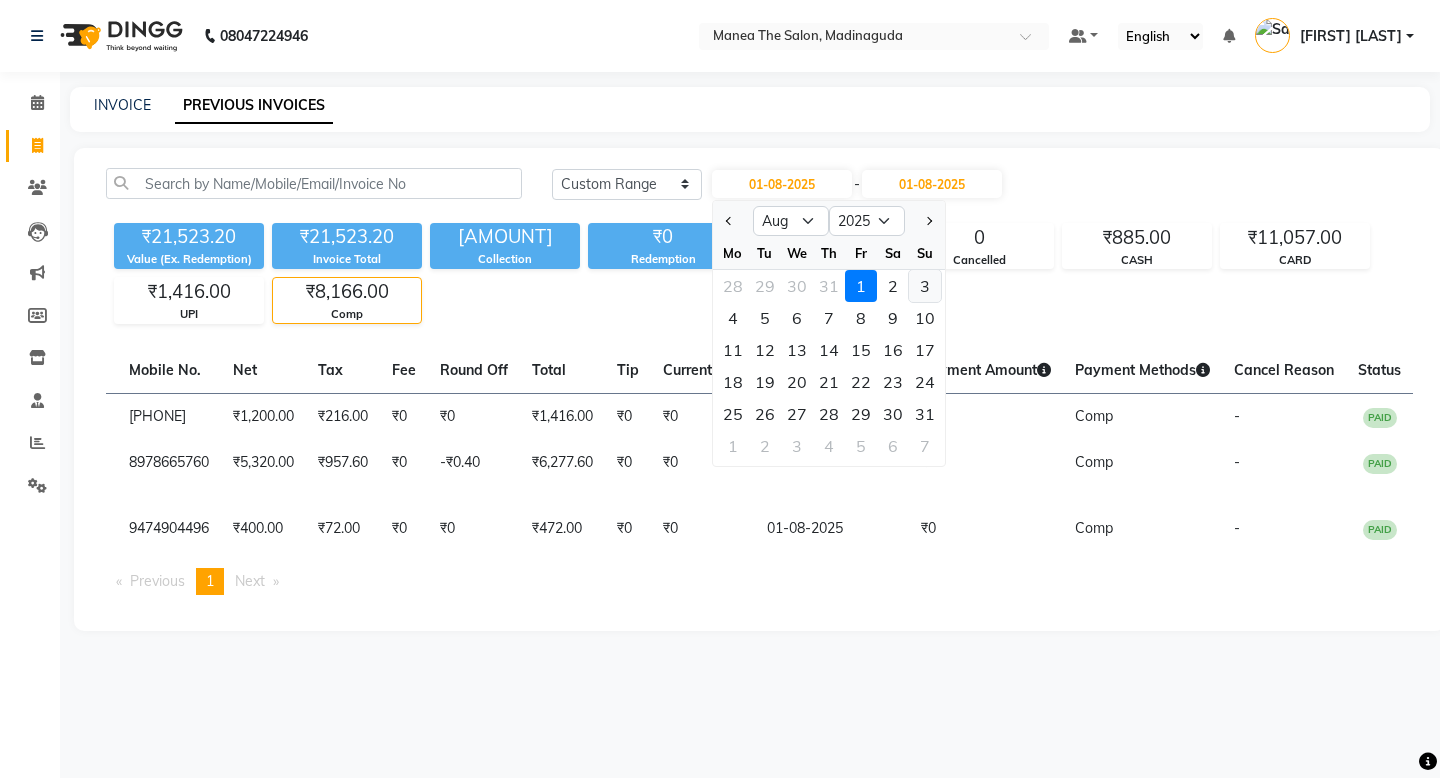 click on "3" 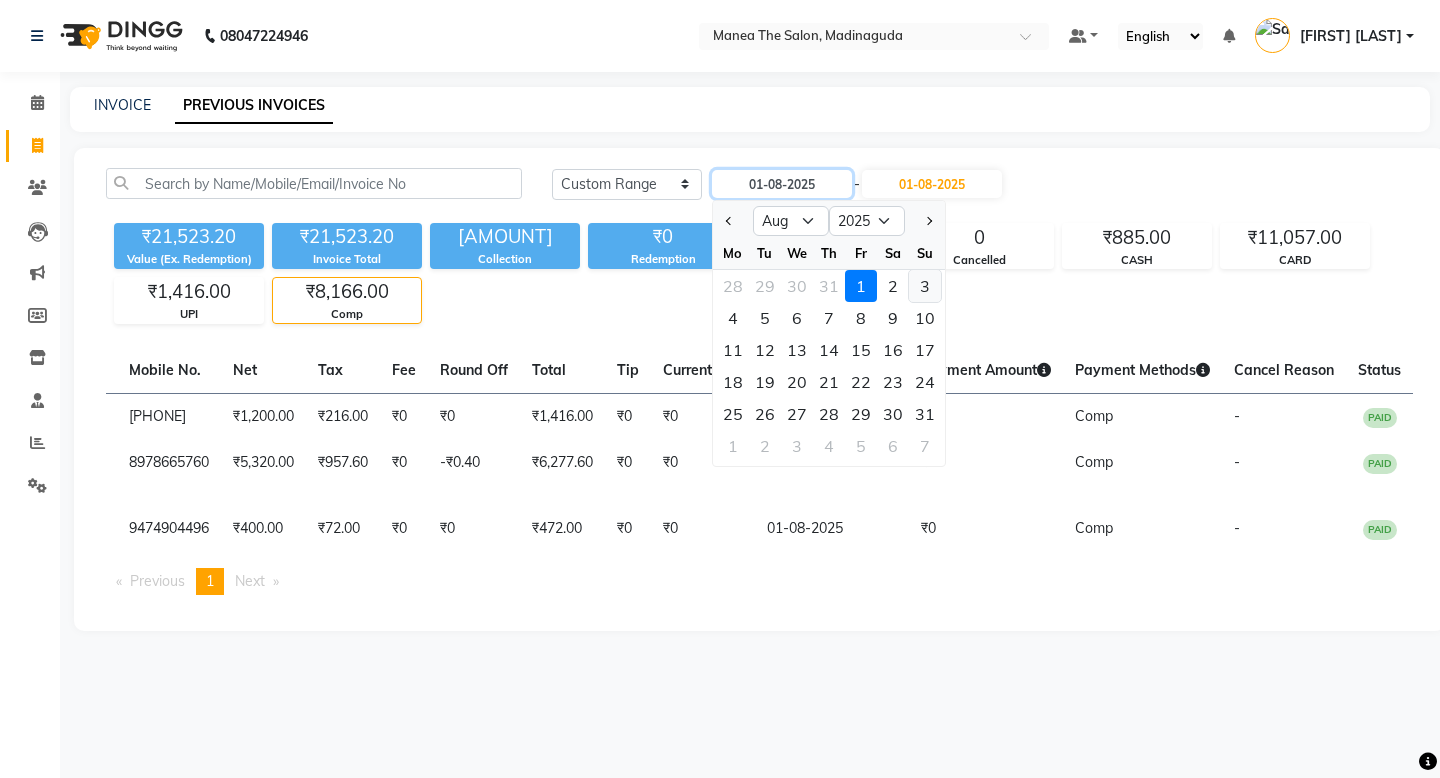 type on "03-08-2025" 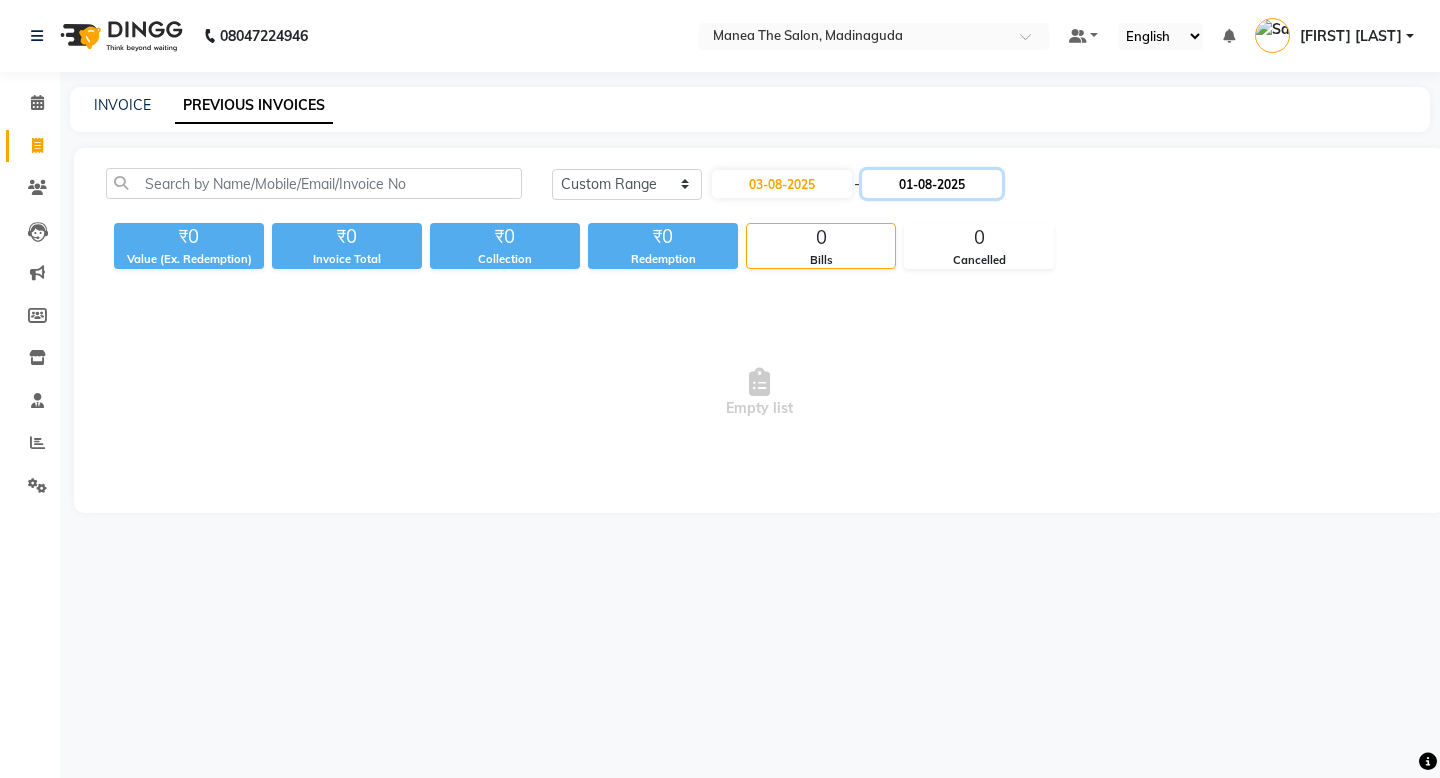 click on "01-08-2025" 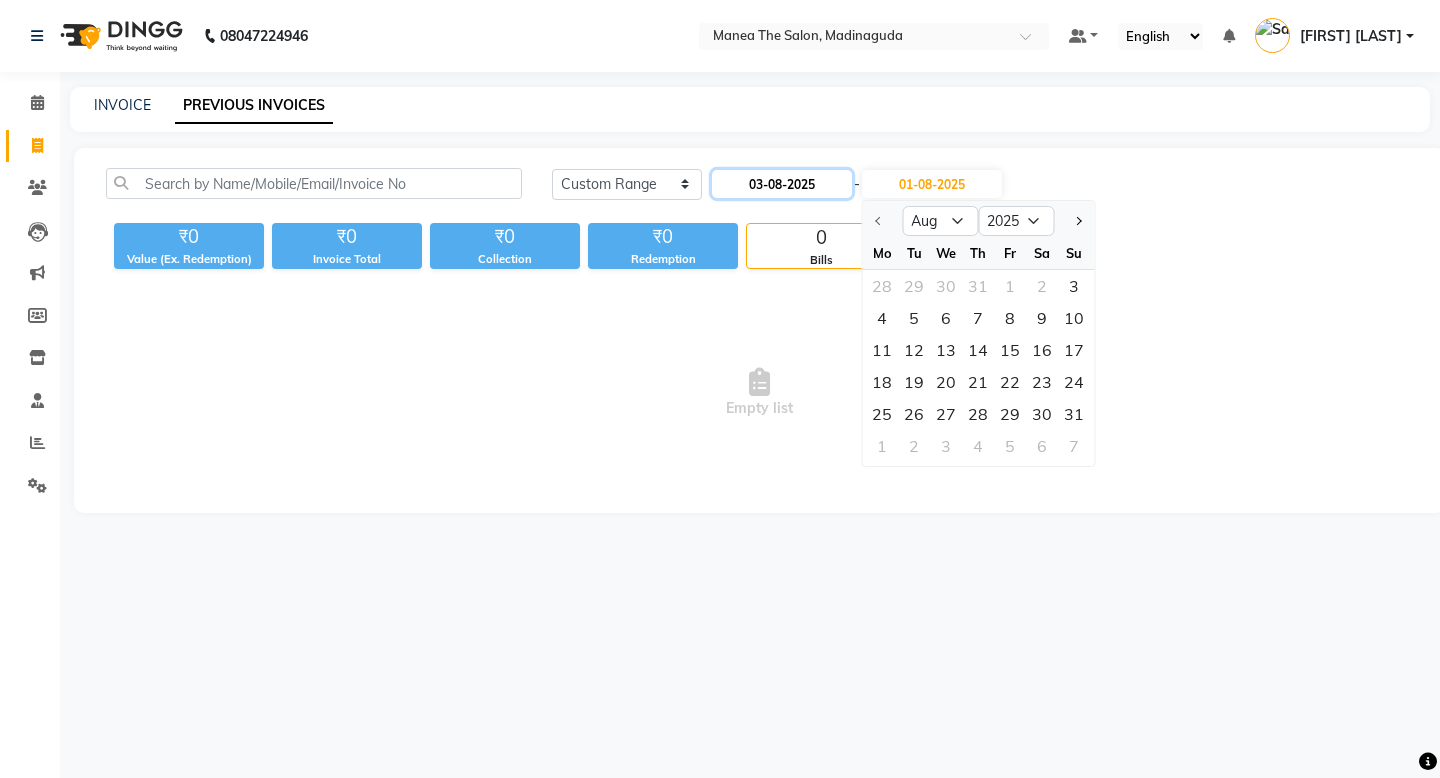 click on "03-08-2025" 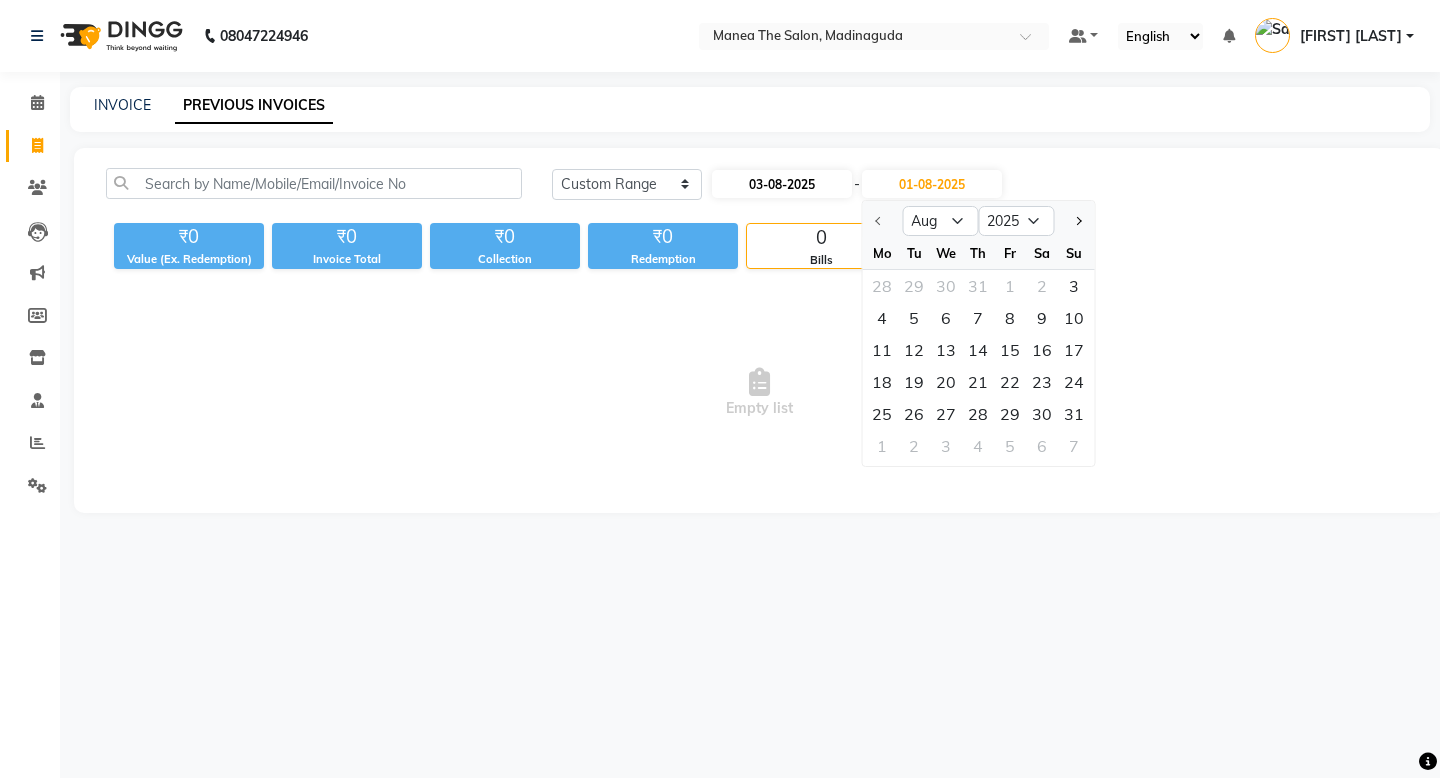 select on "8" 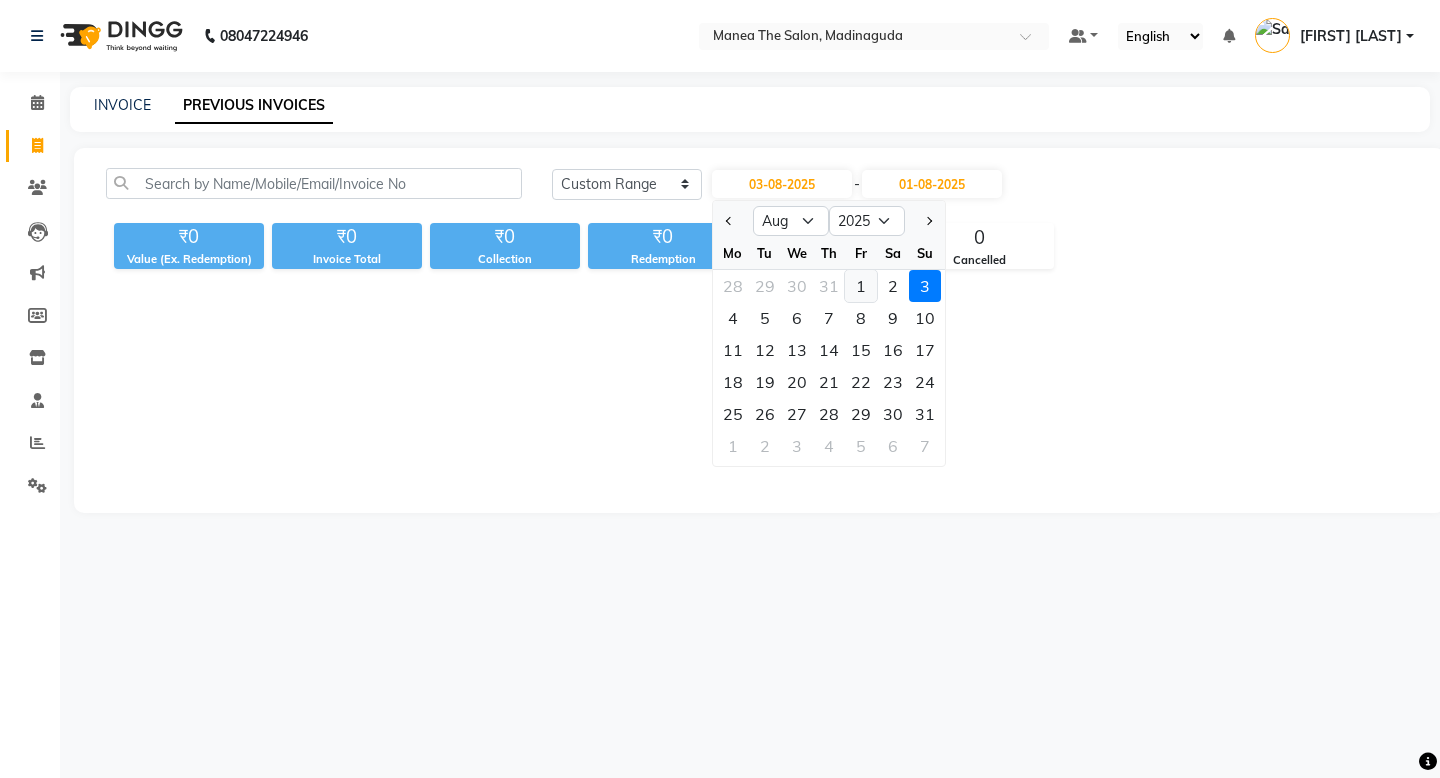 click on "1" 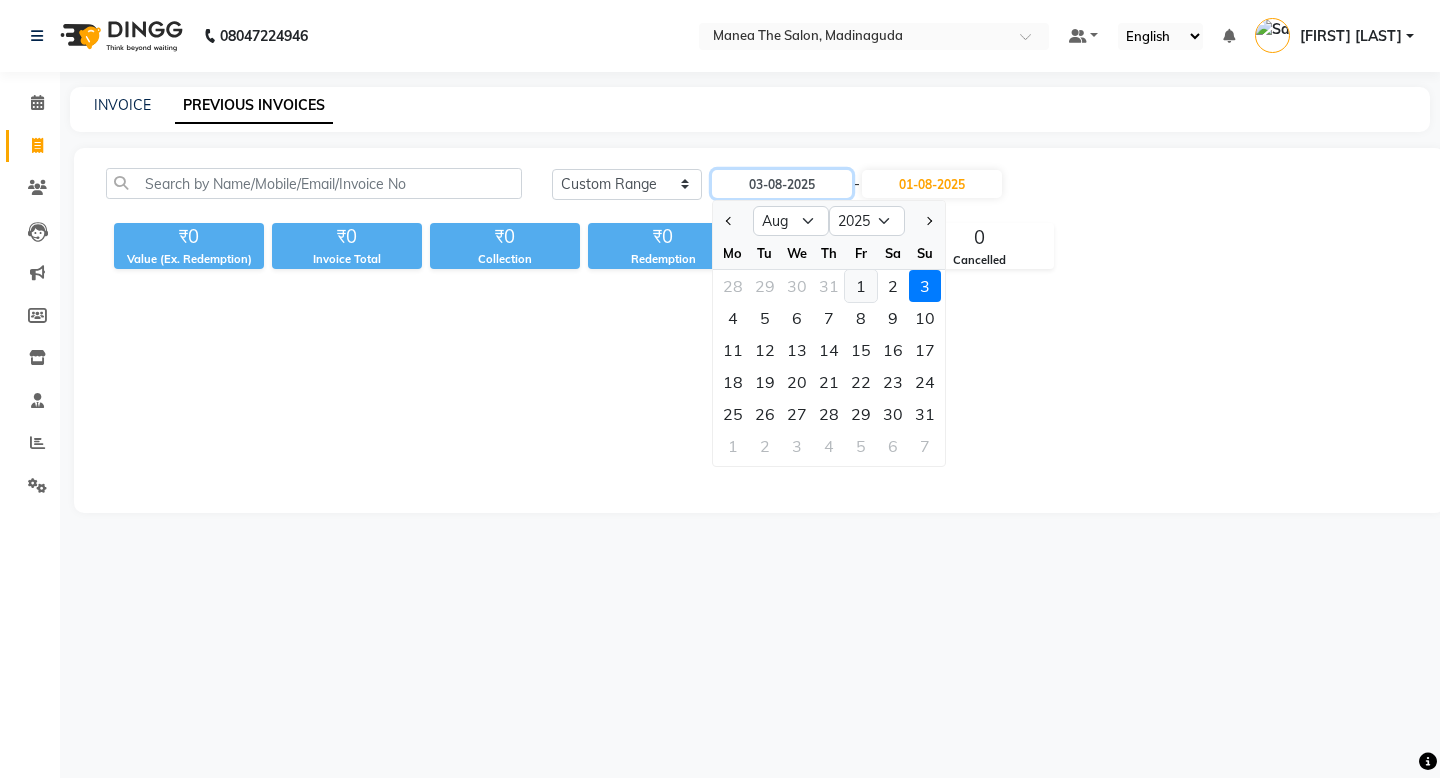 type on "01-08-2025" 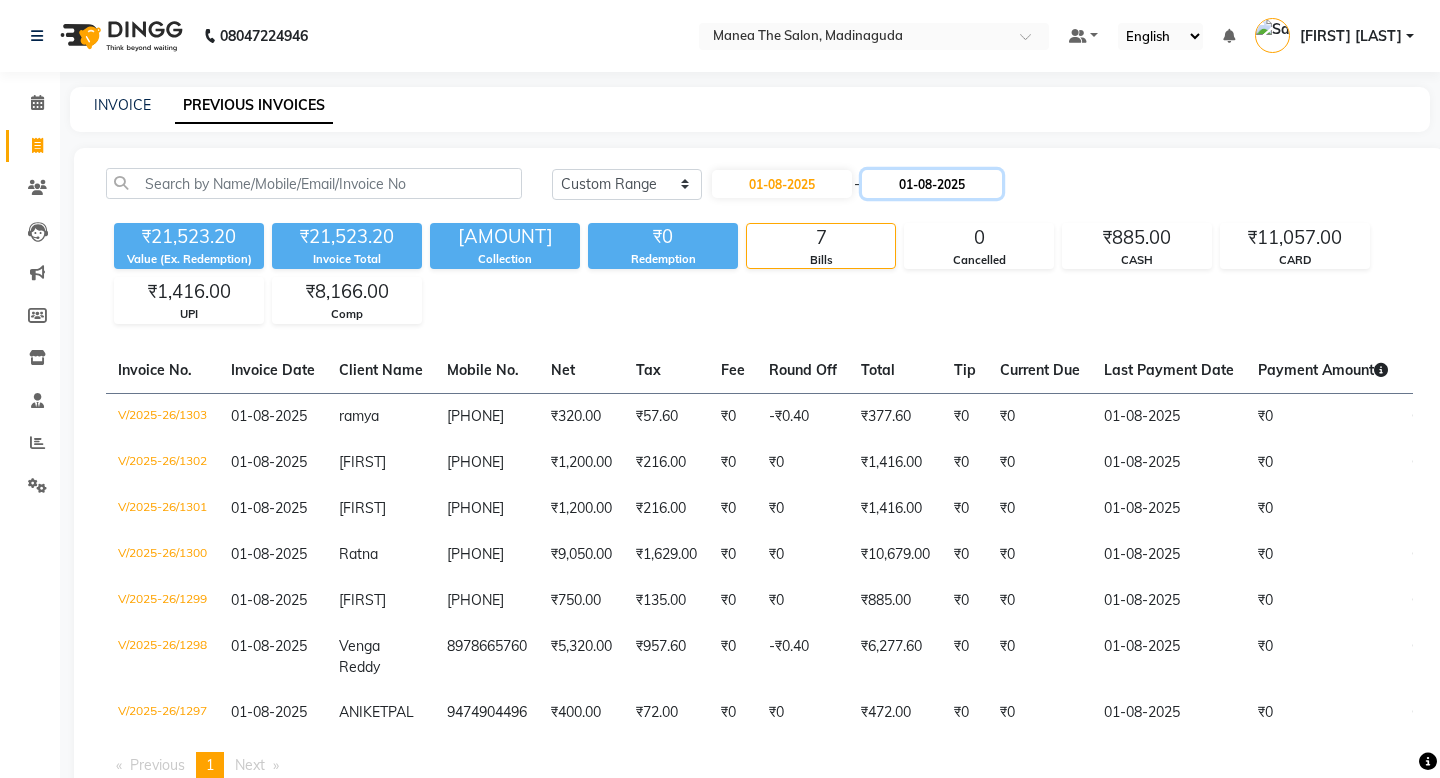 click on "01-08-2025" 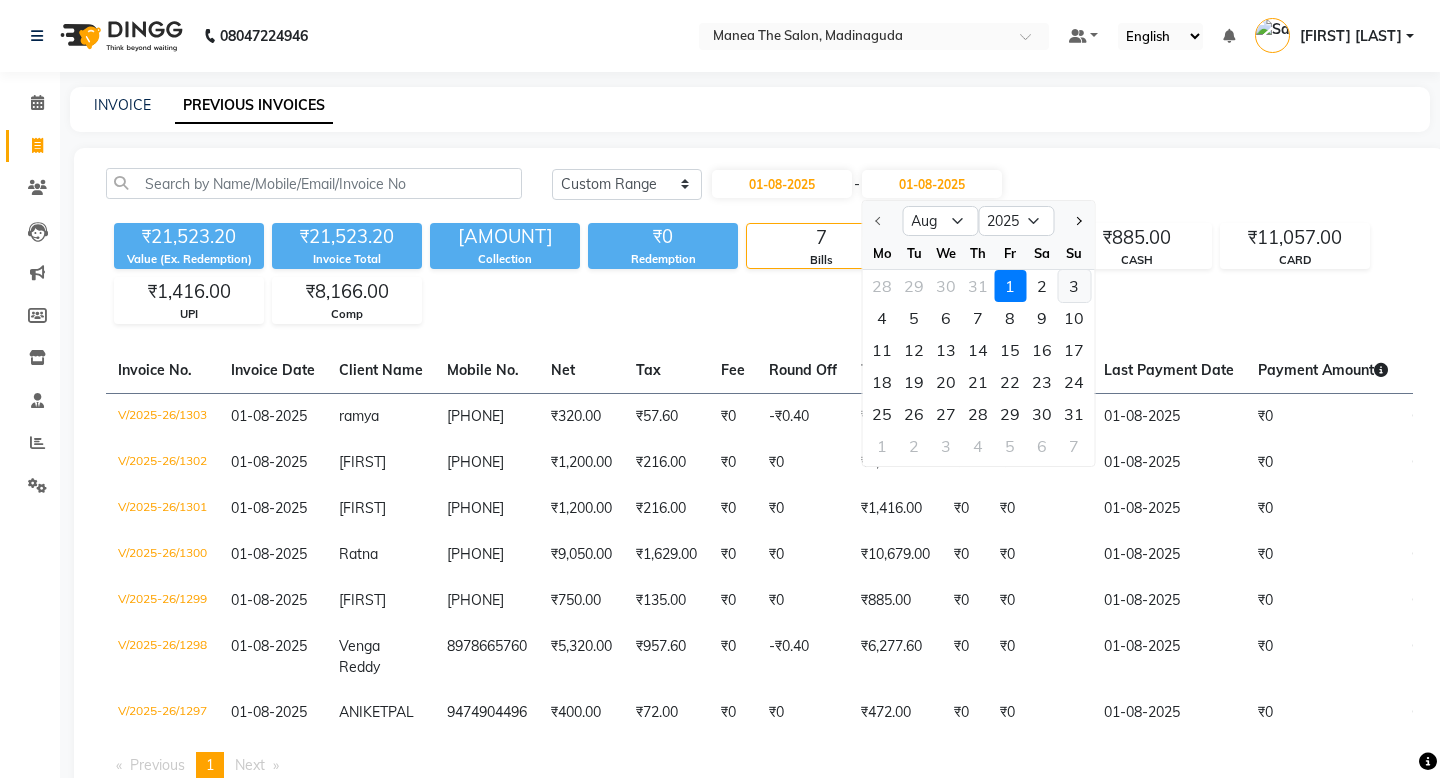 click on "3" 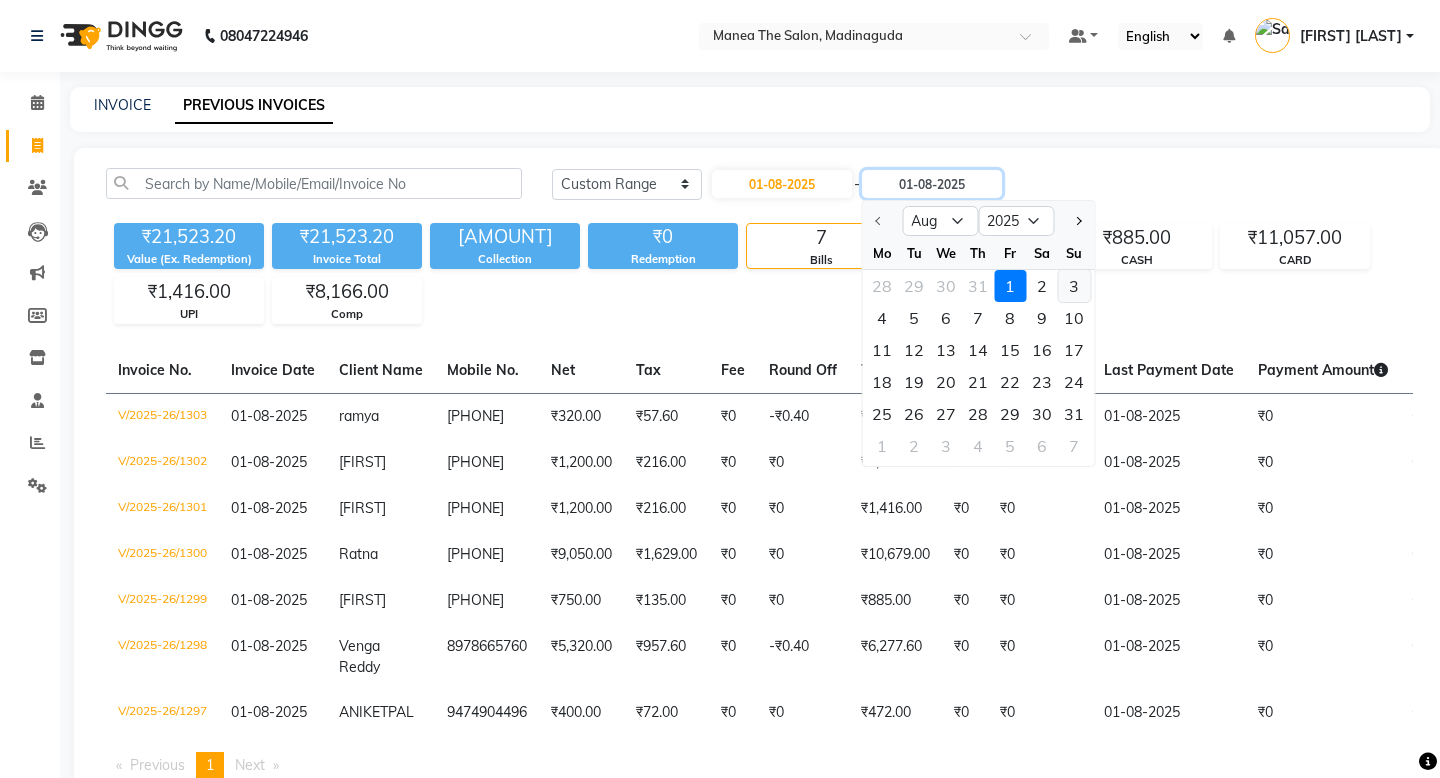 type on "03-08-2025" 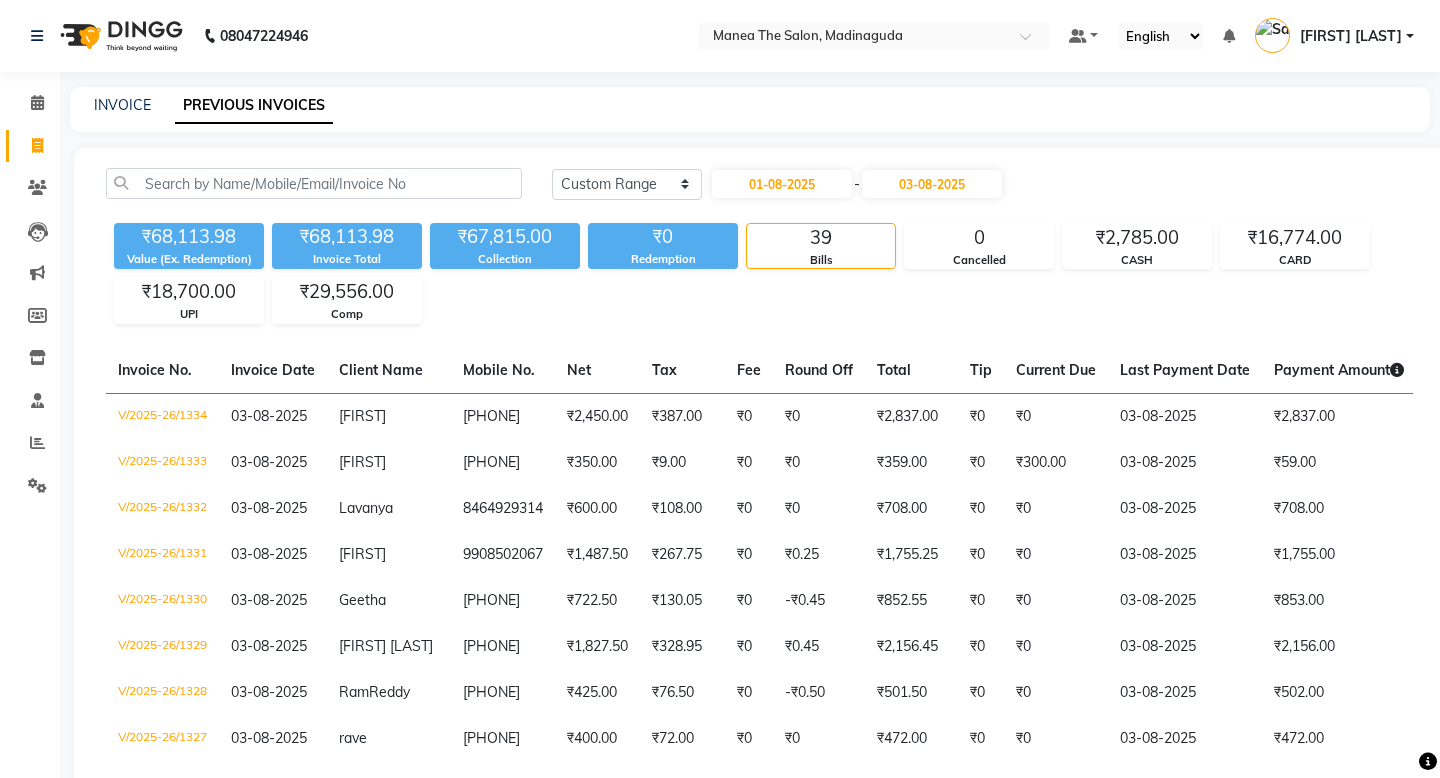 click on "Today Yesterday Custom Range 01-08-2025 - 03-08-2025 ₹68,113.98 Value (Ex. Redemption) ₹68,113.98 Invoice Total  ₹67,815.00 Collection ₹0 Redemption 39 Bills 0 Cancelled ₹2,785.00 CASH ₹16,774.00 CARD ₹18,700.00 UPI ₹29,556.00 Comp  Invoice No.   Invoice Date   Client Name   Mobile No.   Net   Tax   Fee   Round Off   Total   Tip   Current Due   Last Payment Date   Payment Amount   Payment Methods   Cancel Reason   Status   V/2025-26/1334  03-08-2025 pavani   9342929848 ₹2,450.00 ₹387.00  ₹0  ₹0 ₹2,837.00 ₹0 ₹0 03-08-2025 ₹2,837.00  Comp - PAID  V/2025-26/1333  03-08-2025 tejshri   7794052594 ₹350.00 ₹9.00  ₹0  ₹0 ₹359.00 ₹0 ₹300.00 03-08-2025 ₹59.00  Comp - PARTIAL PAID  V/2025-26/1332  03-08-2025 Lavanya   8464929314 ₹600.00 ₹108.00  ₹0  ₹0 ₹708.00 ₹0 ₹0 03-08-2025 ₹708.00  UPI - PAID  V/2025-26/1331  03-08-2025 Suchitra   9908502067 ₹1,487.50 ₹267.75  ₹0  ₹0.25 ₹1,755.25 ₹0 ₹0 03-08-2025 ₹1,755.00  CASH,  UPI - PAID 03-08-2025" 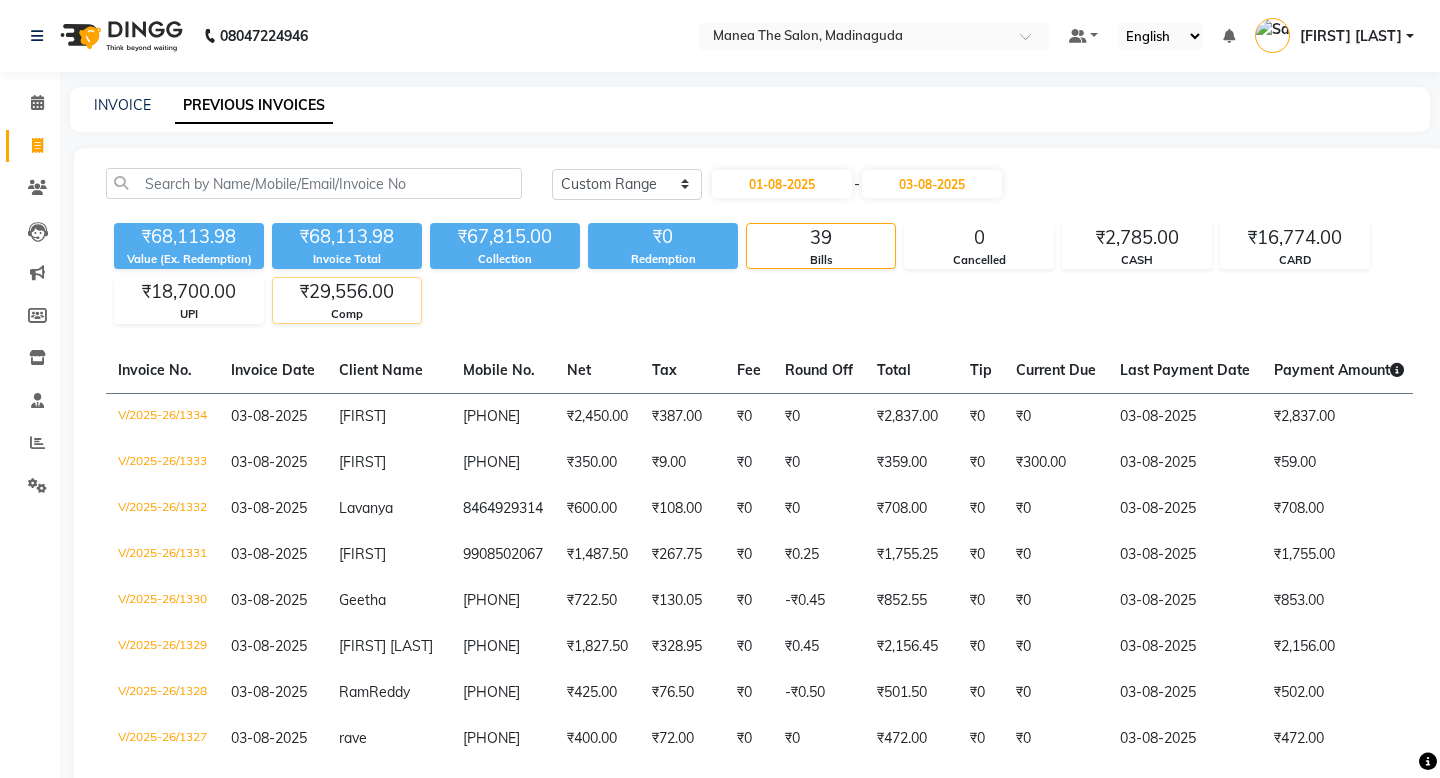 click on "Comp" 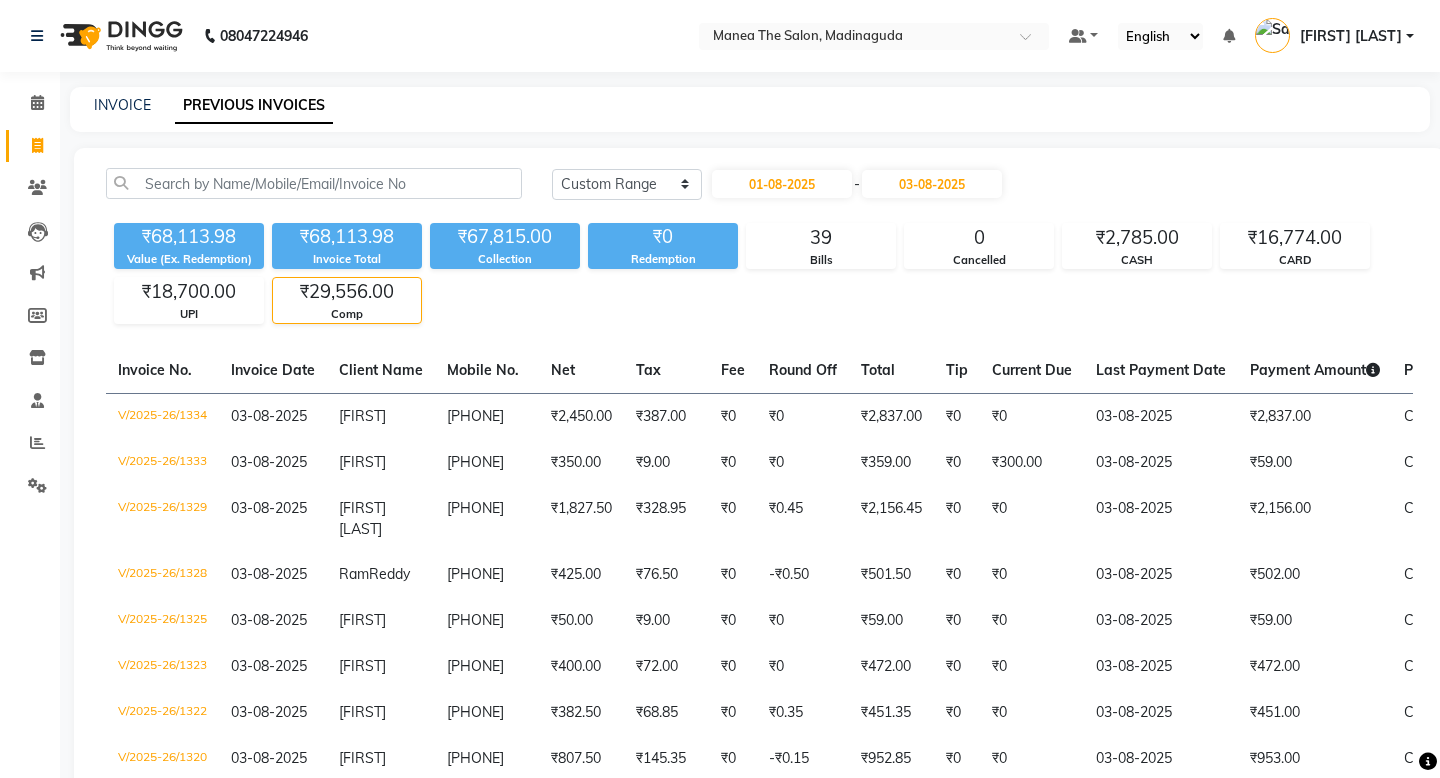 click on "Comp" 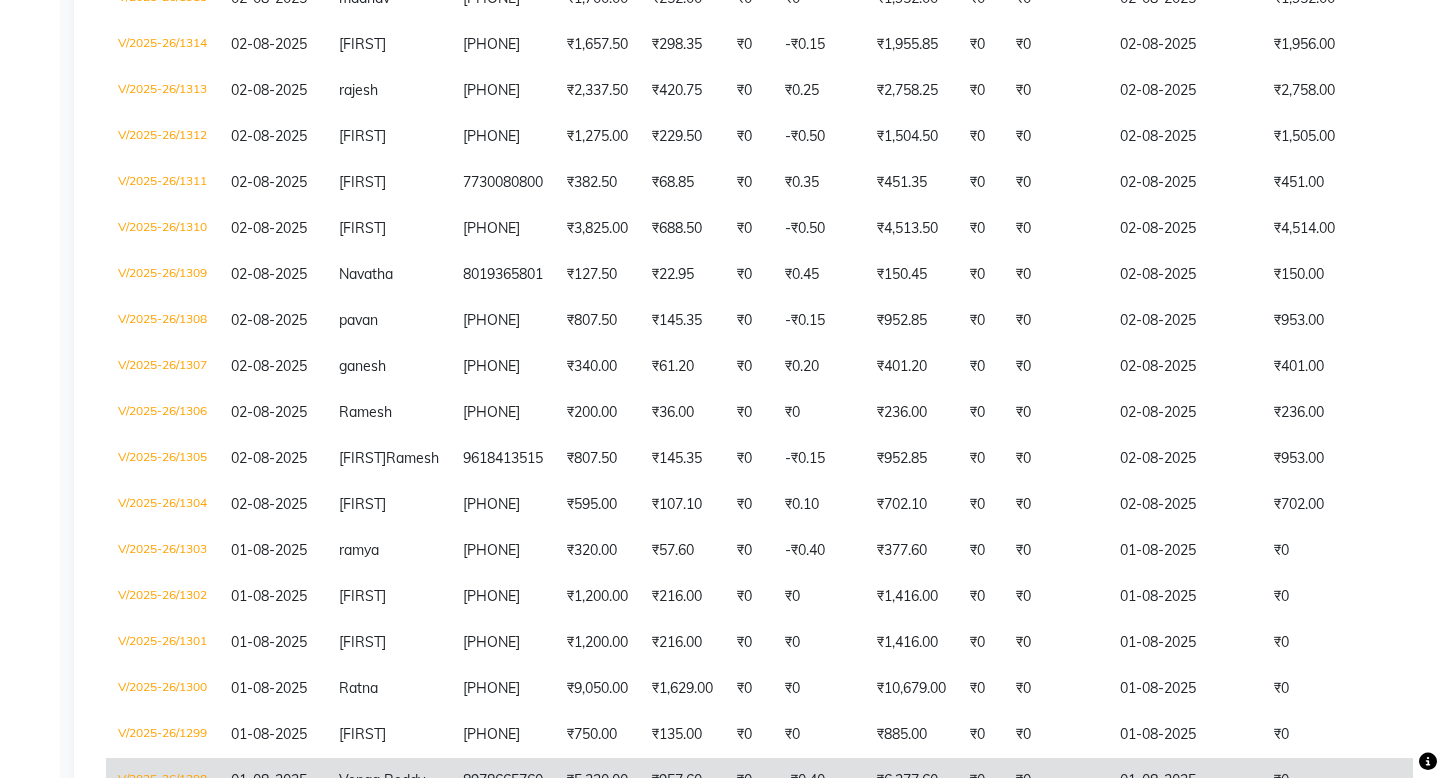 scroll, scrollTop: 1337, scrollLeft: 0, axis: vertical 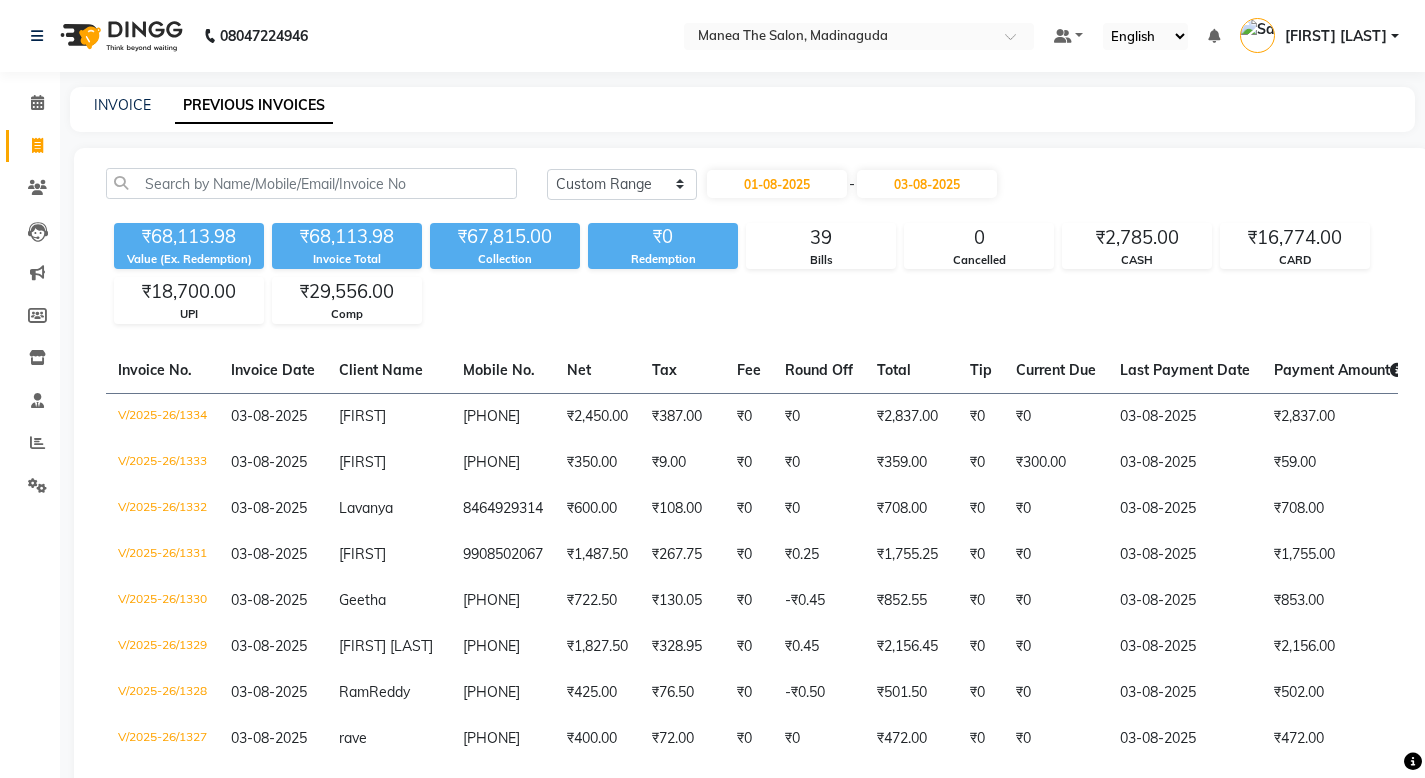click on "Today Yesterday Custom Range 01-08-2025 - 03-08-2025 ₹68,113.98 Value (Ex. Redemption) ₹68,113.98 Invoice Total  ₹67,815.00 Collection ₹0 Redemption 39 Bills 0 Cancelled ₹2,785.00 CASH ₹16,774.00 CARD ₹18,700.00 UPI ₹29,556.00 Comp  Invoice No.   Invoice Date   Client Name   Mobile No.   Net   Tax   Fee   Round Off   Total   Tip   Current Due   Last Payment Date   Payment Amount   Payment Methods   Cancel Reason   Status   V/2025-26/1334  03-08-2025 pavani   9342929848 ₹2,450.00 ₹387.00  ₹0  ₹0 ₹2,837.00 ₹0 ₹0 03-08-2025 ₹2,837.00  Comp - PAID  V/2025-26/1333  03-08-2025 tejshri   7794052594 ₹350.00 ₹9.00  ₹0  ₹0 ₹359.00 ₹0 ₹300.00 03-08-2025 ₹59.00  Comp - PARTIAL PAID  V/2025-26/1332  03-08-2025 Lavanya   8464929314 ₹600.00 ₹108.00  ₹0  ₹0 ₹708.00 ₹0 ₹0 03-08-2025 ₹708.00  UPI - PAID  V/2025-26/1331  03-08-2025 Suchitra   9908502067 ₹1,487.50 ₹267.75  ₹0  ₹0.25 ₹1,755.25 ₹0 ₹0 03-08-2025 ₹1,755.00  CASH,  UPI - PAID 03-08-2025" 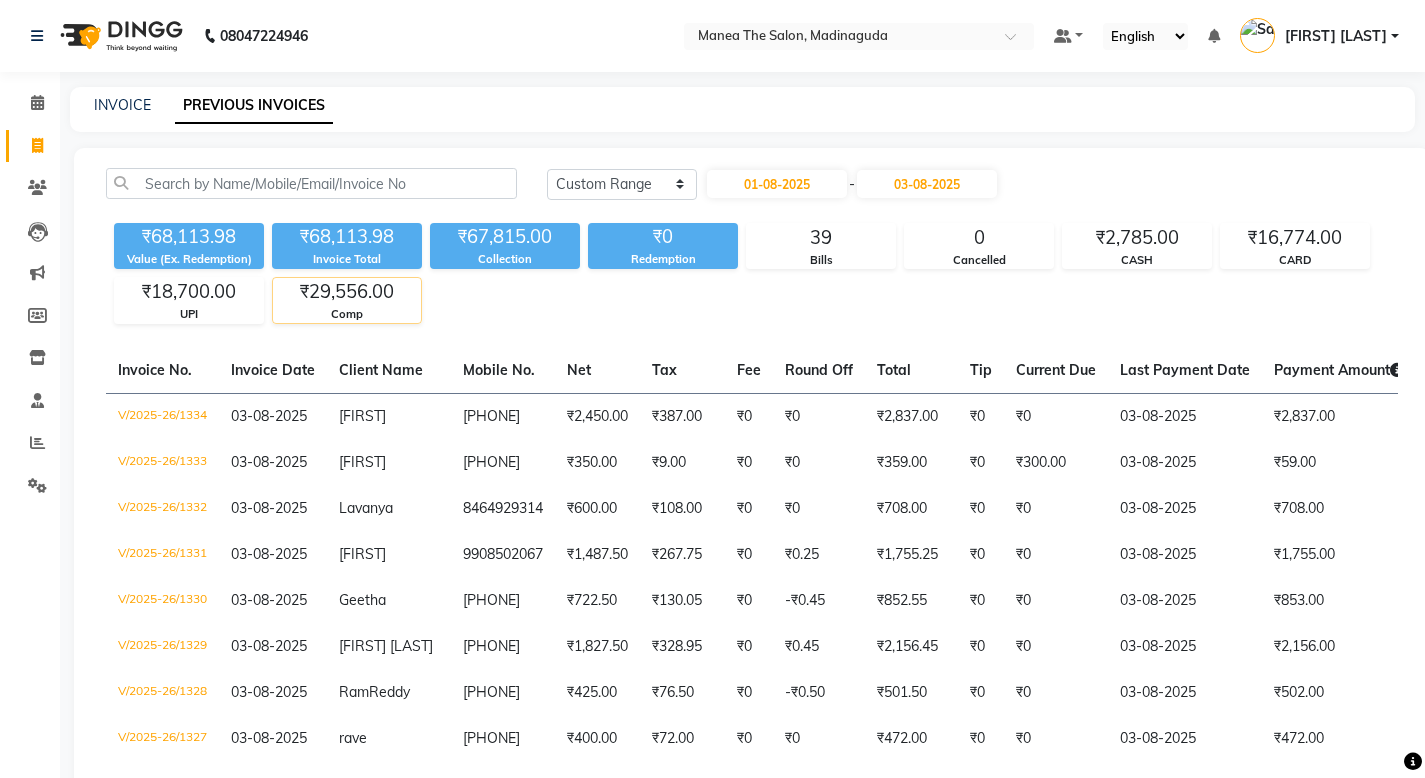 click on "Comp" 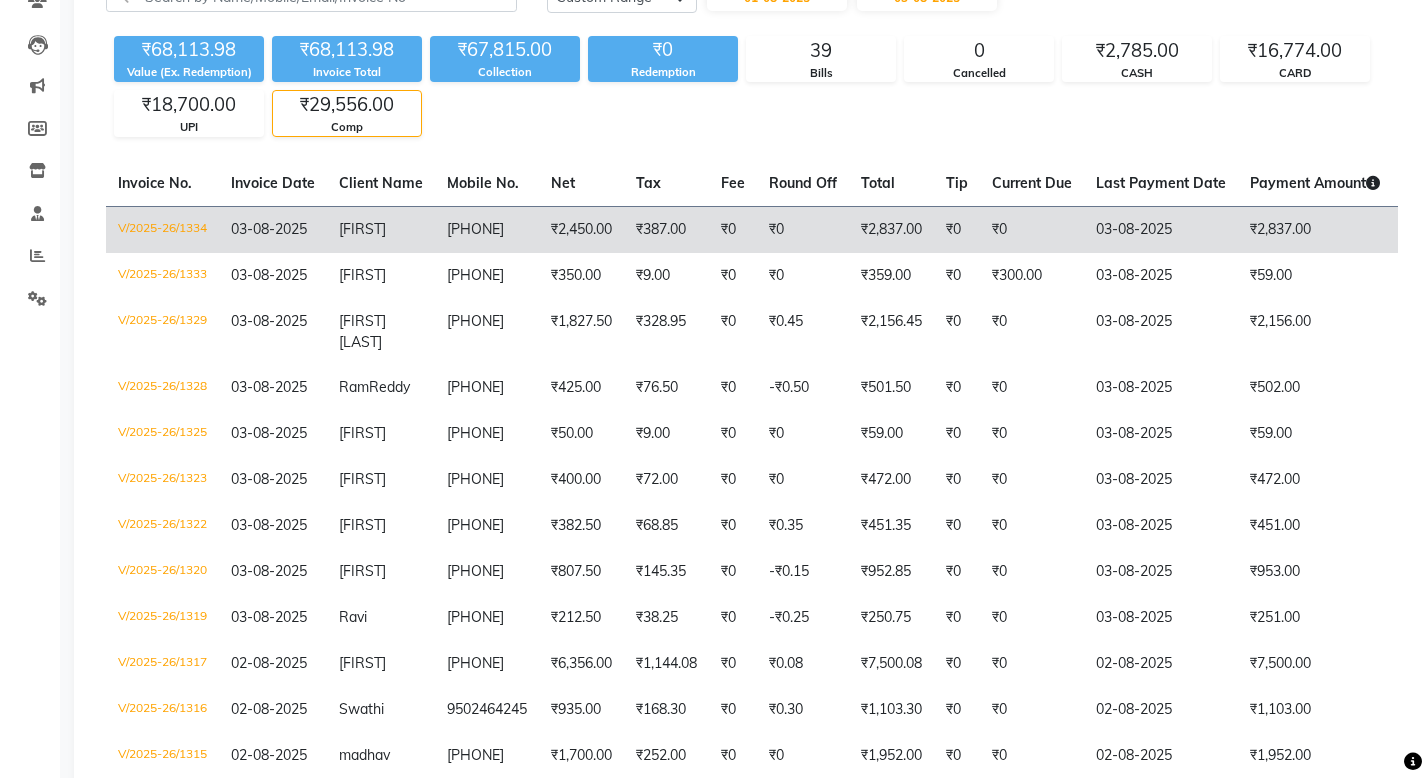 scroll, scrollTop: 191, scrollLeft: 0, axis: vertical 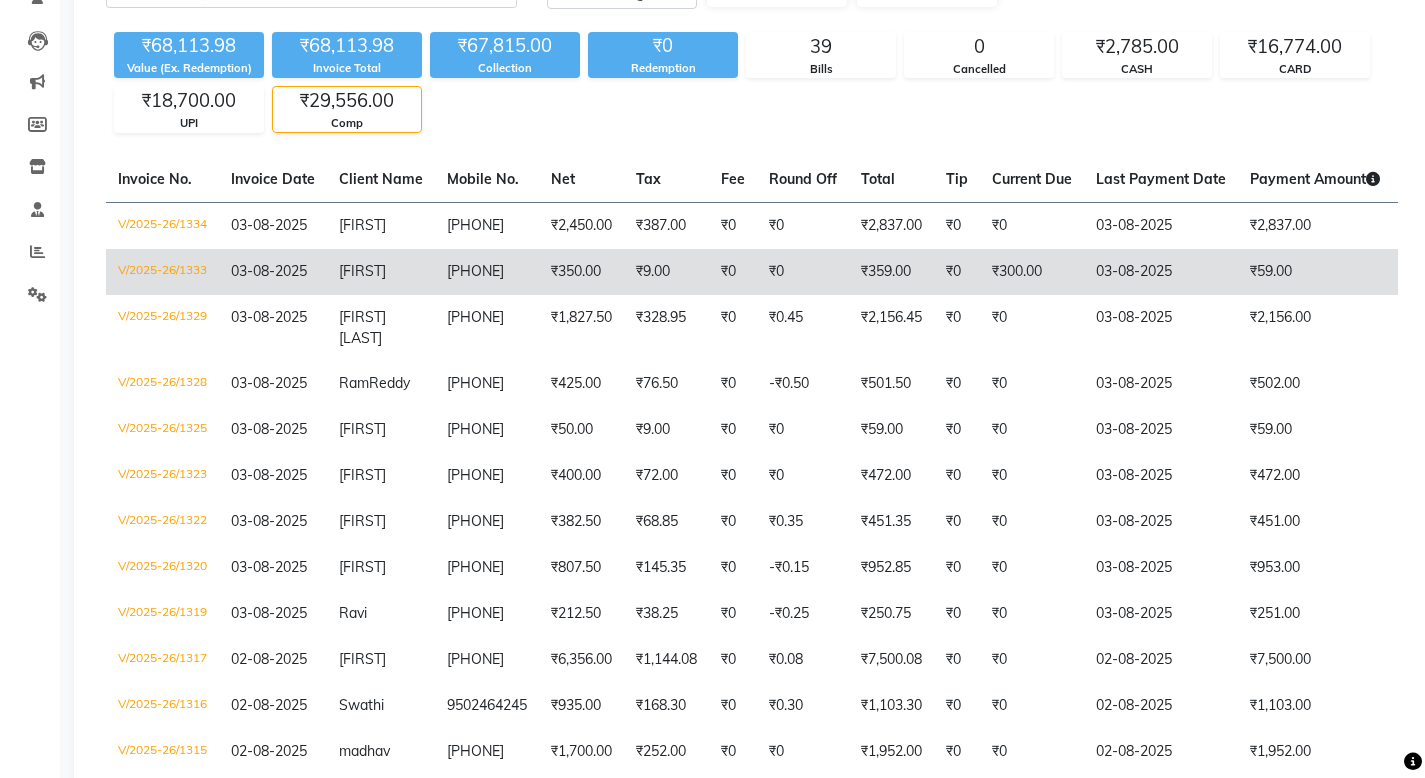 click on "V/2025-26/1333" 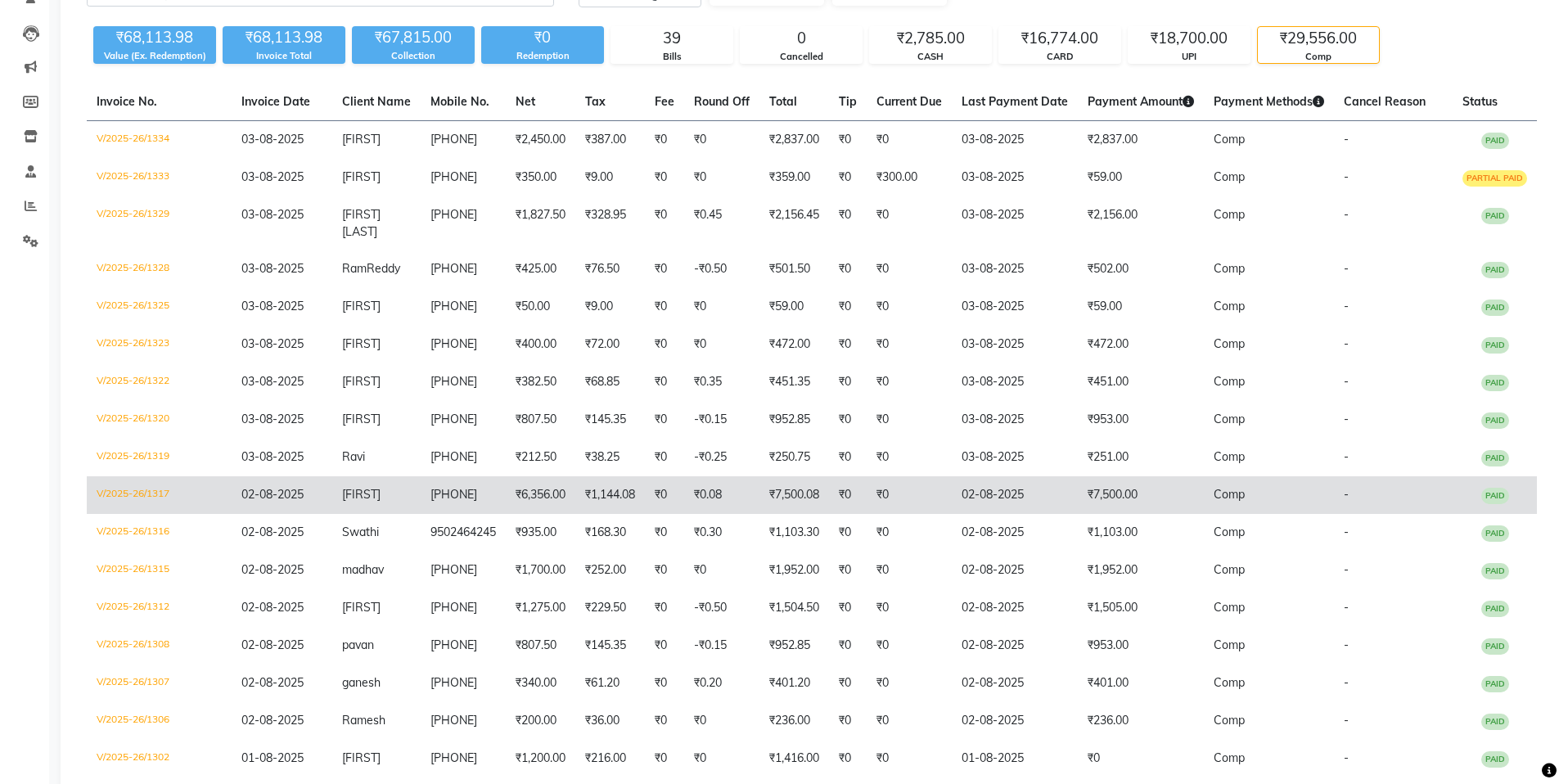 scroll, scrollTop: 0, scrollLeft: 0, axis: both 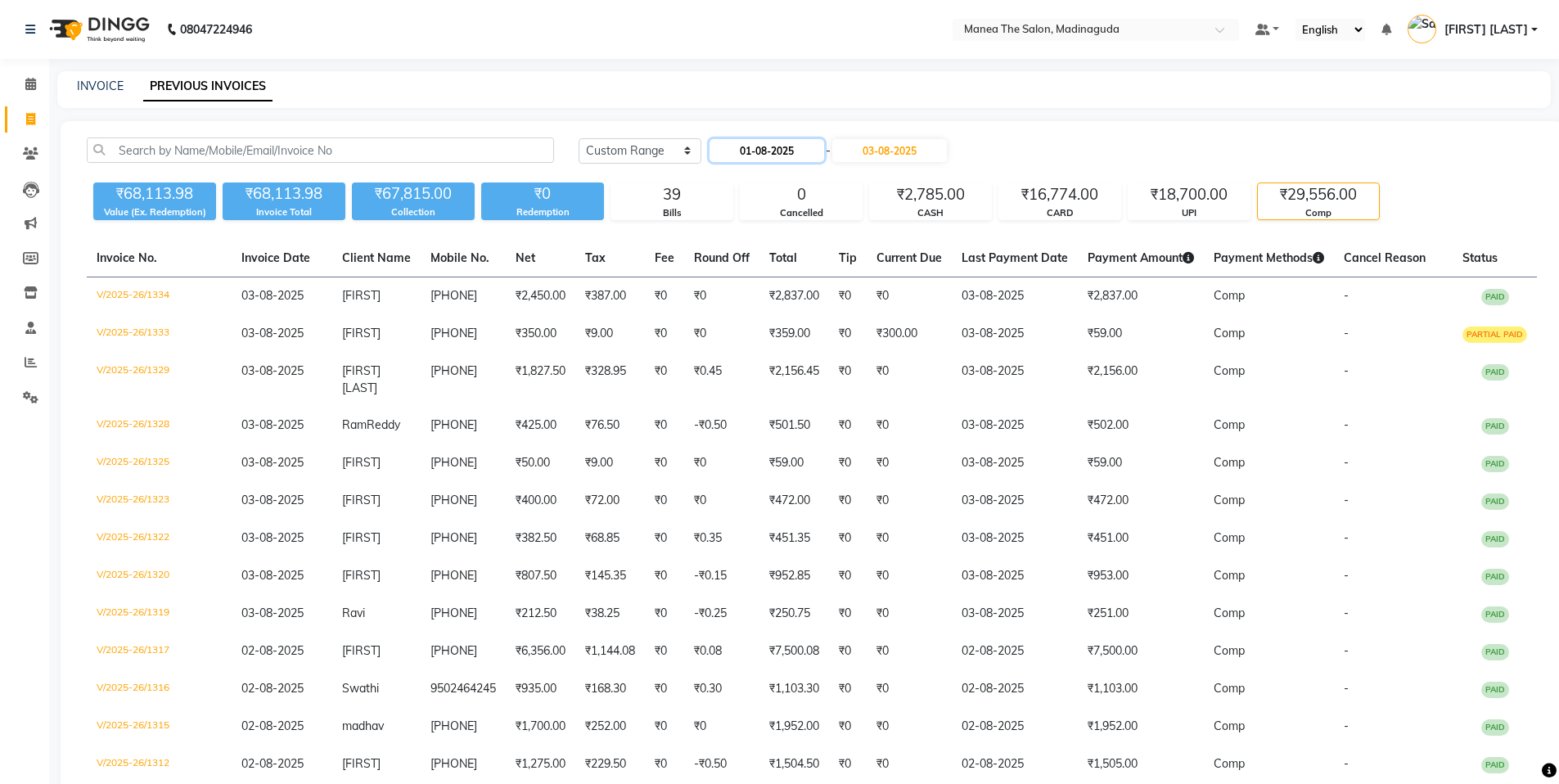 click on "01-08-2025" 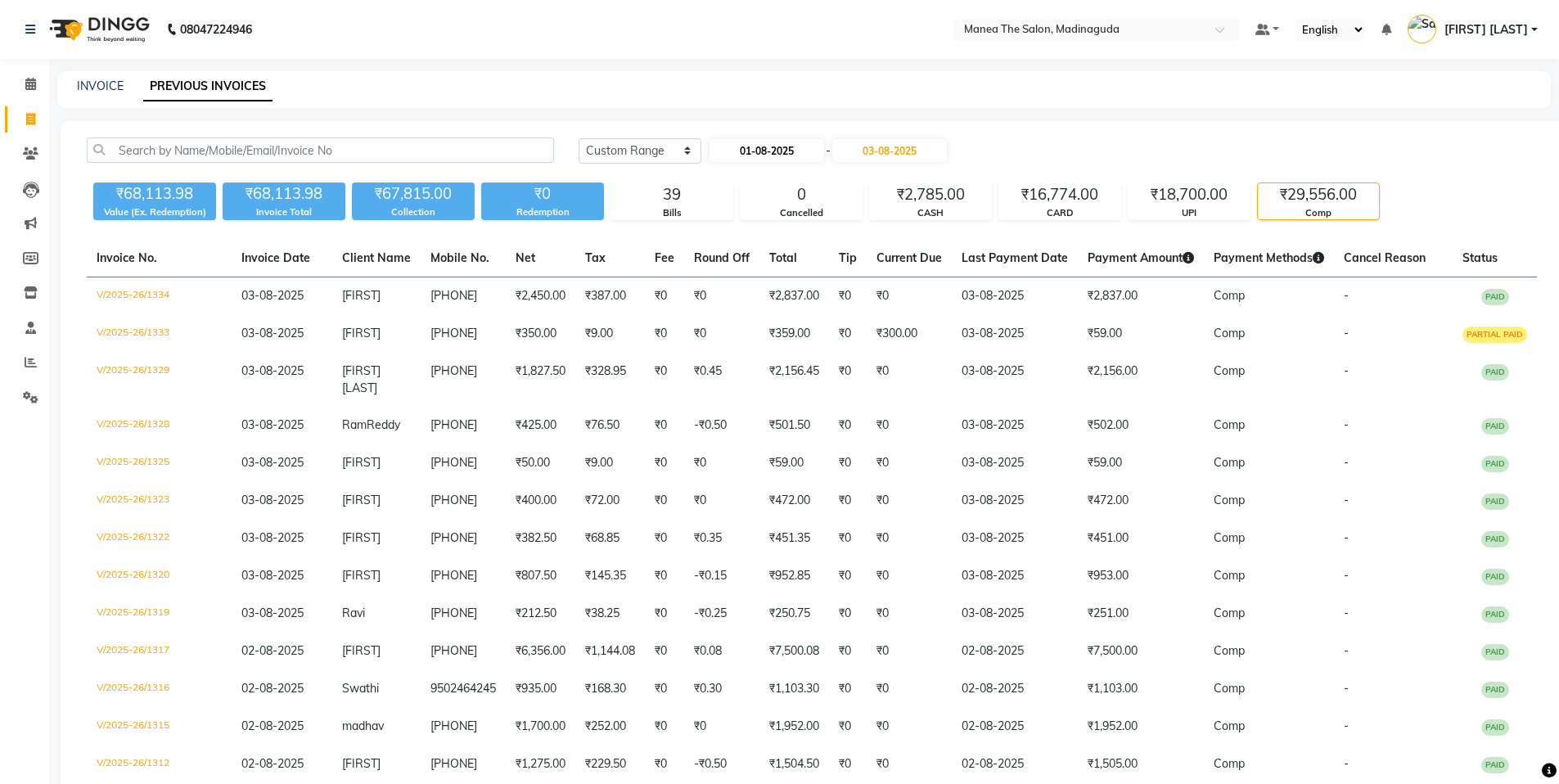 click on "01-08-2025" 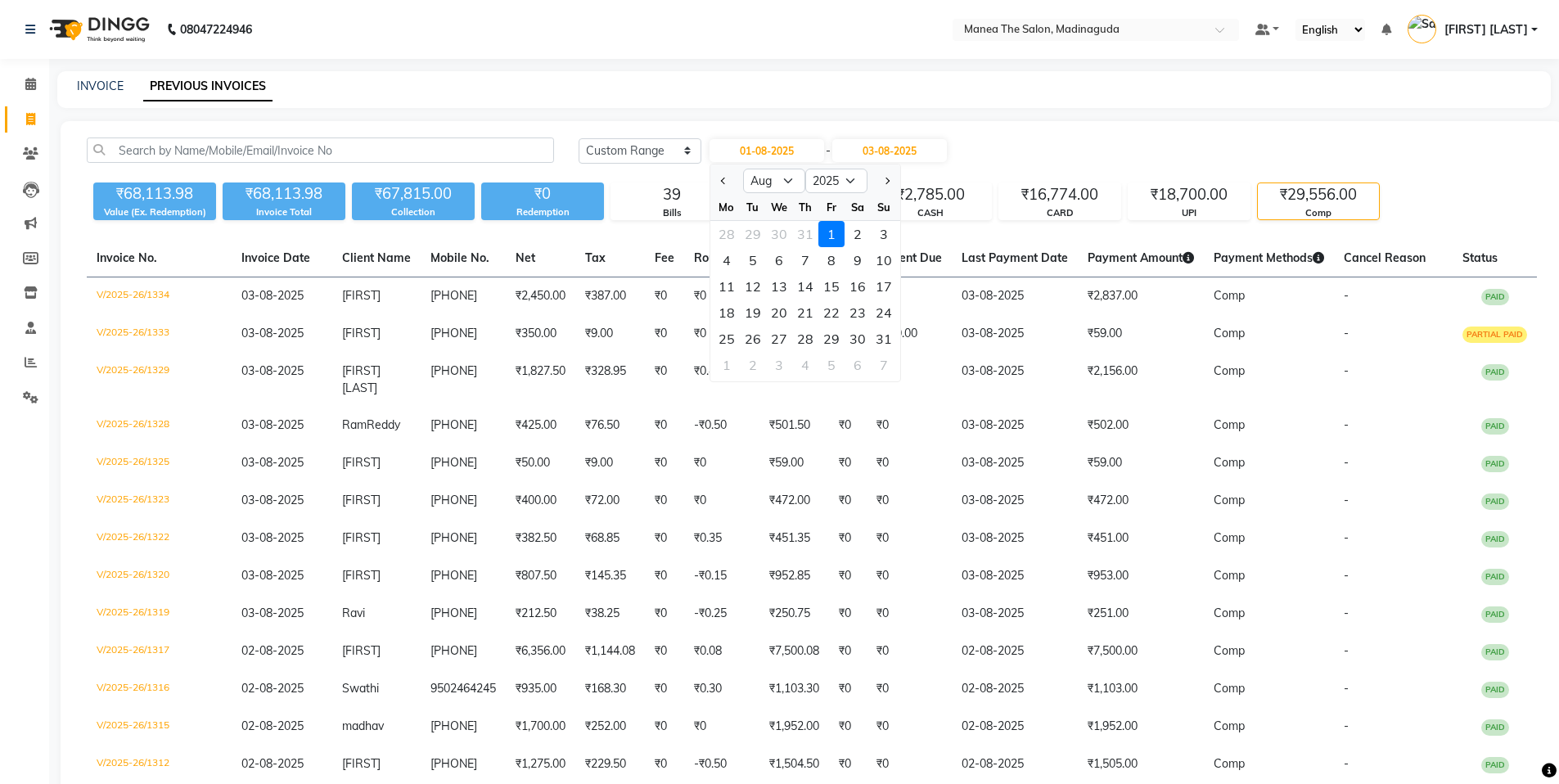 click on "Today Yesterday Custom Range 01-08-2025 Jan Feb Mar Apr May Jun Jul Aug Sep Oct Nov Dec 2015 2016 2017 2018 2019 2020 2021 2022 2023 2024 2025 2026 2027 2028 2029 2030 2031 2032 2033 2034 2035 Mo Tu We Th Fr Sa Su 28 29 30 31 1 2 3 4 5 6 7 8 9 10 11 12 13 14 15 16 17 18 19 20 21 22 23 24 25 26 27 28 29 30 31 1 2 3 4 5 6 7 - 03-08-2025 ₹68,113.98 Value (Ex. Redemption) ₹68,113.98 Invoice Total  ₹67,815.00 Collection ₹0 Redemption 39 Bills 0 Cancelled ₹2,785.00 CASH ₹16,774.00 CARD ₹18,700.00 UPI ₹29,556.00 Comp  Invoice No.   Invoice Date   Client Name   Mobile No.   Net   Tax   Fee   Round Off   Total   Tip   Current Due   Last Payment Date   Payment Amount   Payment Methods   Cancel Reason   Status   V/2025-26/1334  03-08-2025 pavani   9342929848 ₹2,450.00 ₹387.00  ₹0  ₹0 ₹2,837.00 ₹0 ₹0 03-08-2025 ₹2,837.00  Comp - PAID  V/2025-26/1333  03-08-2025 tejshri   7794052594 ₹350.00 ₹9.00  ₹0  ₹0 ₹359.00 ₹0 ₹300.00 03-08-2025 ₹59.00  Comp - PARTIAL PAID 03-08-2025" 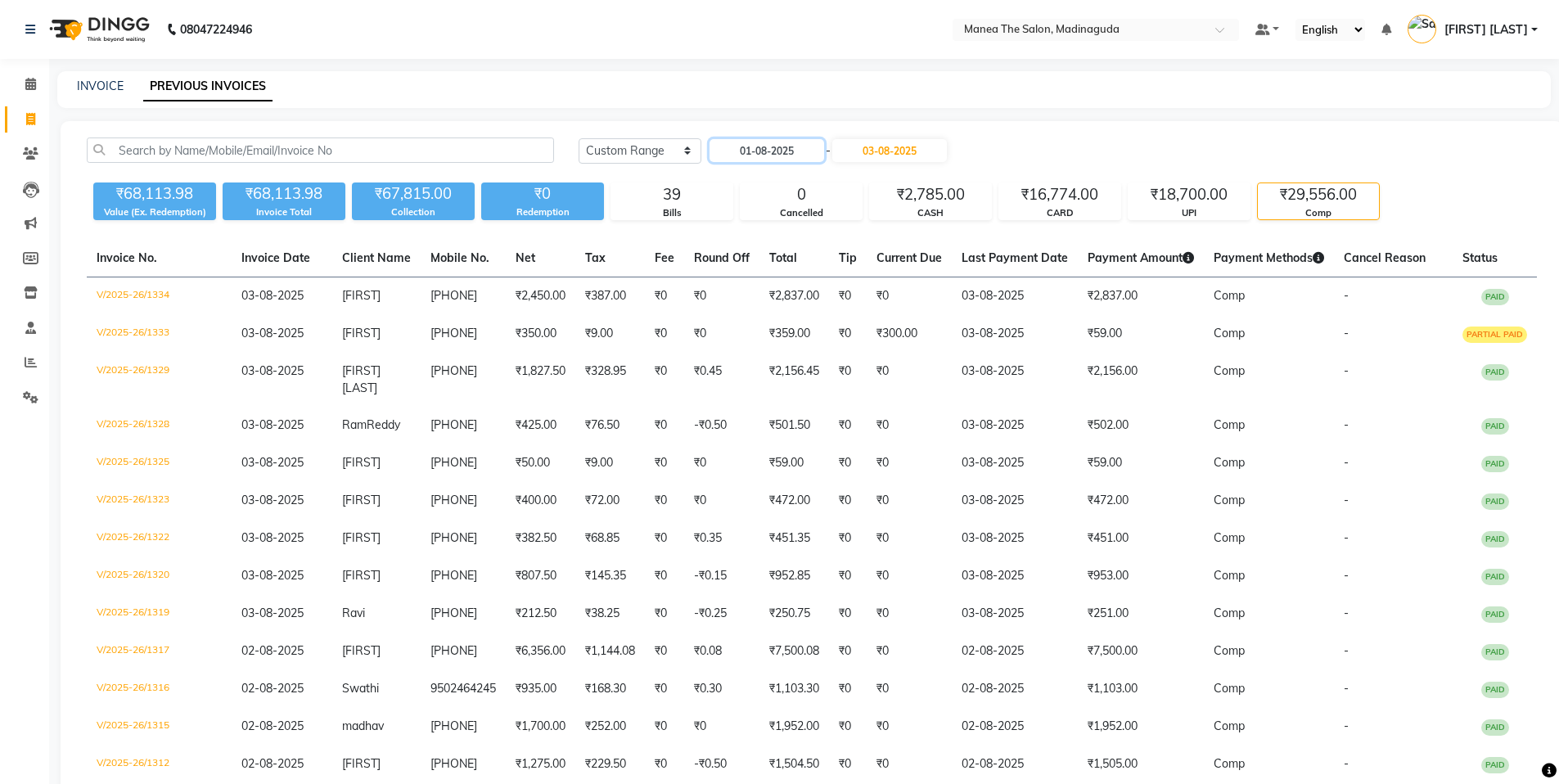 click on "Today Yesterday Custom Range 01-08-2025 - 03-08-2025 ₹68,113.98 Value (Ex. Redemption) ₹68,113.98 Invoice Total  ₹67,815.00 Collection ₹0 Redemption 39 Bills 0 Cancelled ₹2,785.00 CASH ₹16,774.00 CARD ₹18,700.00 UPI ₹29,556.00 Comp  Invoice No.   Invoice Date   Client Name   Mobile No.   Net   Tax   Fee   Round Off   Total   Tip   Current Due   Last Payment Date   Payment Amount   Payment Methods   Cancel Reason   Status   V/2025-26/1334  03-08-2025 pavani   9342929848 ₹2,450.00 ₹387.00  ₹0  ₹0 ₹2,837.00 ₹0 ₹0 03-08-2025 ₹2,837.00  Comp - PAID  V/2025-26/1333  03-08-2025 tejshri   7794052594 ₹350.00 ₹9.00  ₹0  ₹0 ₹359.00 ₹0 ₹300.00 03-08-2025 ₹59.00  Comp - PARTIAL PAID  V/2025-26/1329  03-08-2025 ravi kiran   9014250679 ₹1,827.50 ₹328.95  ₹0  ₹0.45 ₹2,156.45 ₹0 ₹0 03-08-2025 ₹2,156.00  Comp - PAID  V/2025-26/1328  03-08-2025 Ram  Reddy 9566174566 ₹425.00 ₹76.50  ₹0  -₹0.50 ₹501.50 ₹0 ₹0 03-08-2025 ₹502.00  Comp - PAID 03-08-2025" 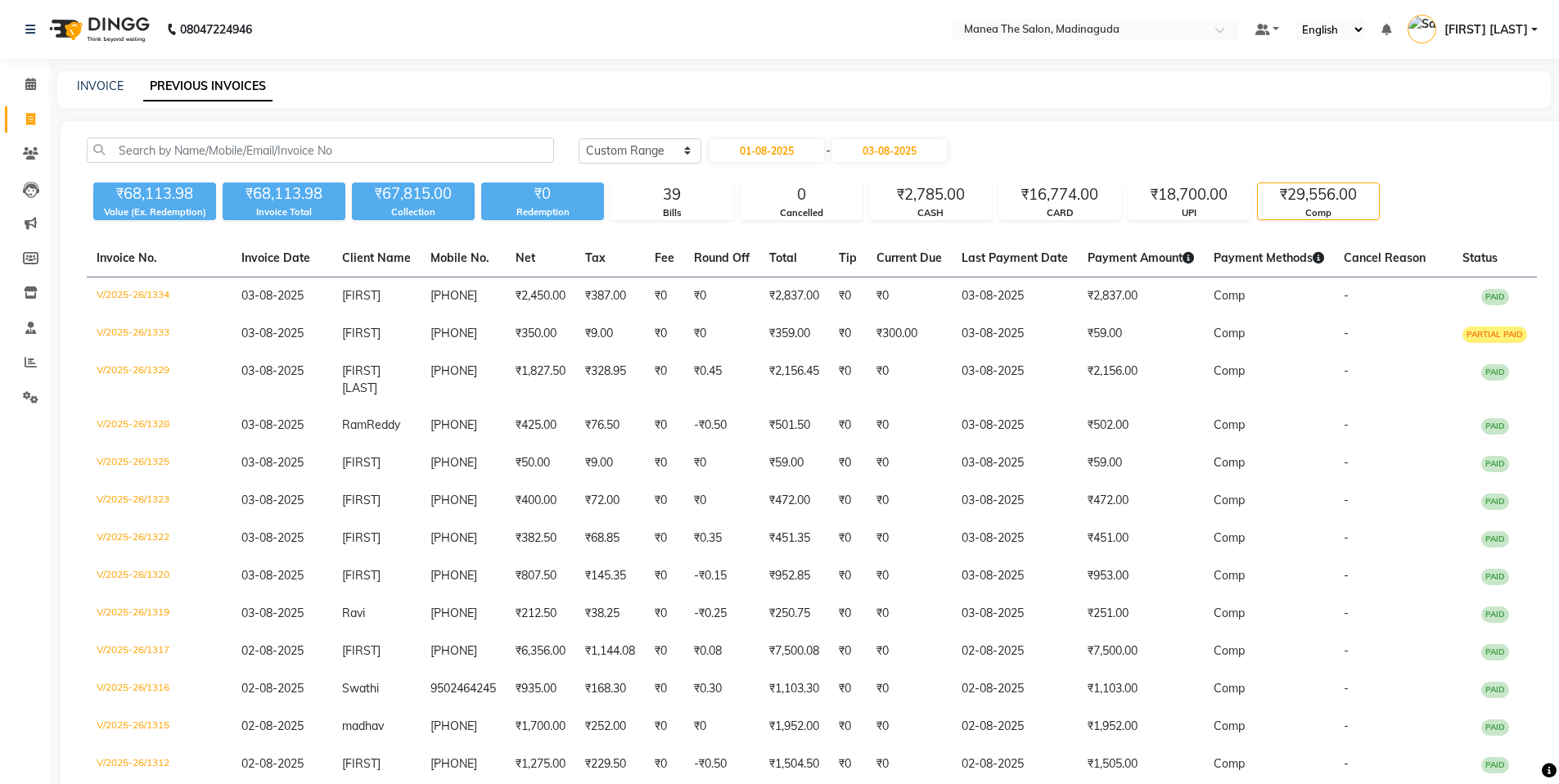 click on "Today Yesterday Custom Range 01-08-2025 - 03-08-2025 ₹68,113.98 Value (Ex. Redemption) ₹68,113.98 Invoice Total  ₹67,815.00 Collection ₹0 Redemption 39 Bills 0 Cancelled ₹2,785.00 CASH ₹16,774.00 CARD ₹18,700.00 UPI ₹29,556.00 Comp  Invoice No.   Invoice Date   Client Name   Mobile No.   Net   Tax   Fee   Round Off   Total   Tip   Current Due   Last Payment Date   Payment Amount   Payment Methods   Cancel Reason   Status   V/2025-26/1334  03-08-2025 pavani   9342929848 ₹2,450.00 ₹387.00  ₹0  ₹0 ₹2,837.00 ₹0 ₹0 03-08-2025 ₹2,837.00  Comp - PAID  V/2025-26/1333  03-08-2025 tejshri   7794052594 ₹350.00 ₹9.00  ₹0  ₹0 ₹359.00 ₹0 ₹300.00 03-08-2025 ₹59.00  Comp - PARTIAL PAID  V/2025-26/1329  03-08-2025 ravi kiran   9014250679 ₹1,827.50 ₹328.95  ₹0  ₹0.45 ₹2,156.45 ₹0 ₹0 03-08-2025 ₹2,156.00  Comp - PAID  V/2025-26/1328  03-08-2025 Ram  Reddy 9566174566 ₹425.00 ₹76.50  ₹0  -₹0.50 ₹501.50 ₹0 ₹0 03-08-2025 ₹502.00  Comp - PAID 03-08-2025" 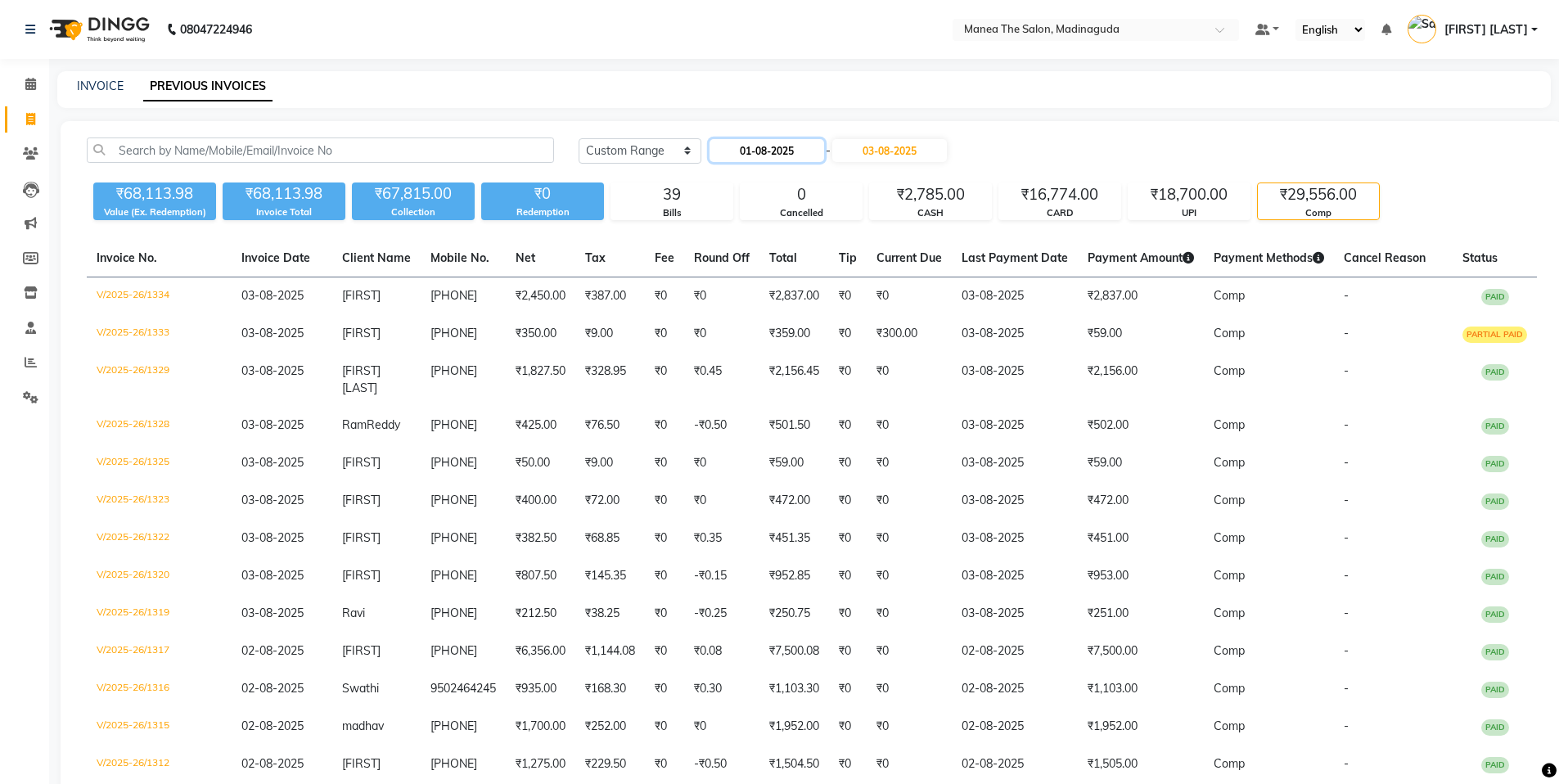 click on "01-08-2025" 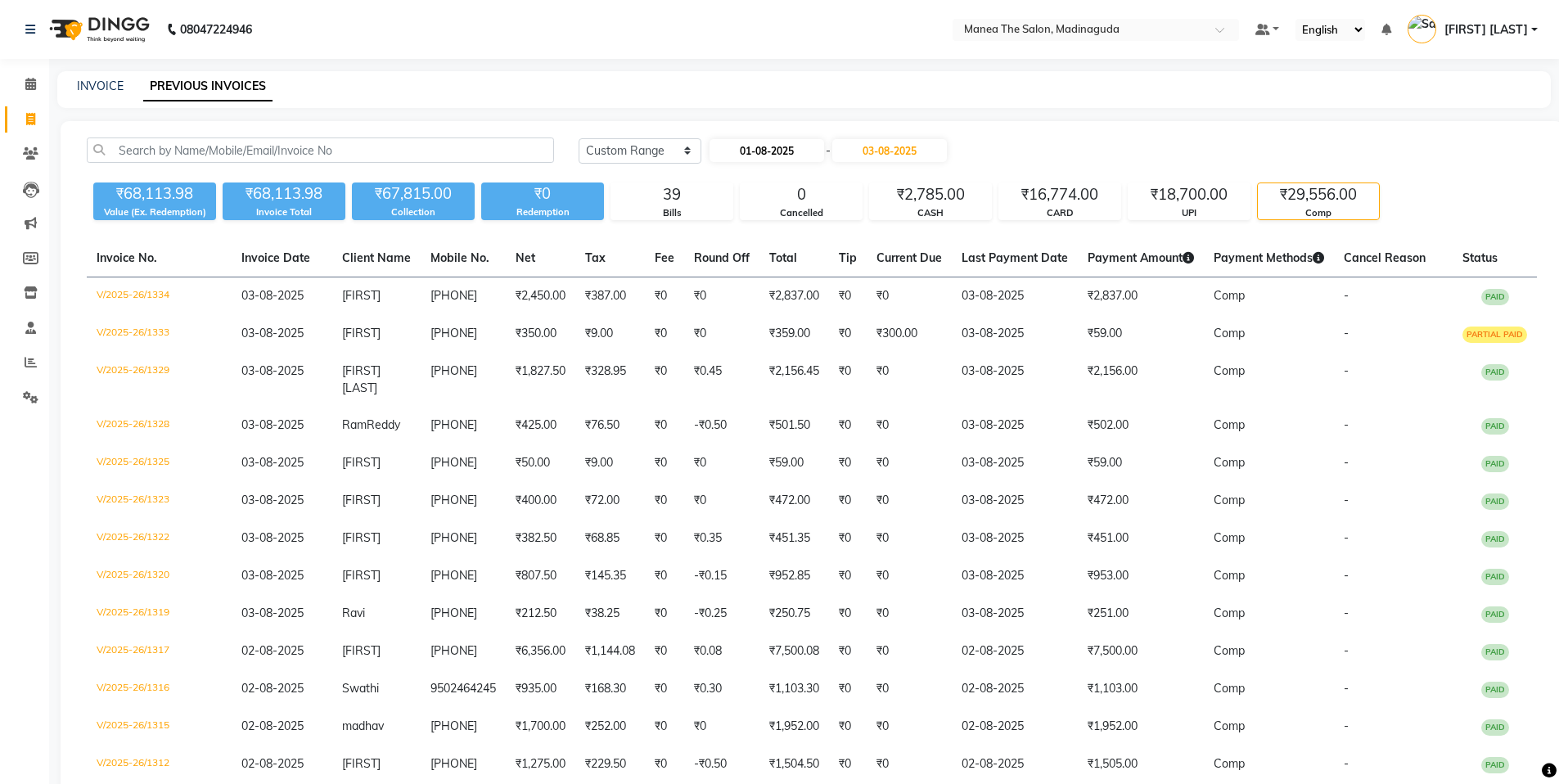 select on "8" 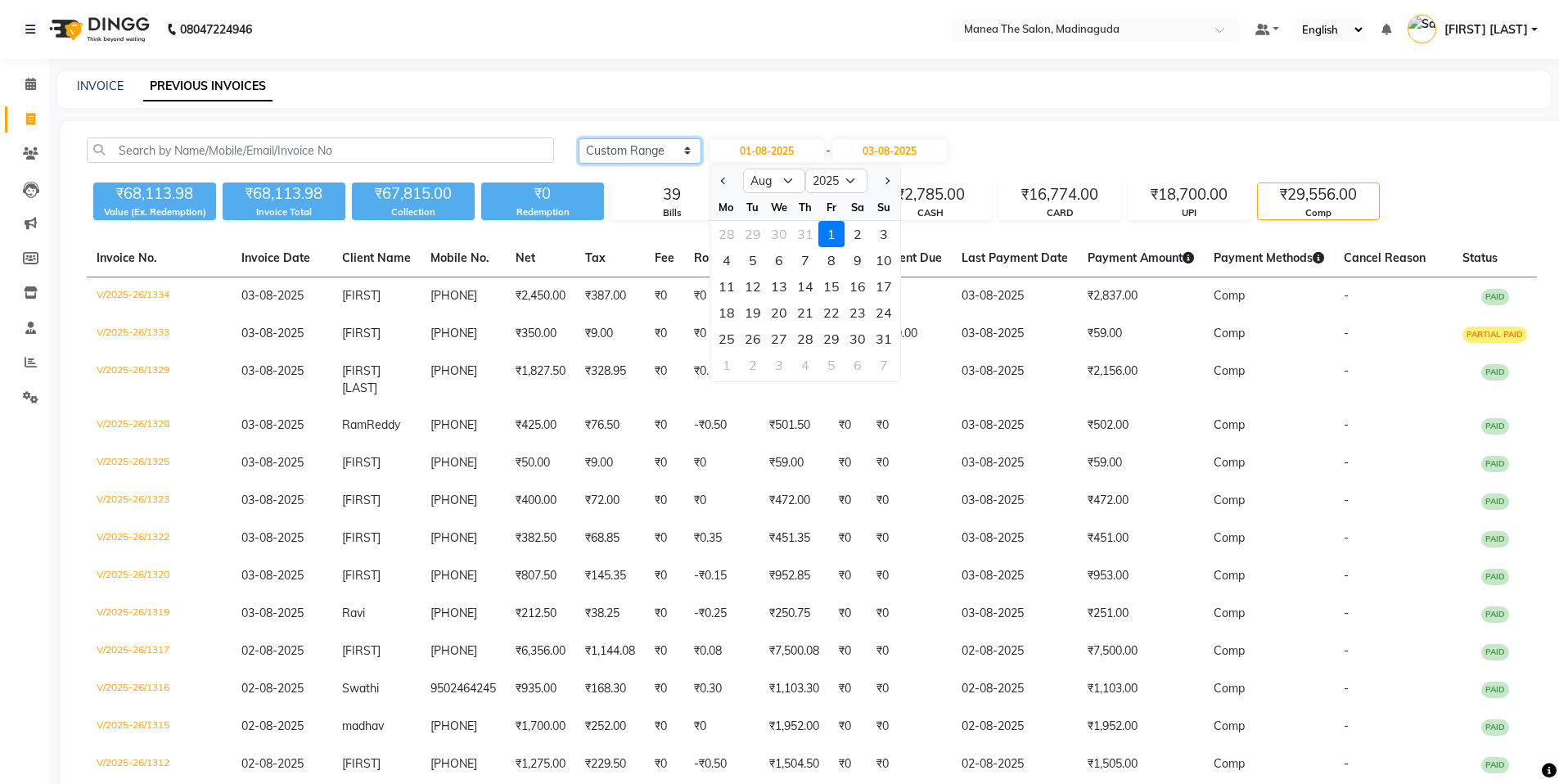 click on "Today Yesterday Custom Range" 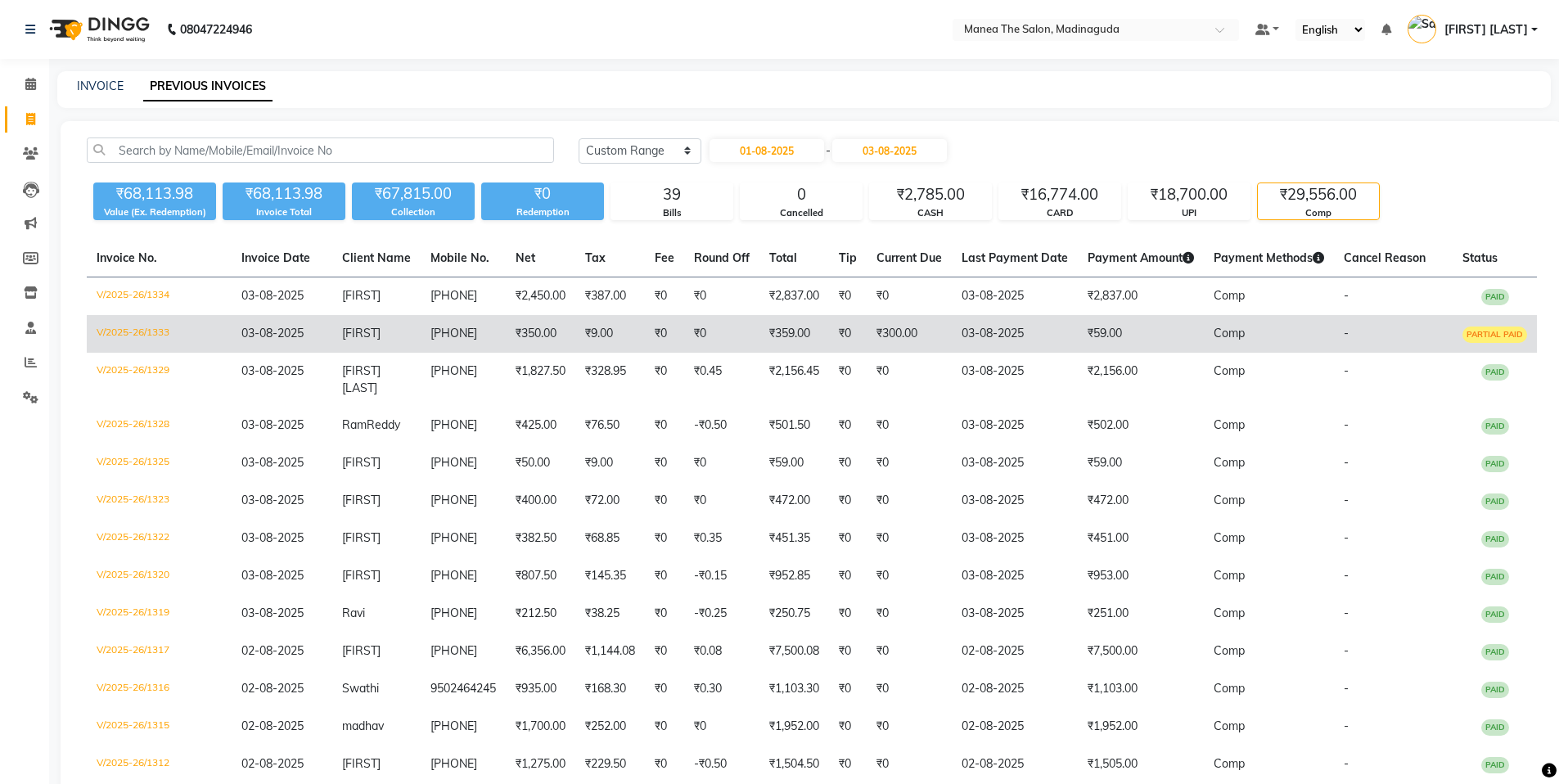 click on "V/2025-26/1333" 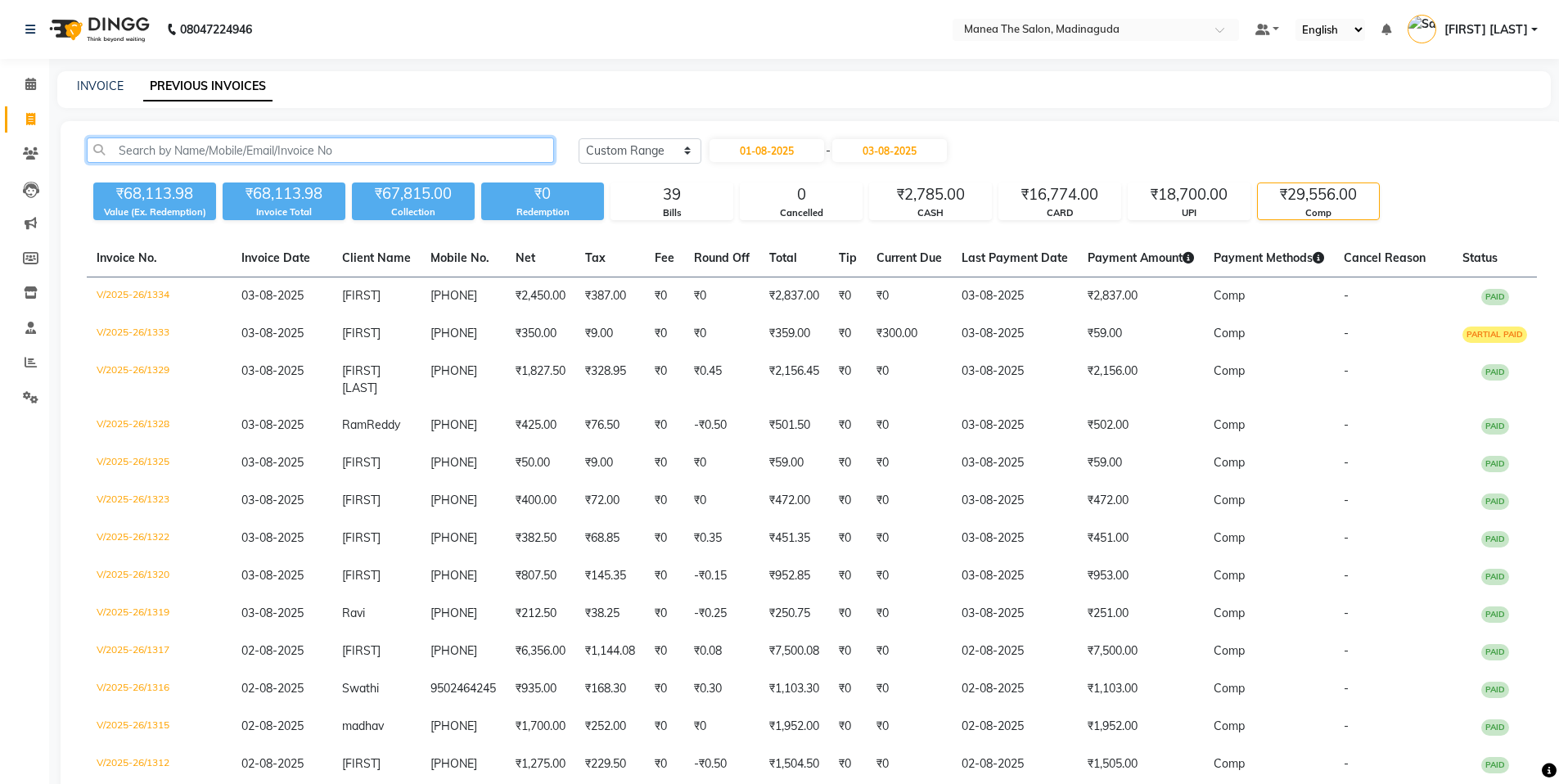 click 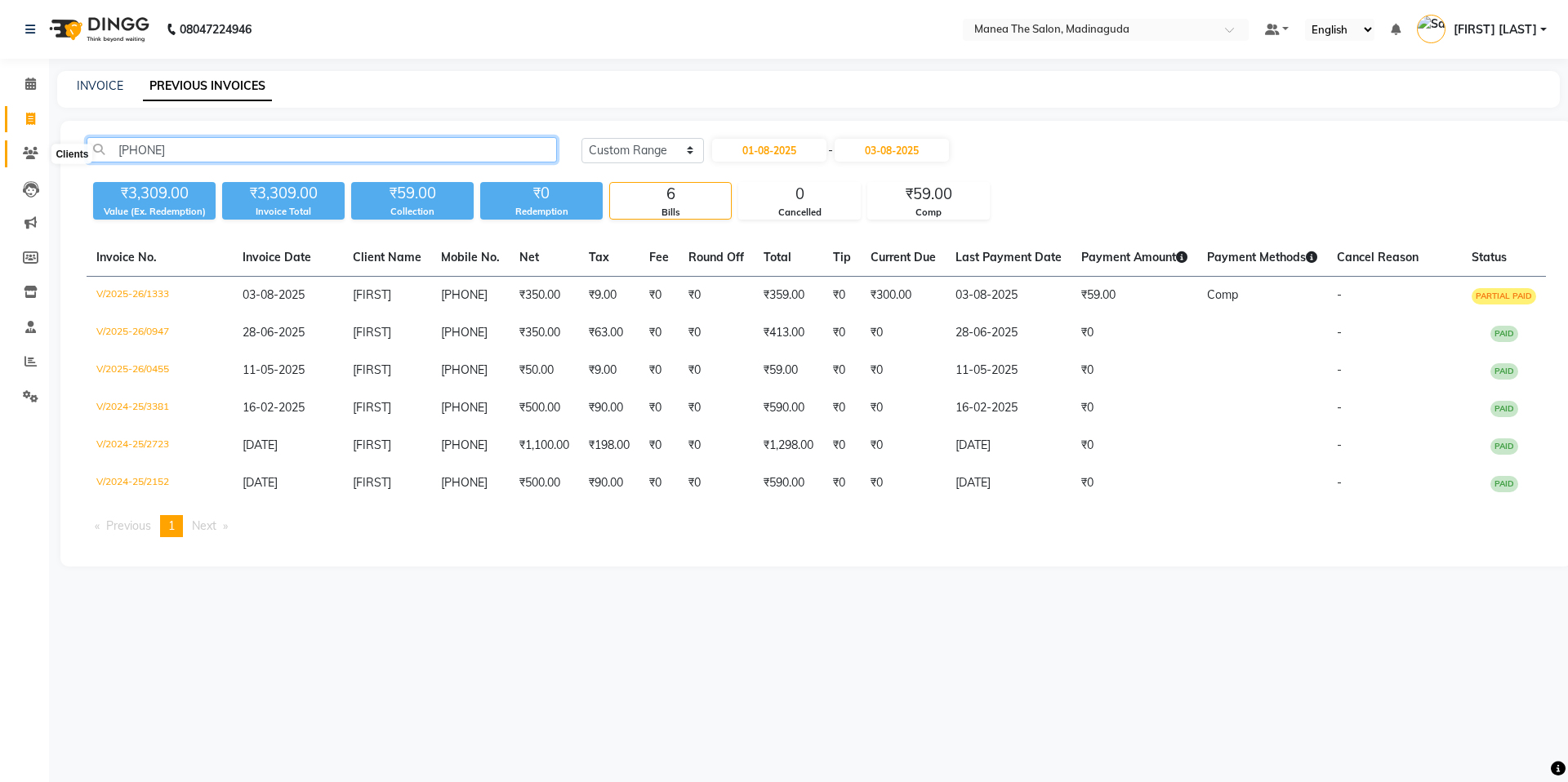 type on "917794052594" 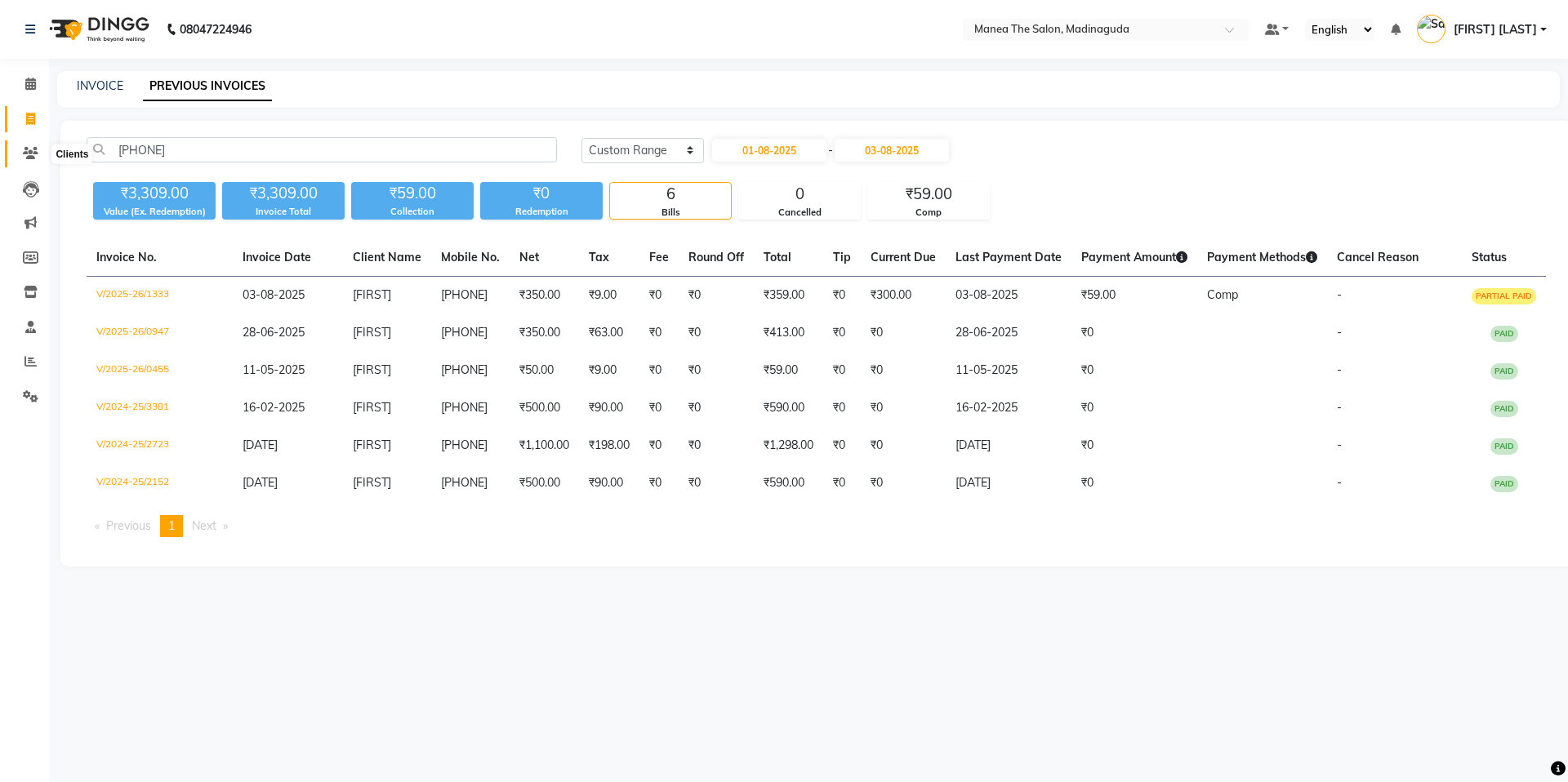click 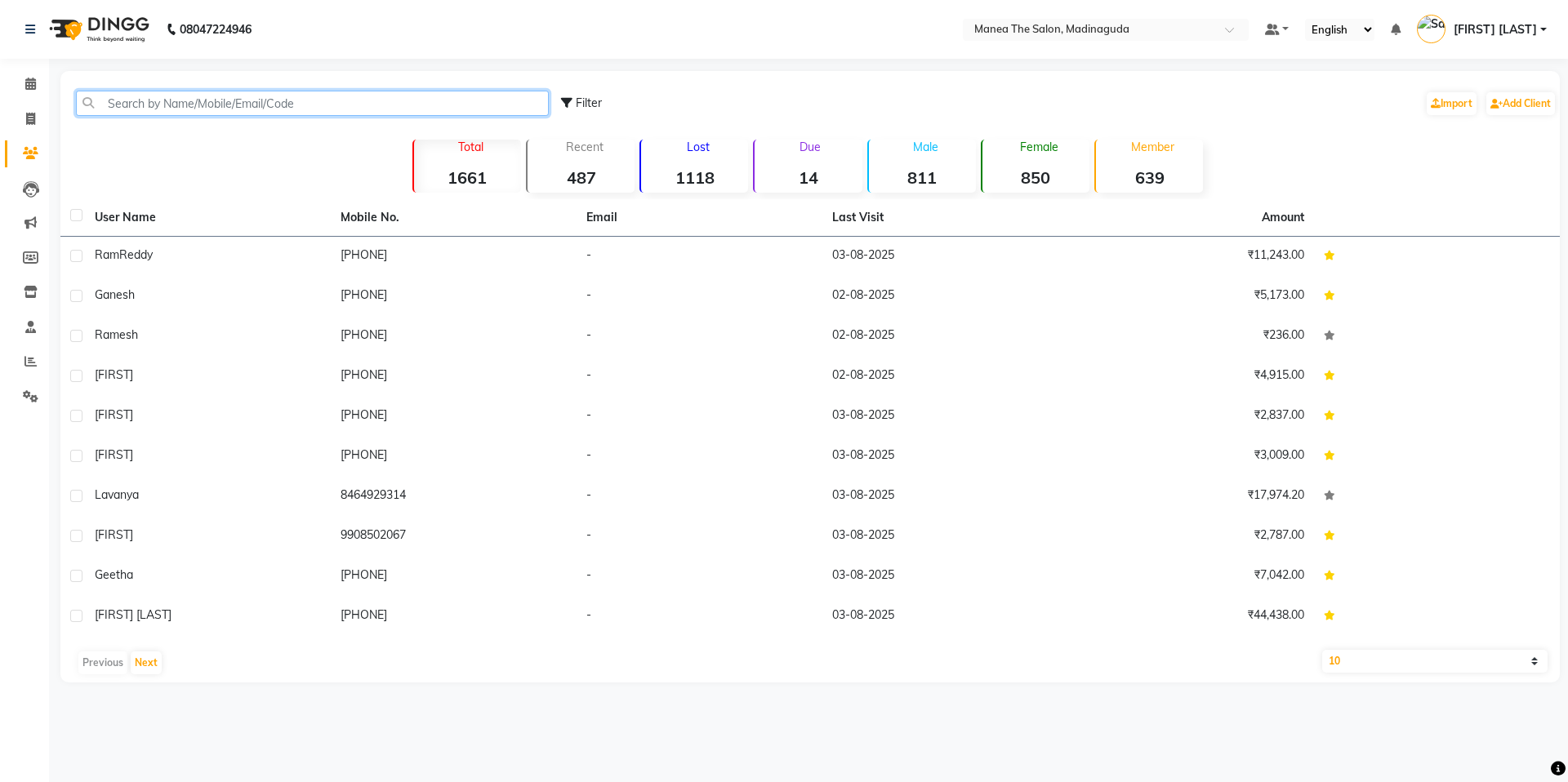 click 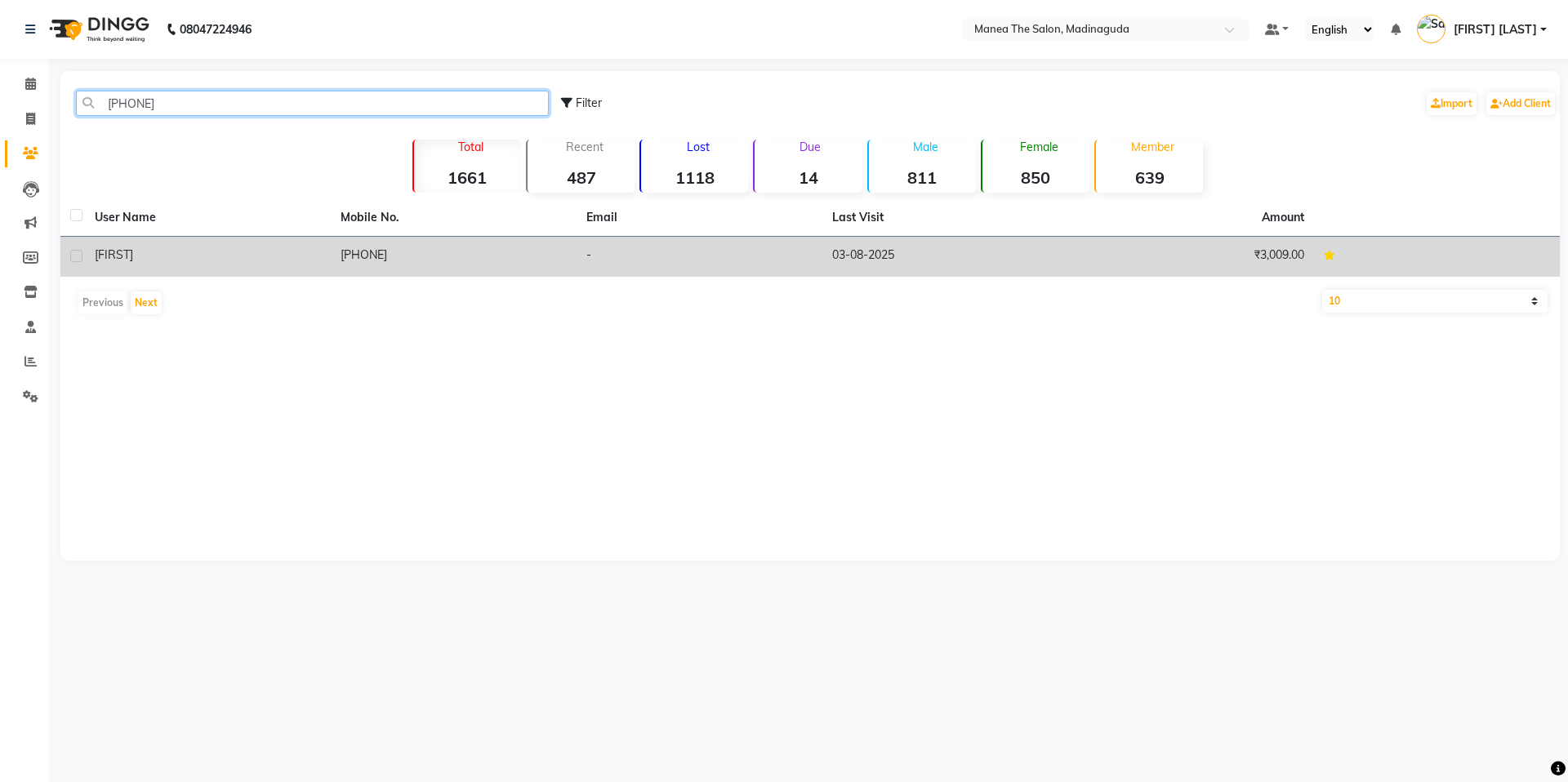 type on "917794052594" 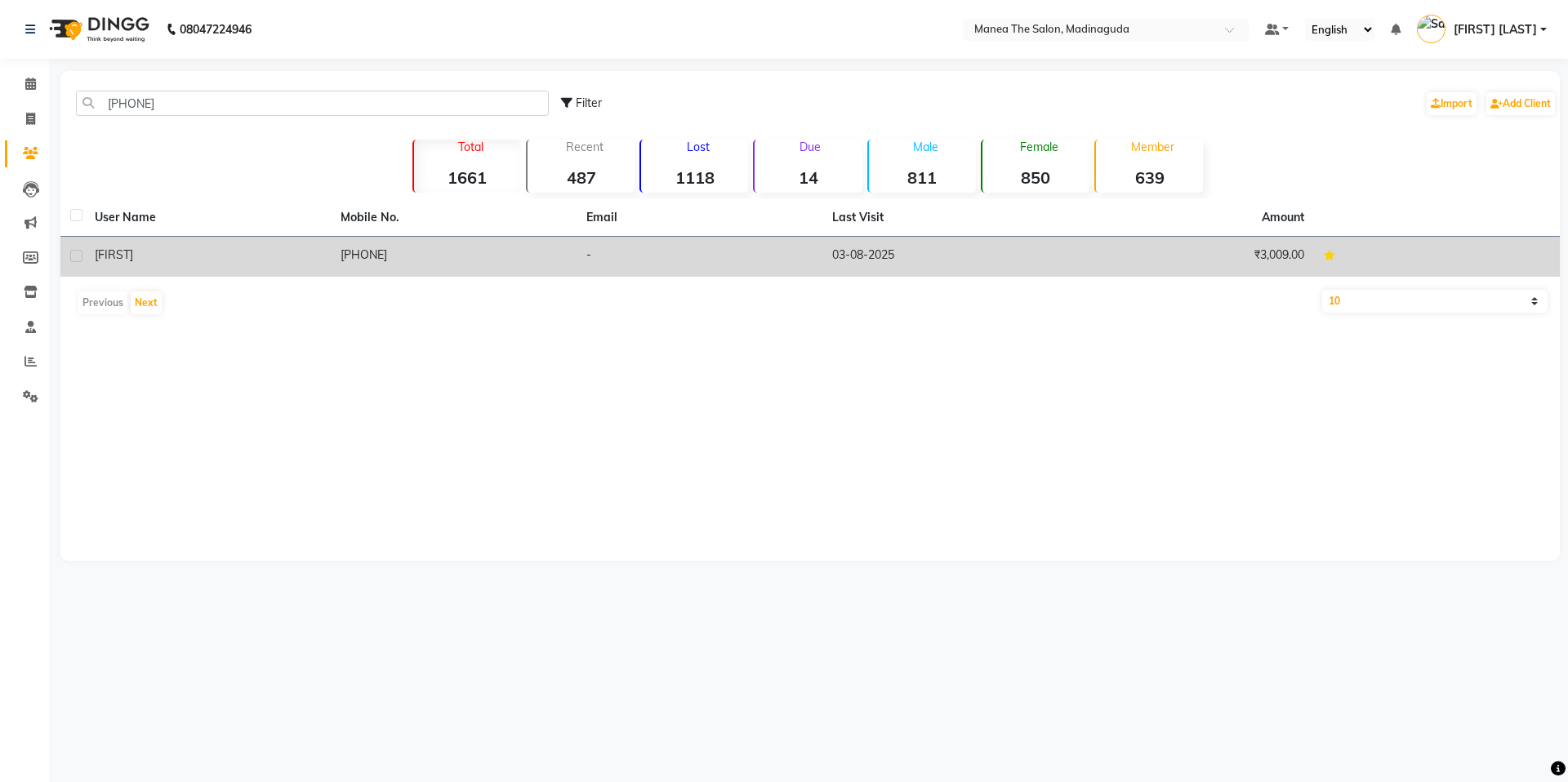 click on "[FIRST]" 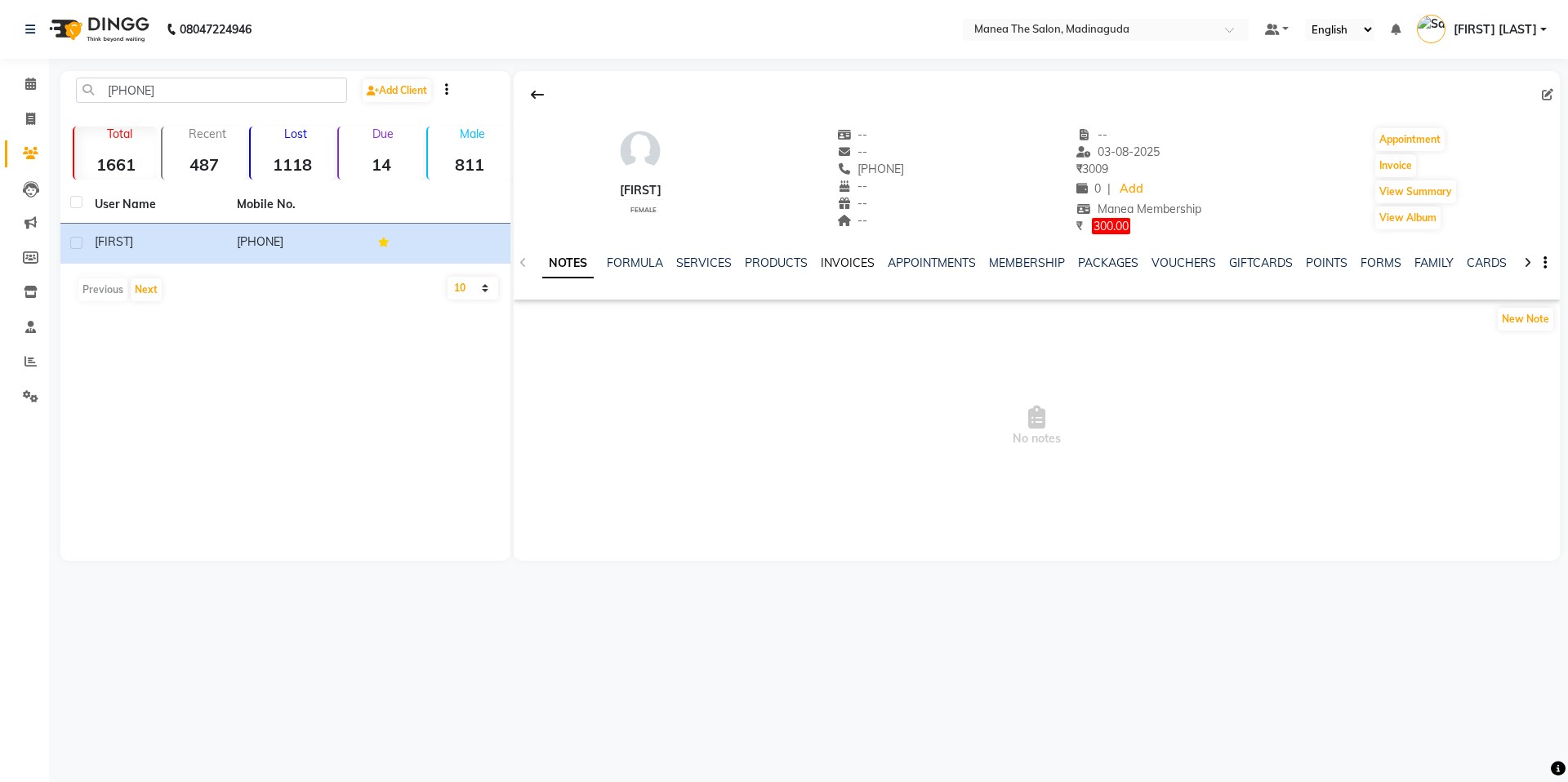 click on "INVOICES" 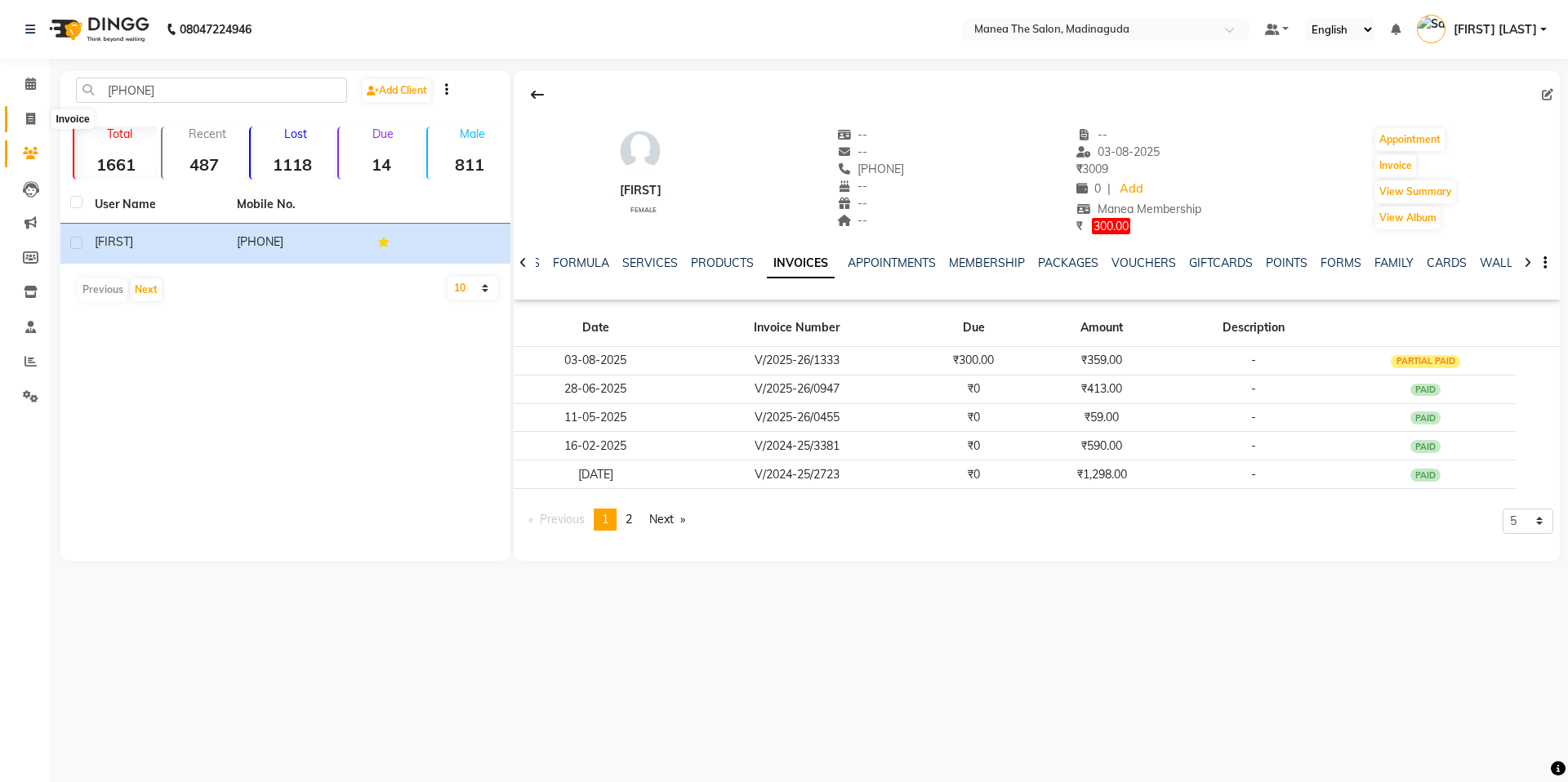 click 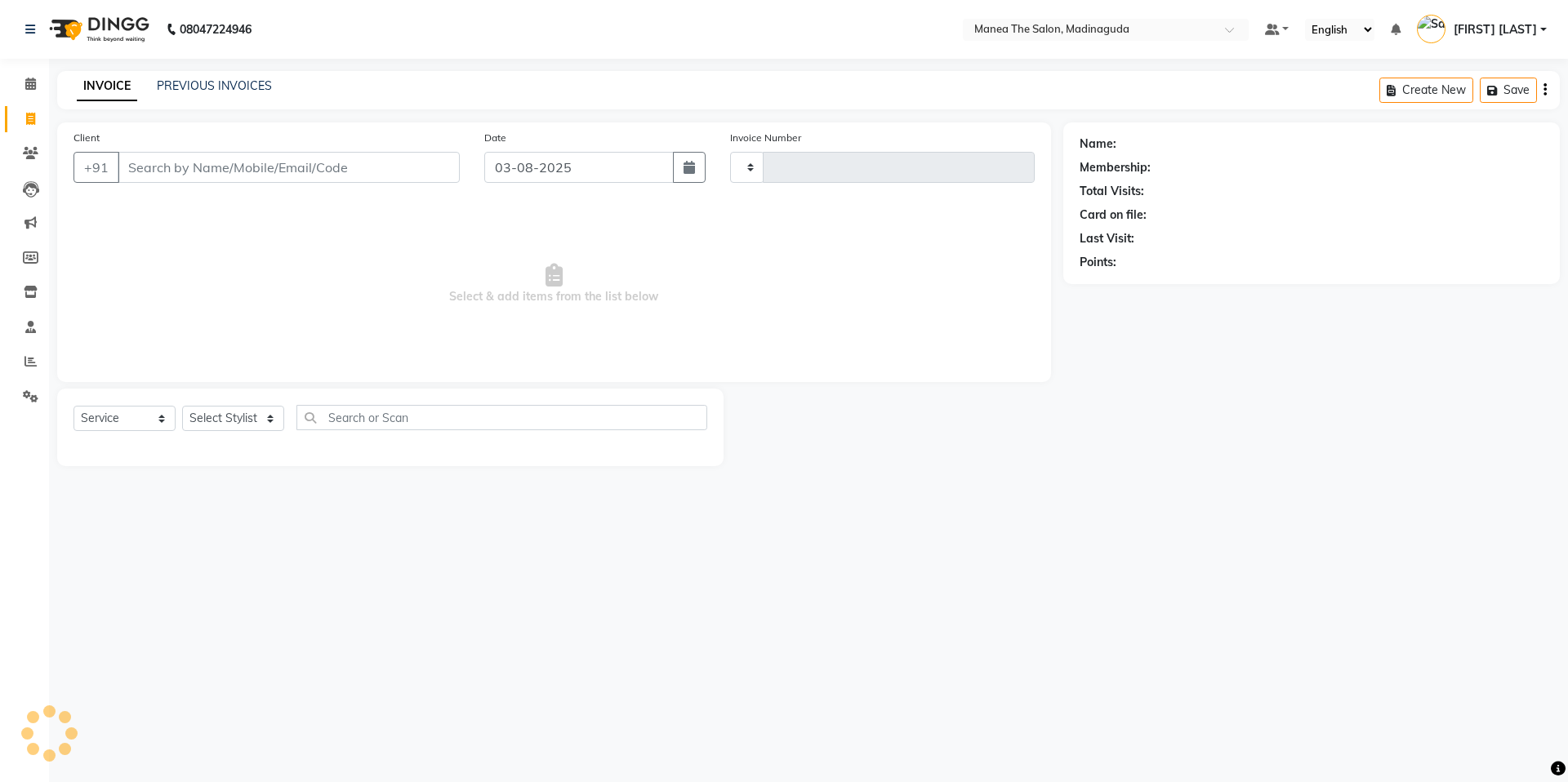 type on "1337" 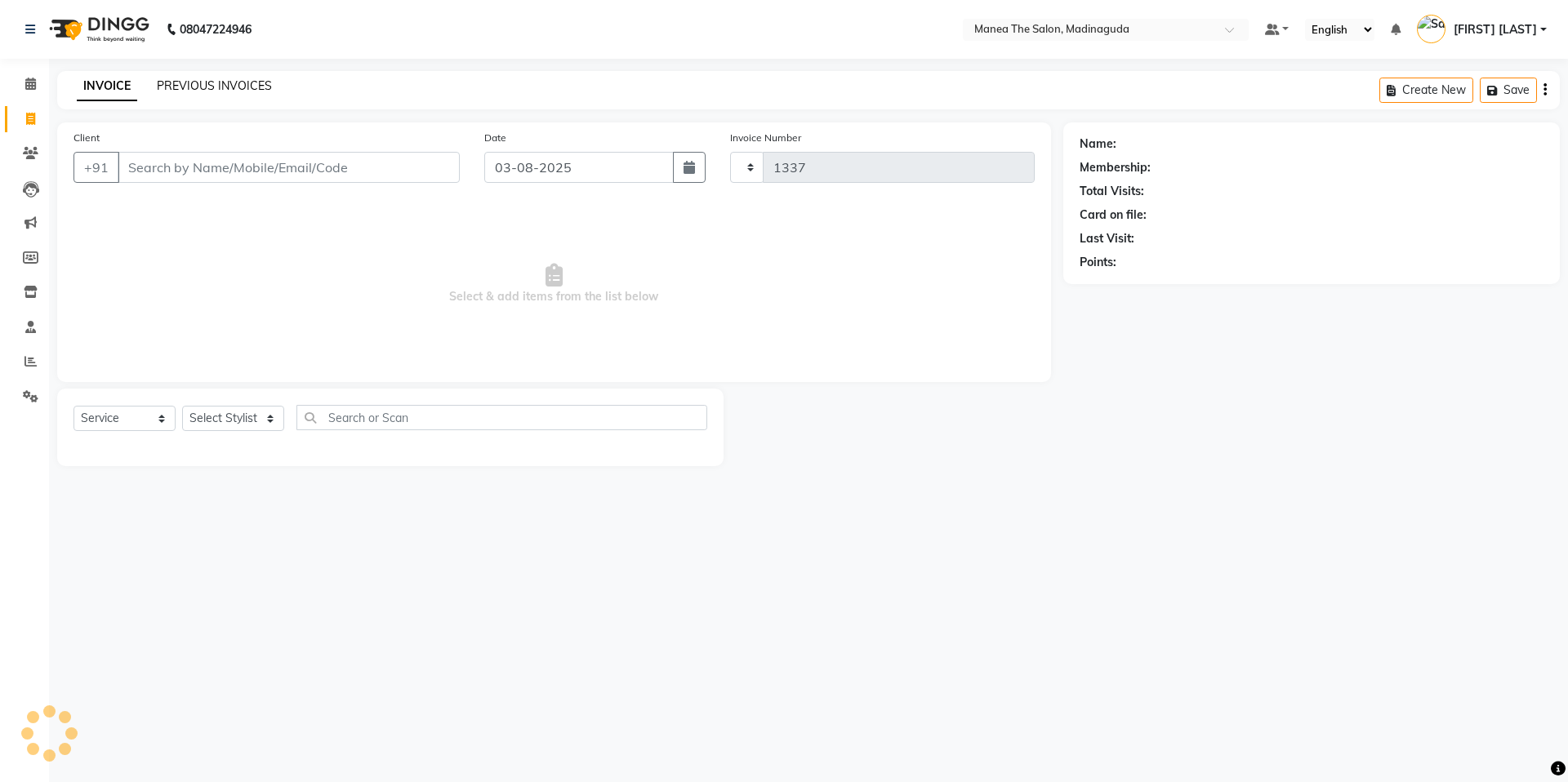 select on "5514" 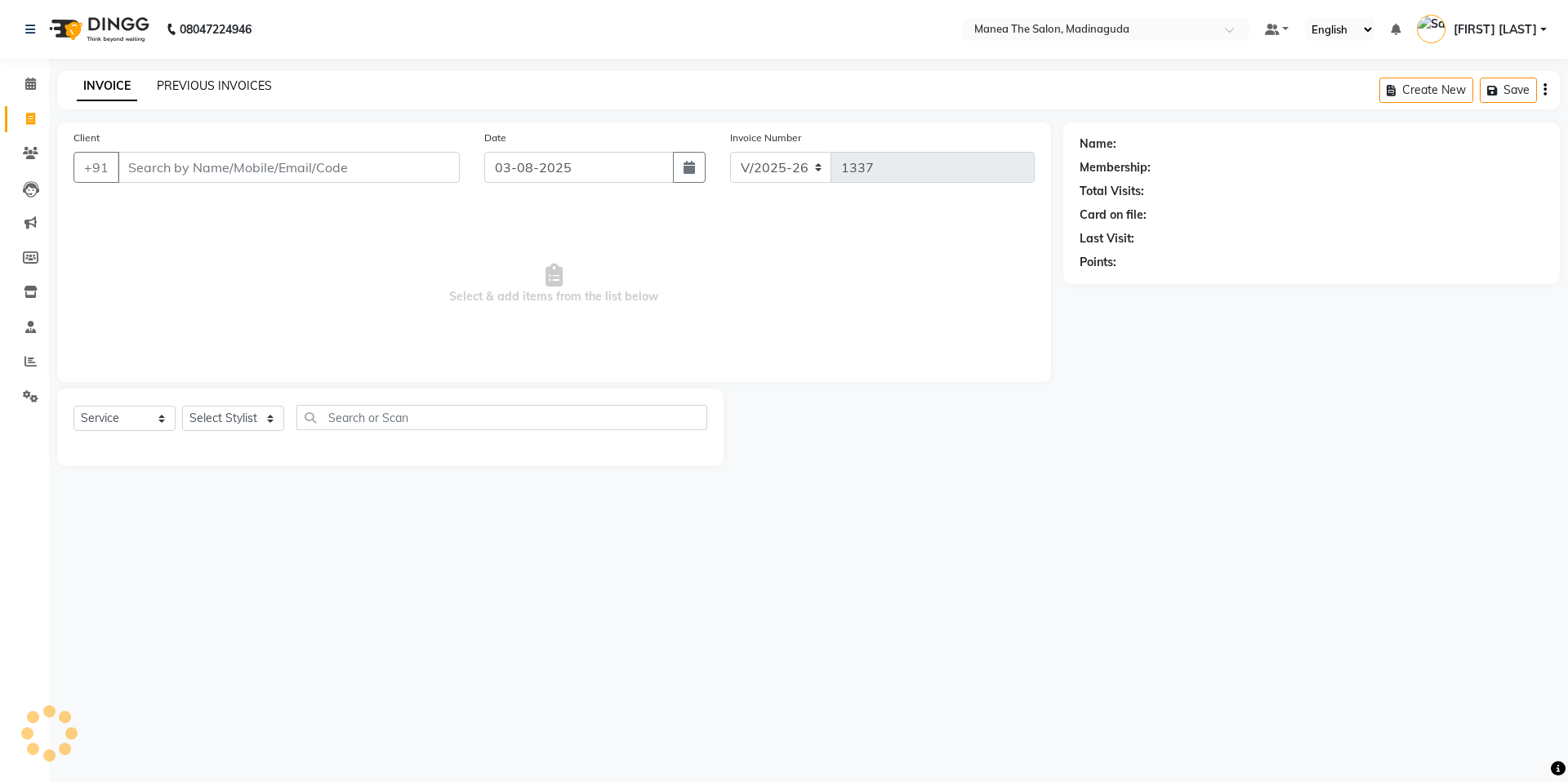 click on "PREVIOUS INVOICES" 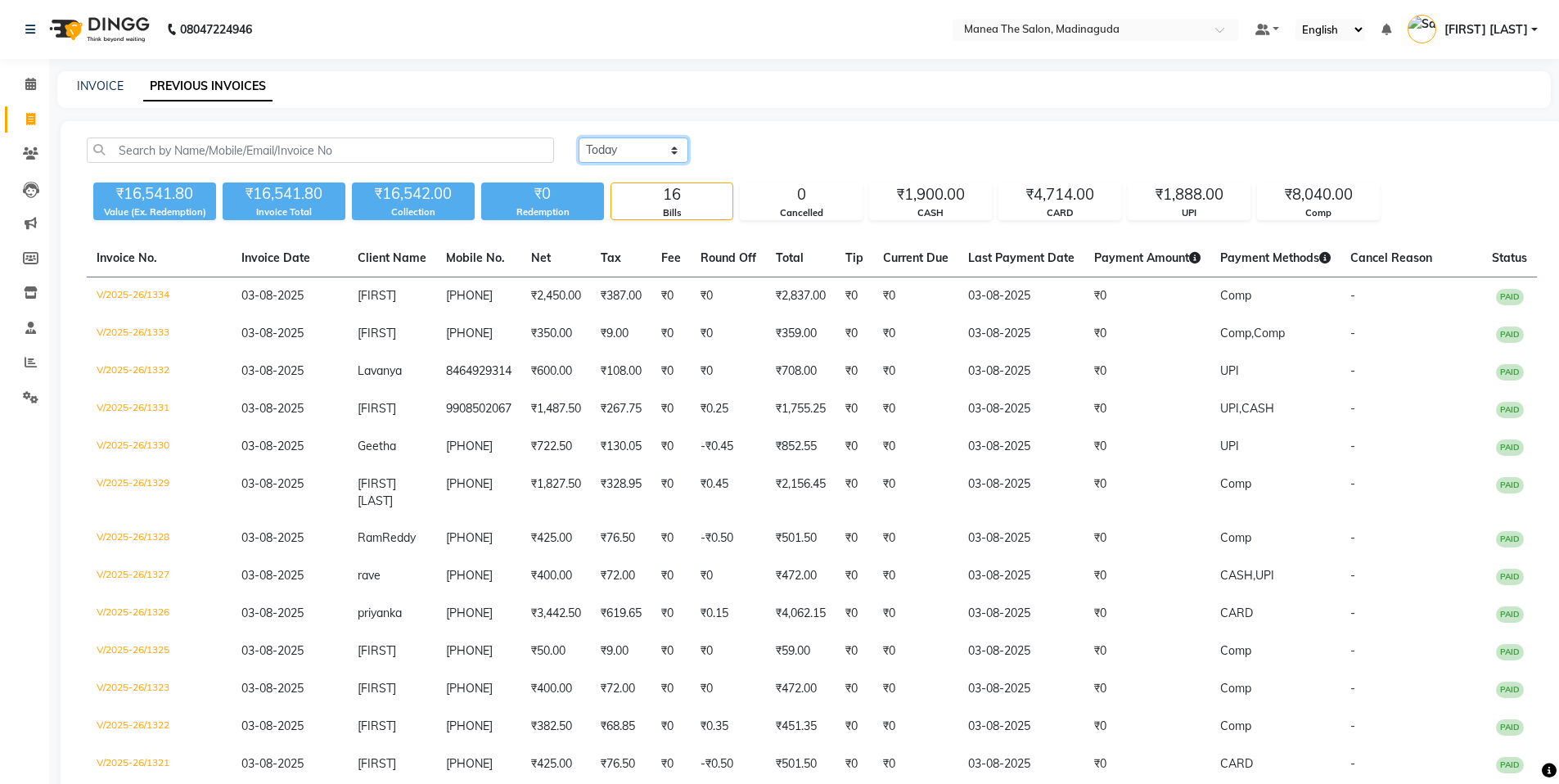 click on "Today Yesterday Custom Range" 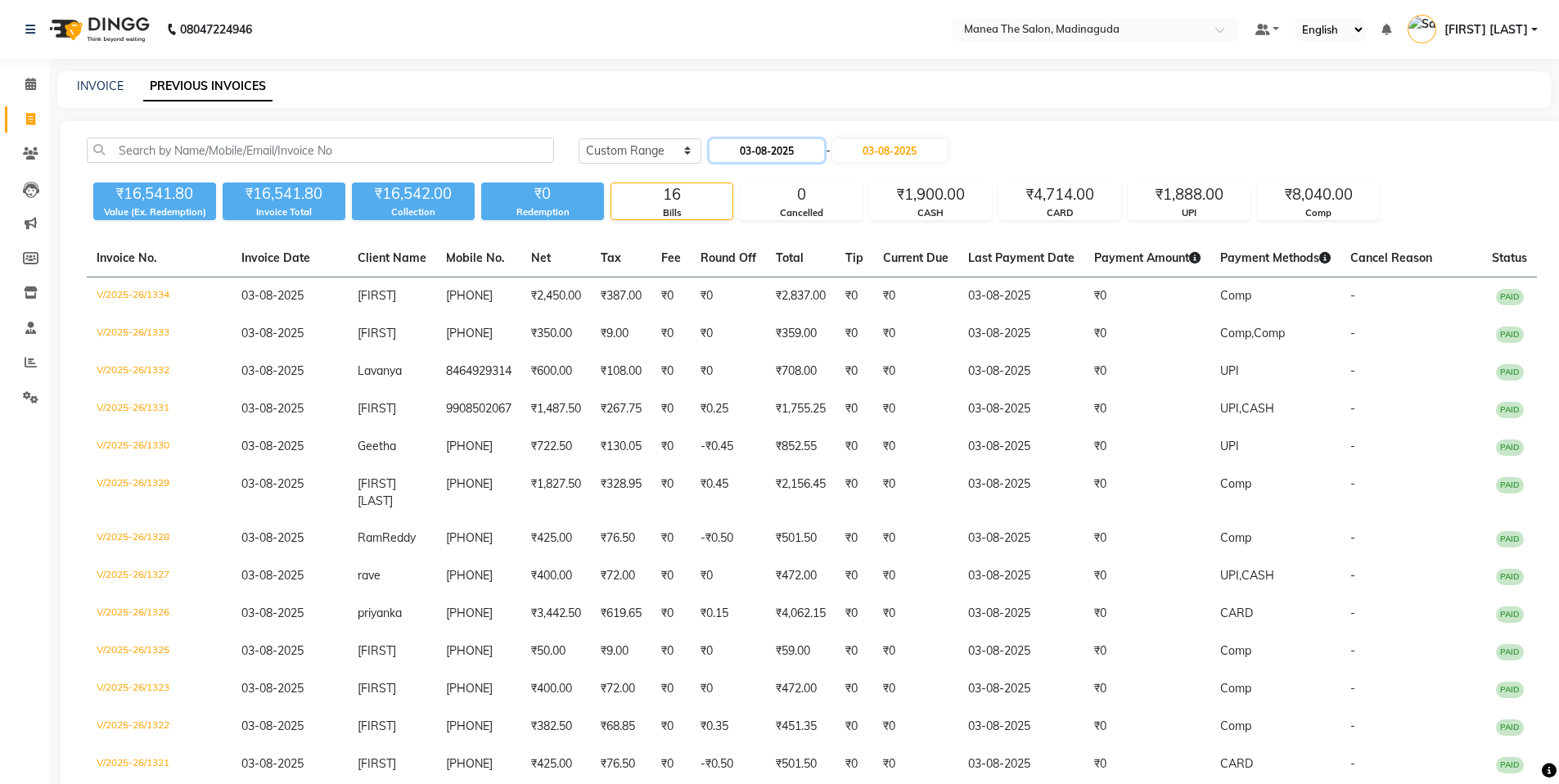 click on "03-08-2025" 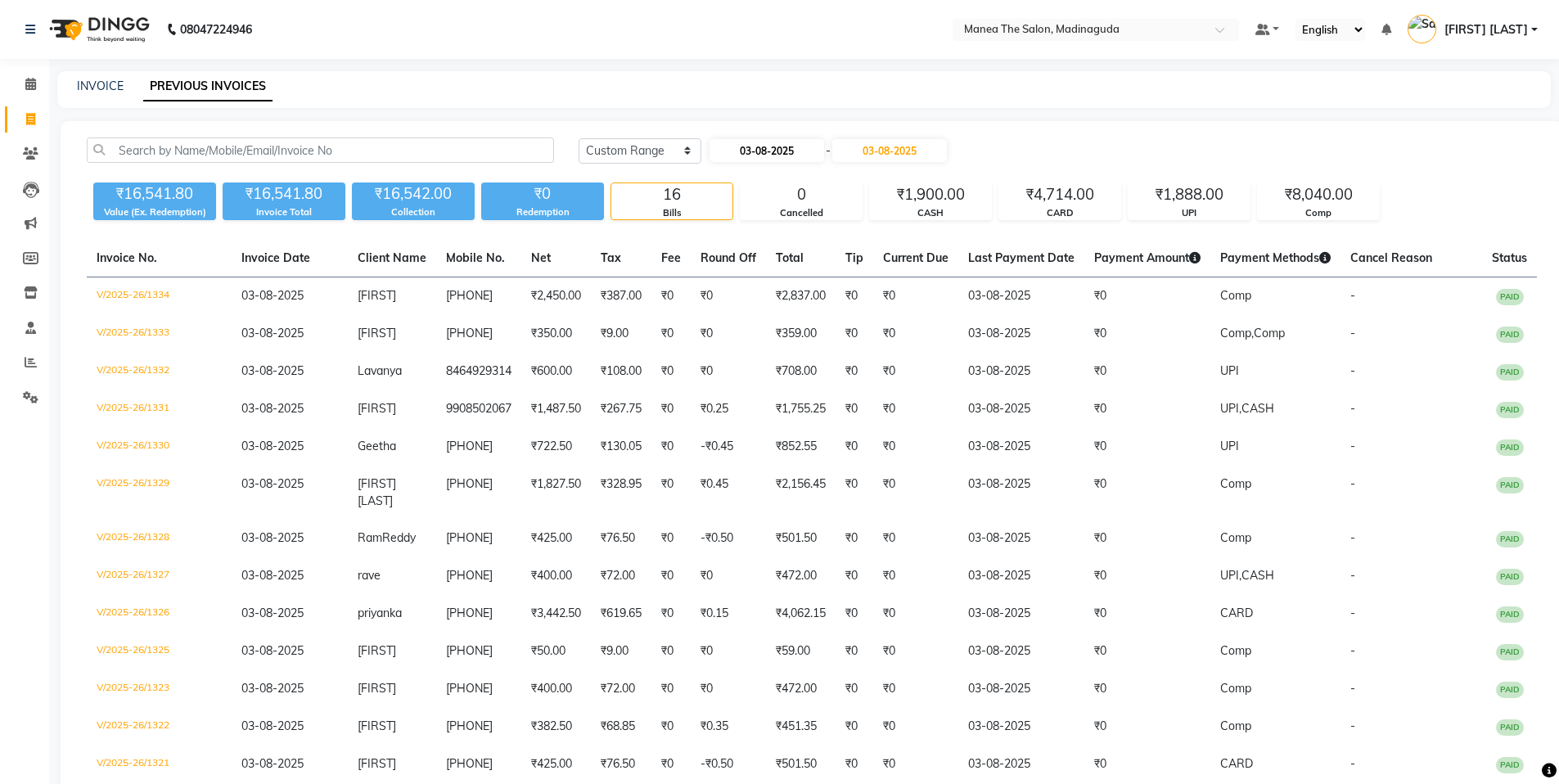 select on "8" 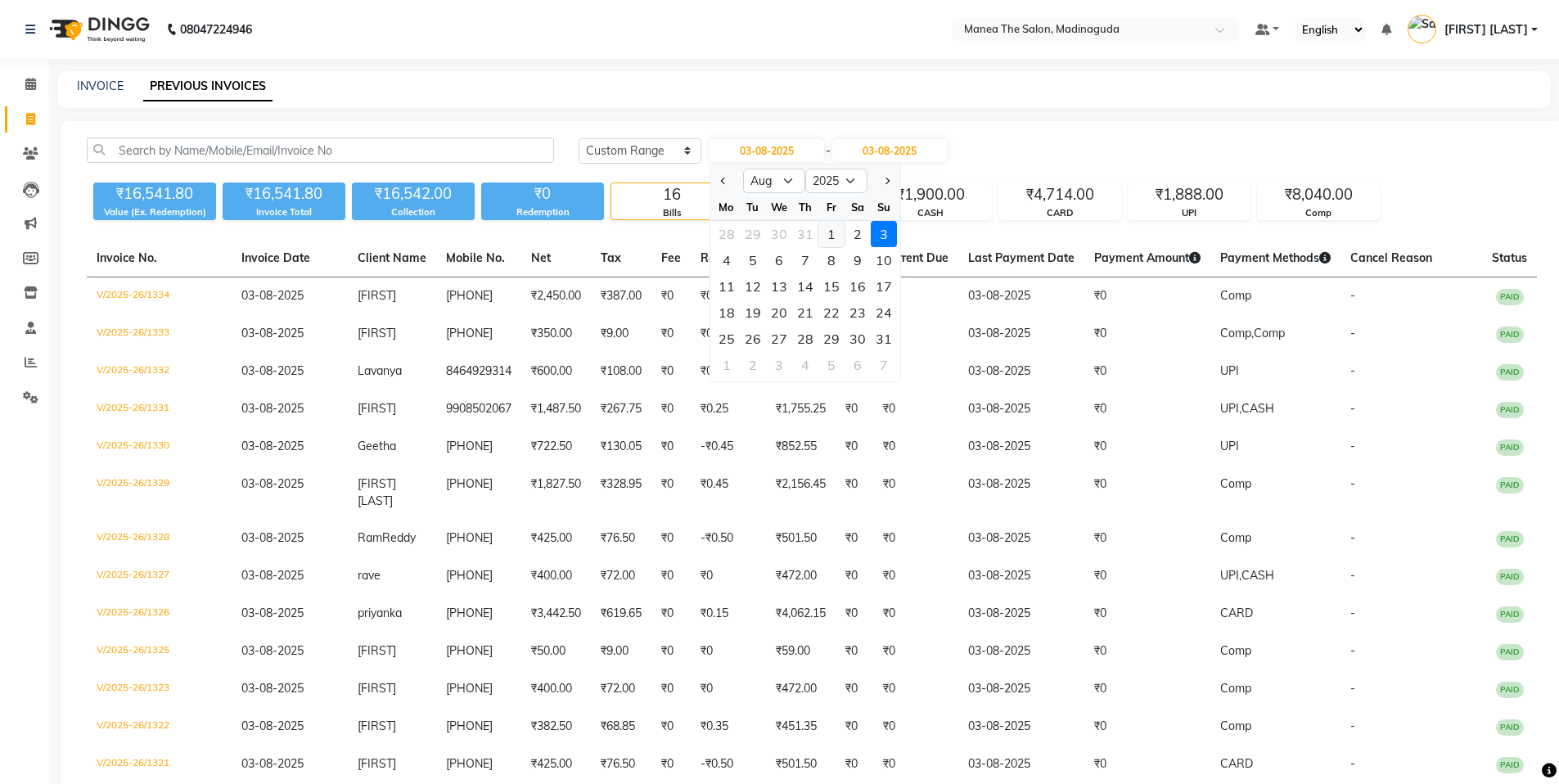click on "1" 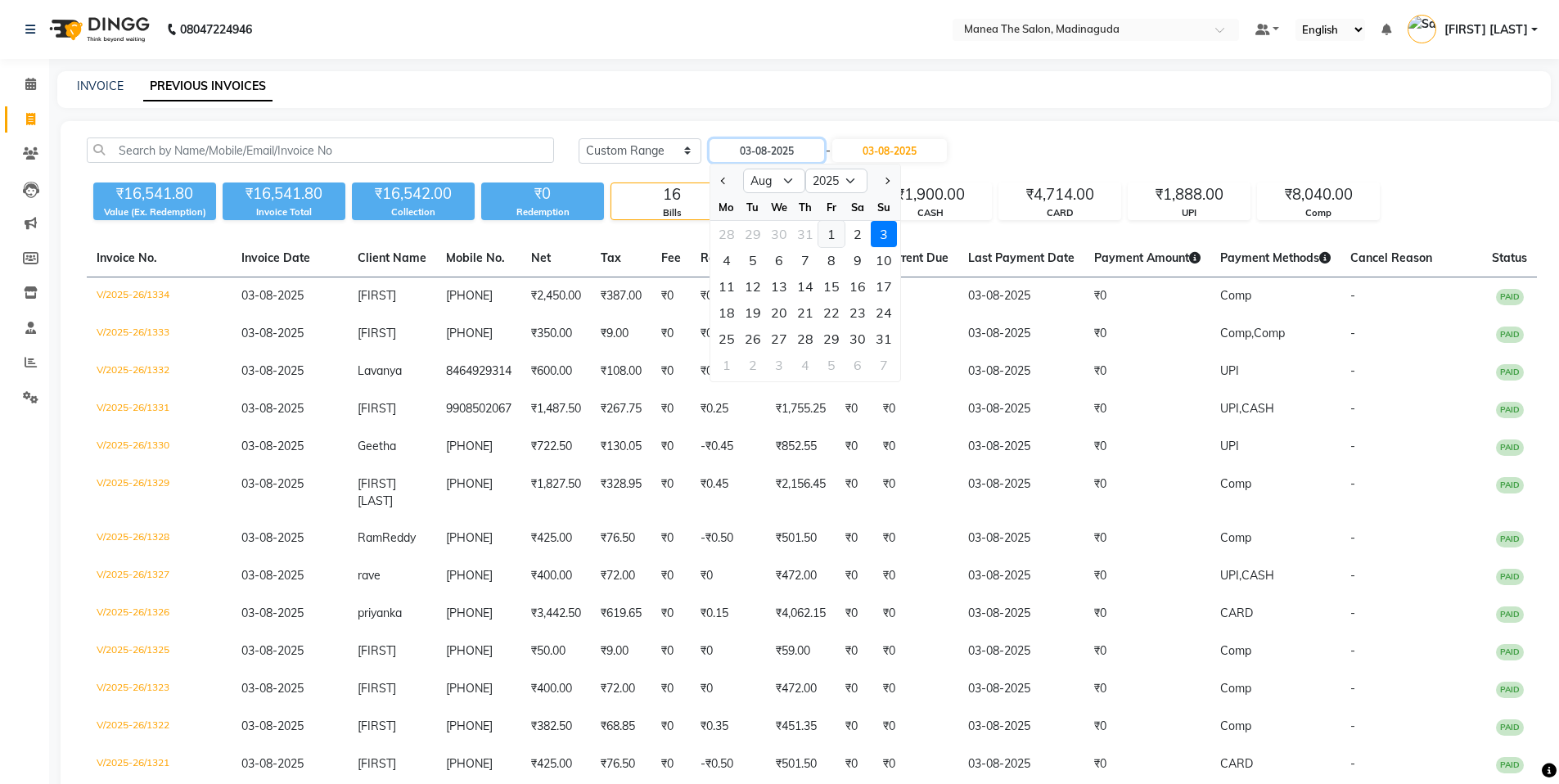 type on "01-08-2025" 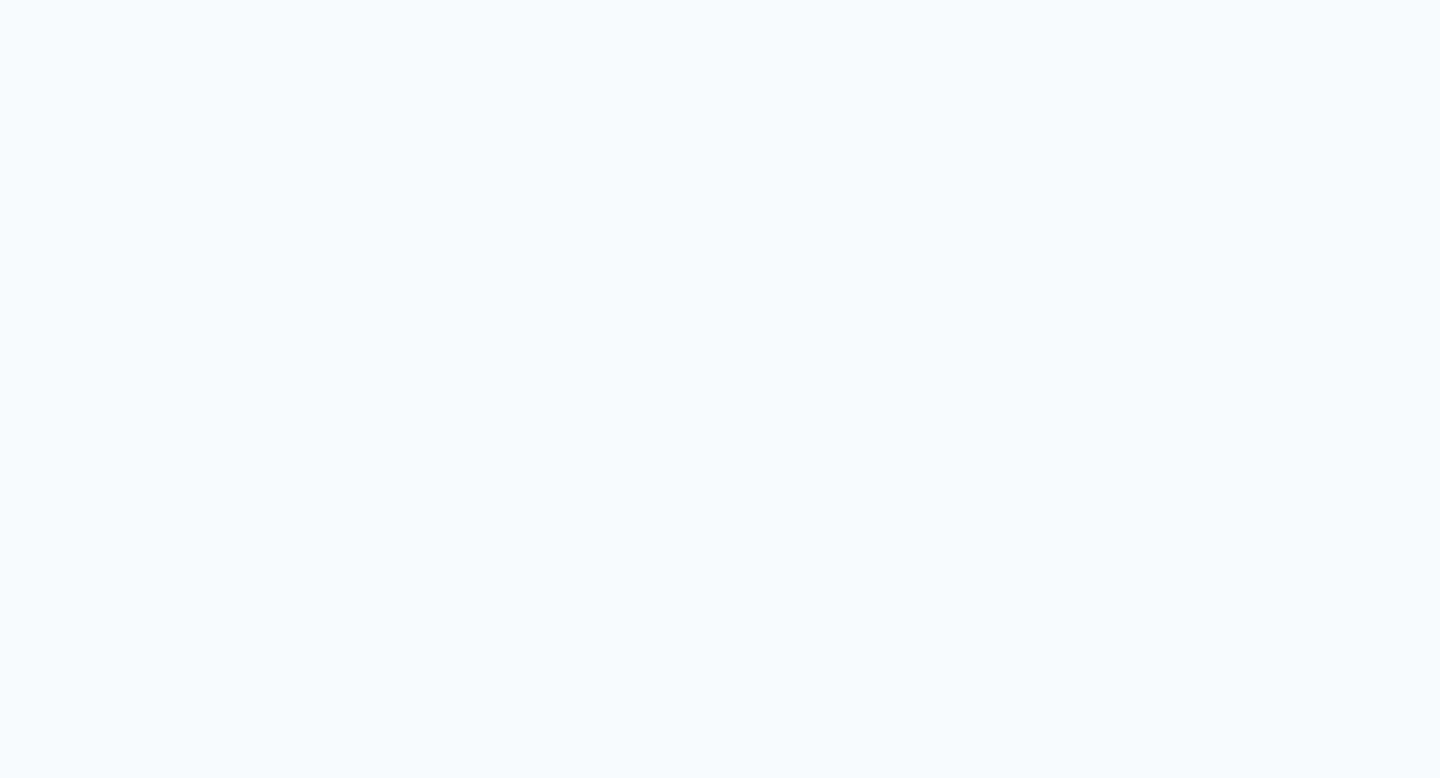 scroll, scrollTop: 0, scrollLeft: 0, axis: both 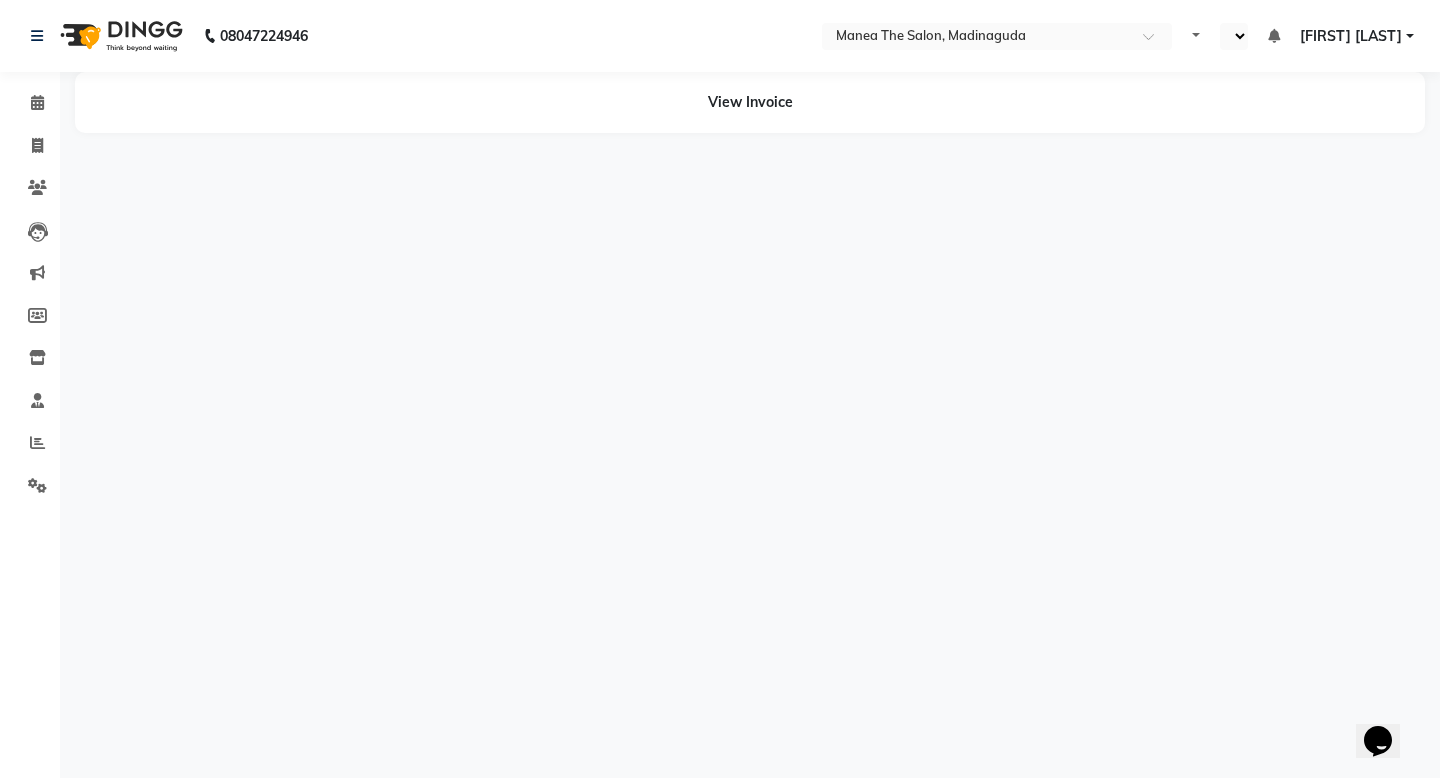 select on "en" 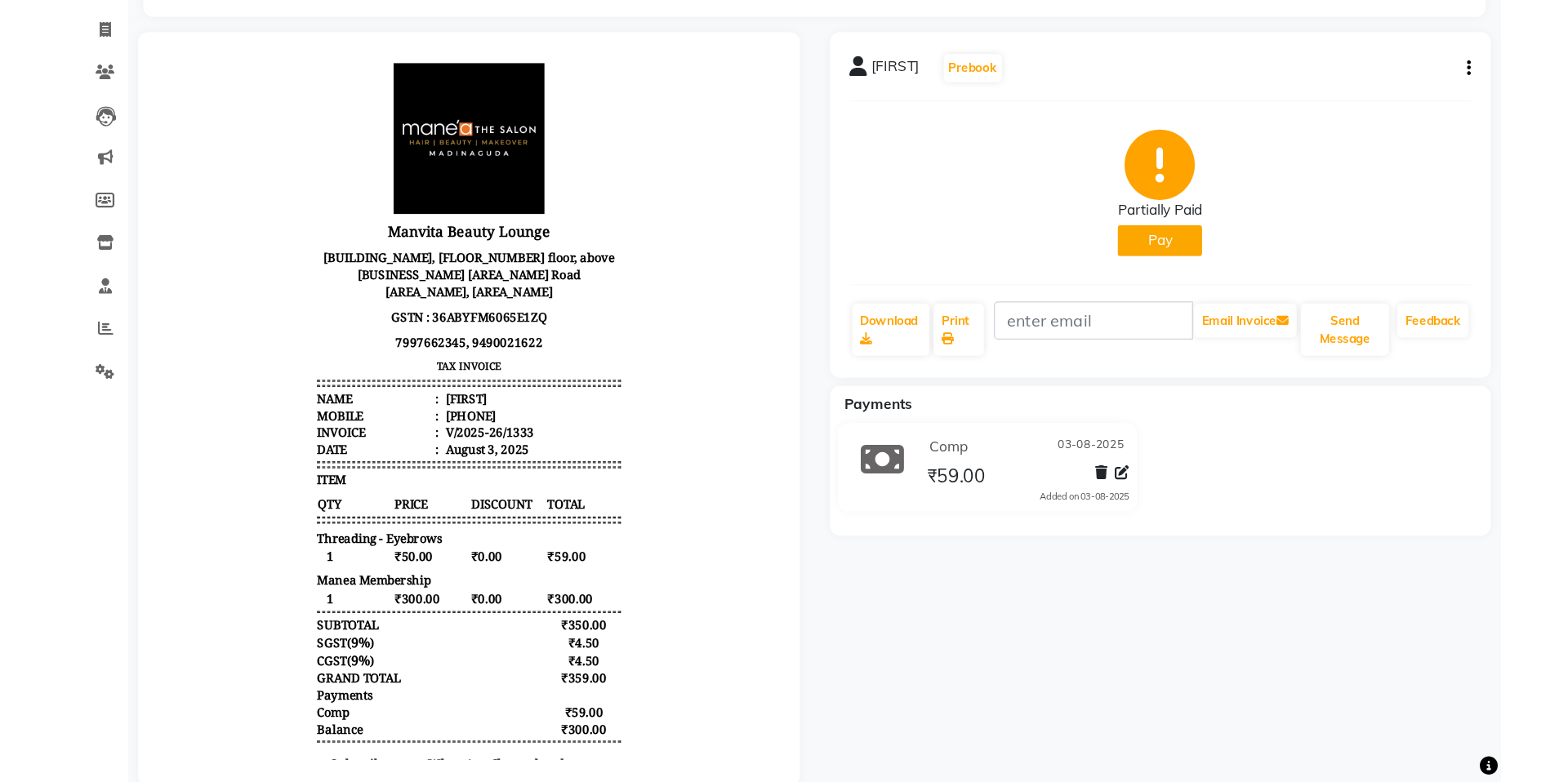 scroll, scrollTop: 0, scrollLeft: 0, axis: both 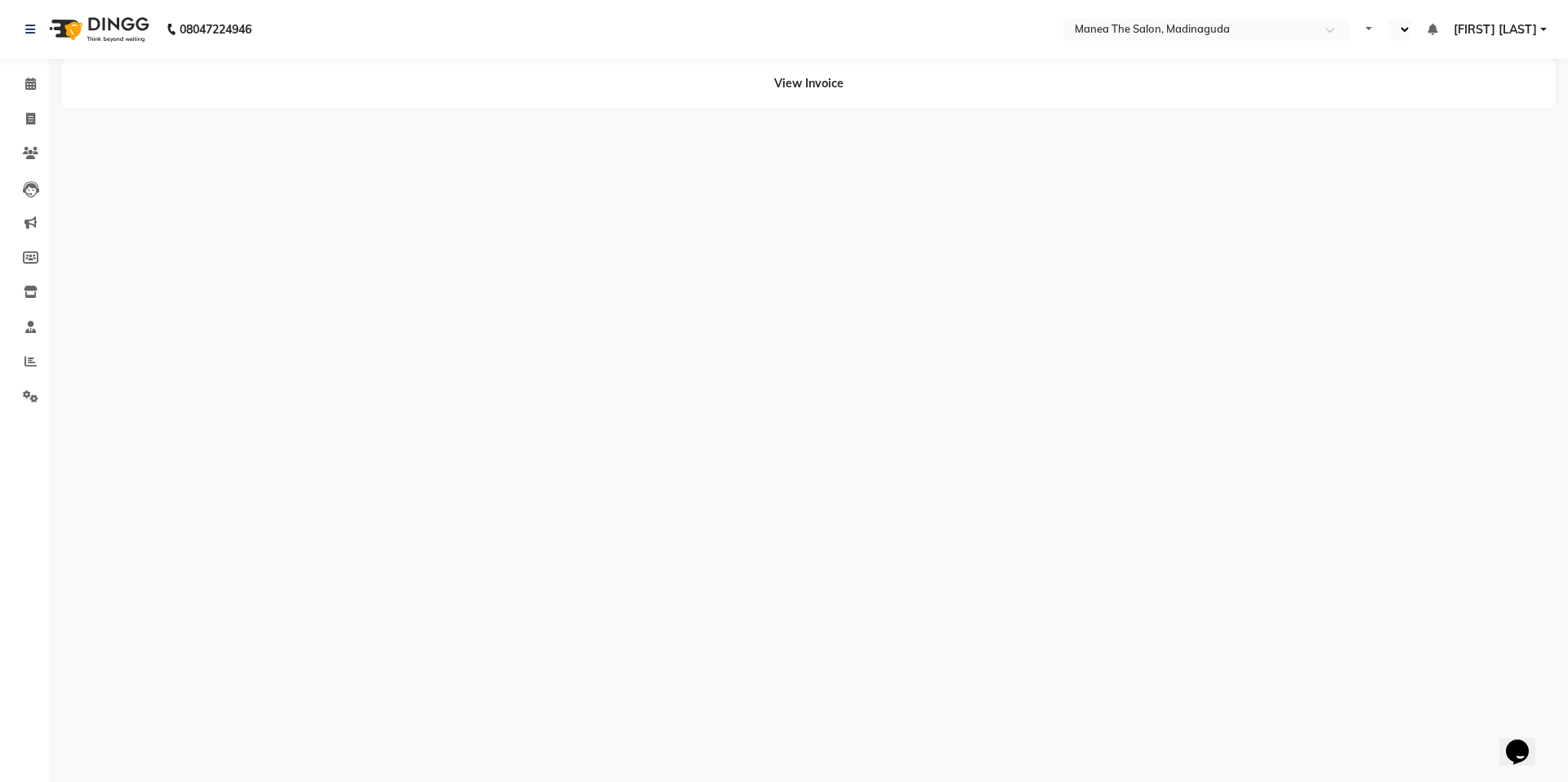 select on "en" 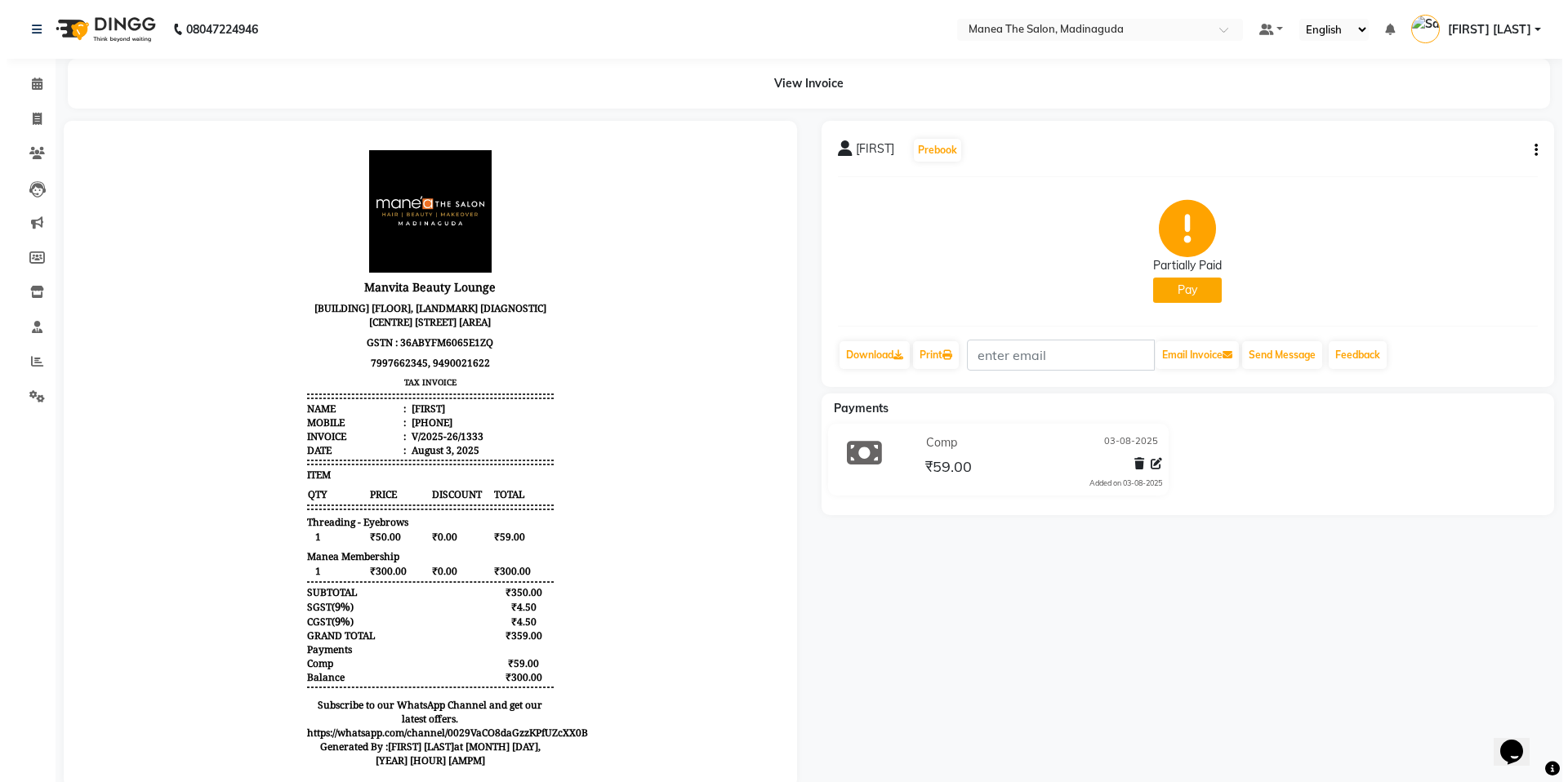 scroll, scrollTop: 0, scrollLeft: 0, axis: both 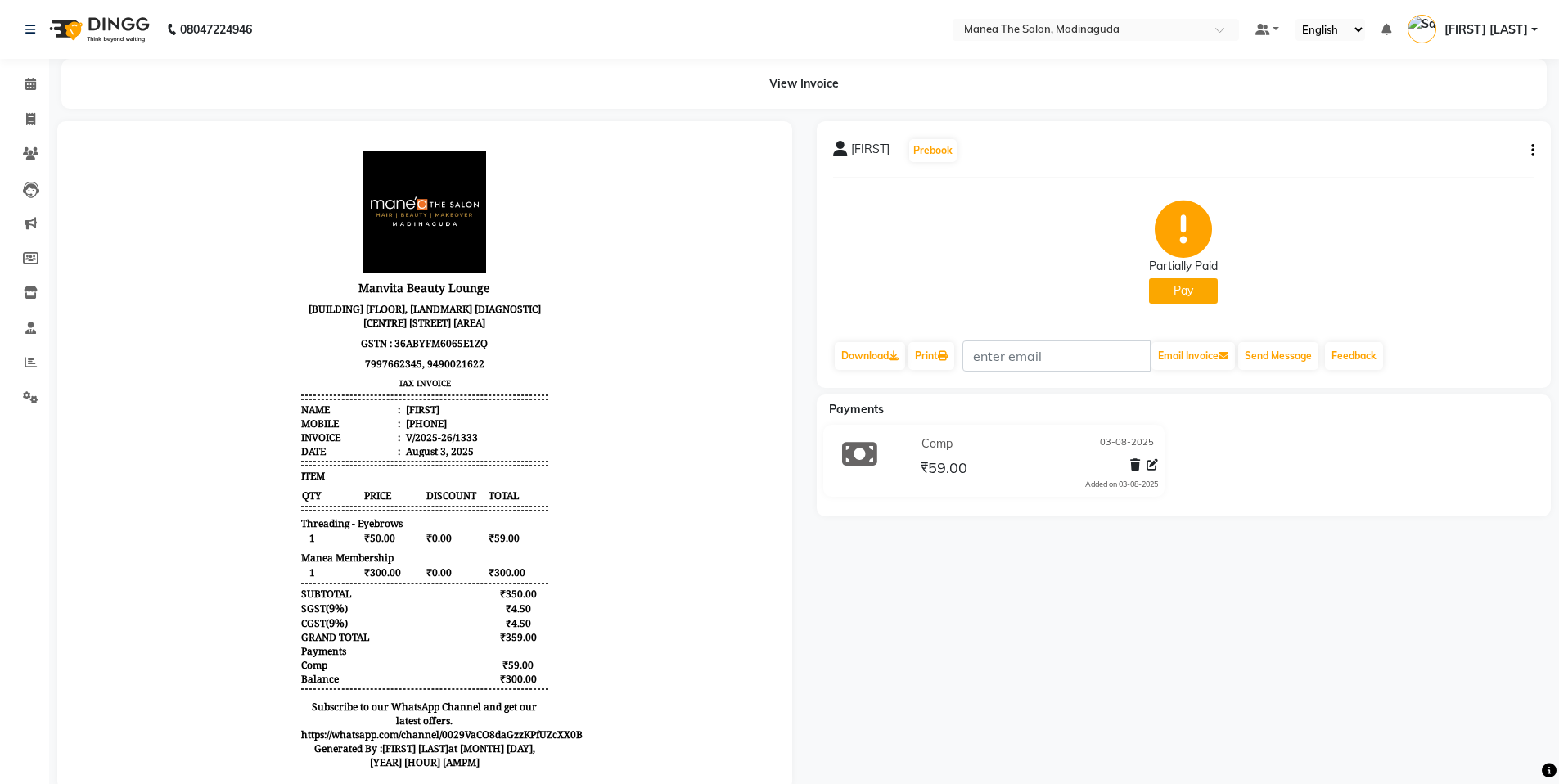 click on "[PHONE]" at bounding box center (425, 423) 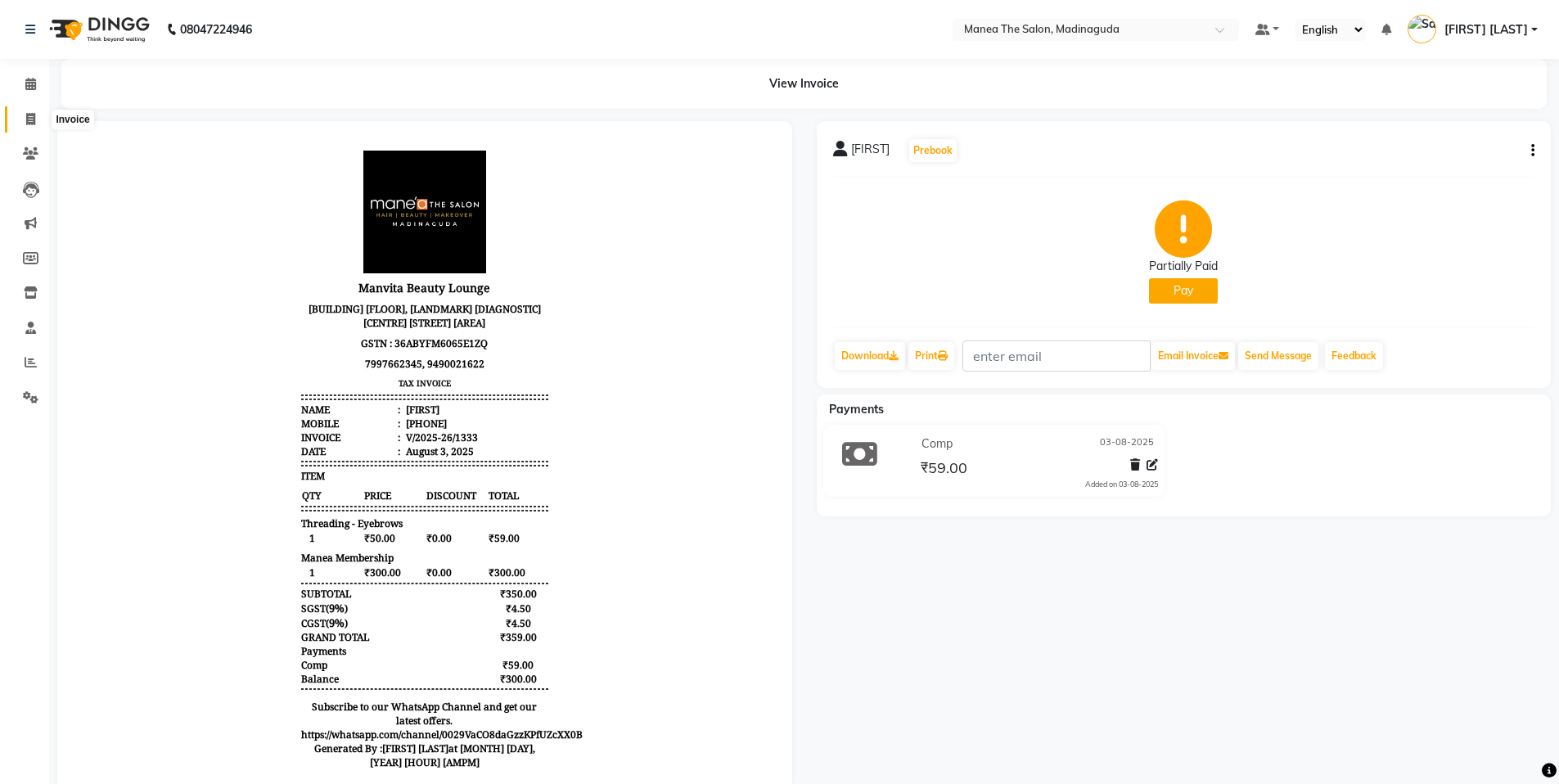 click 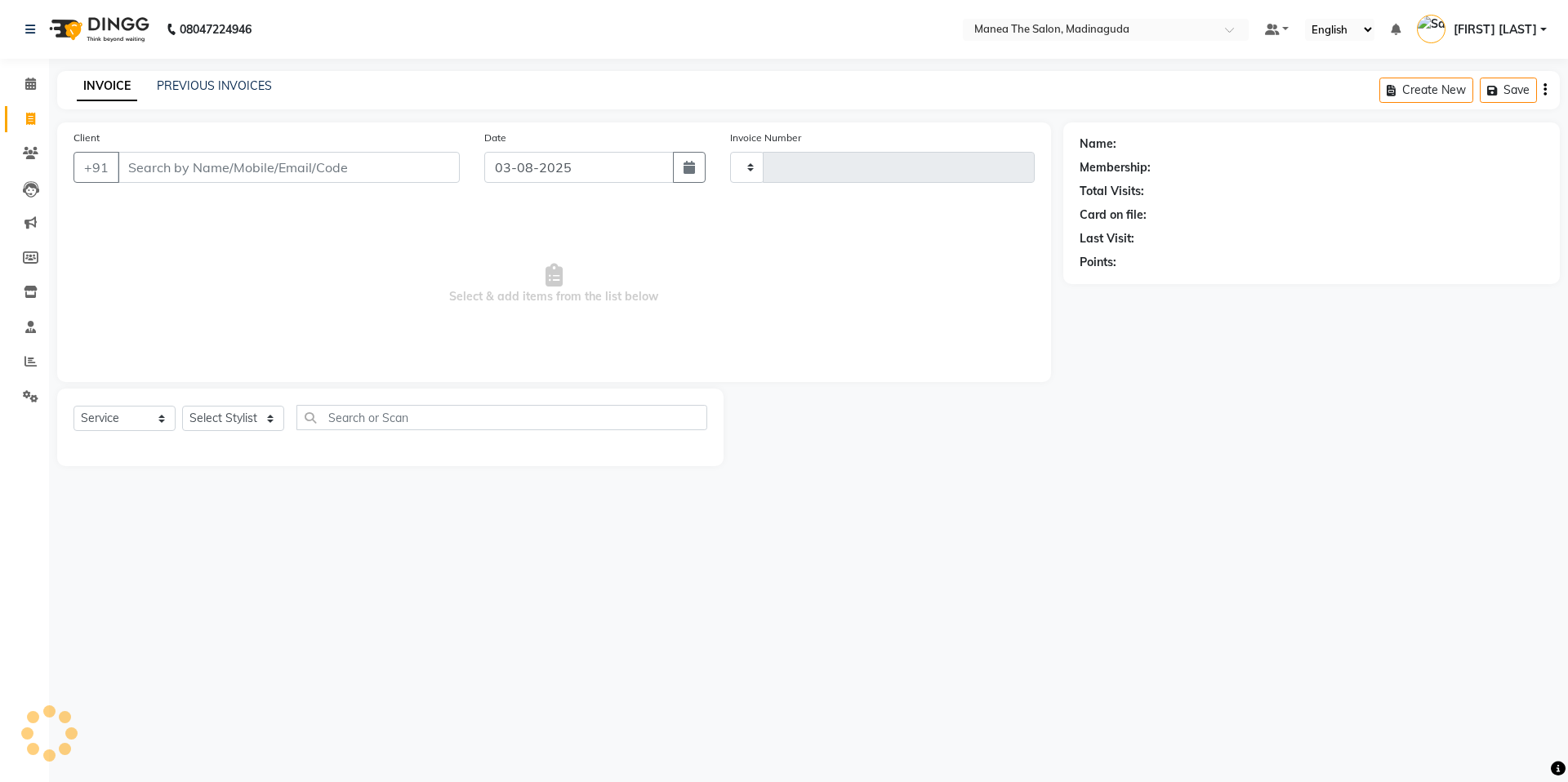 type on "1337" 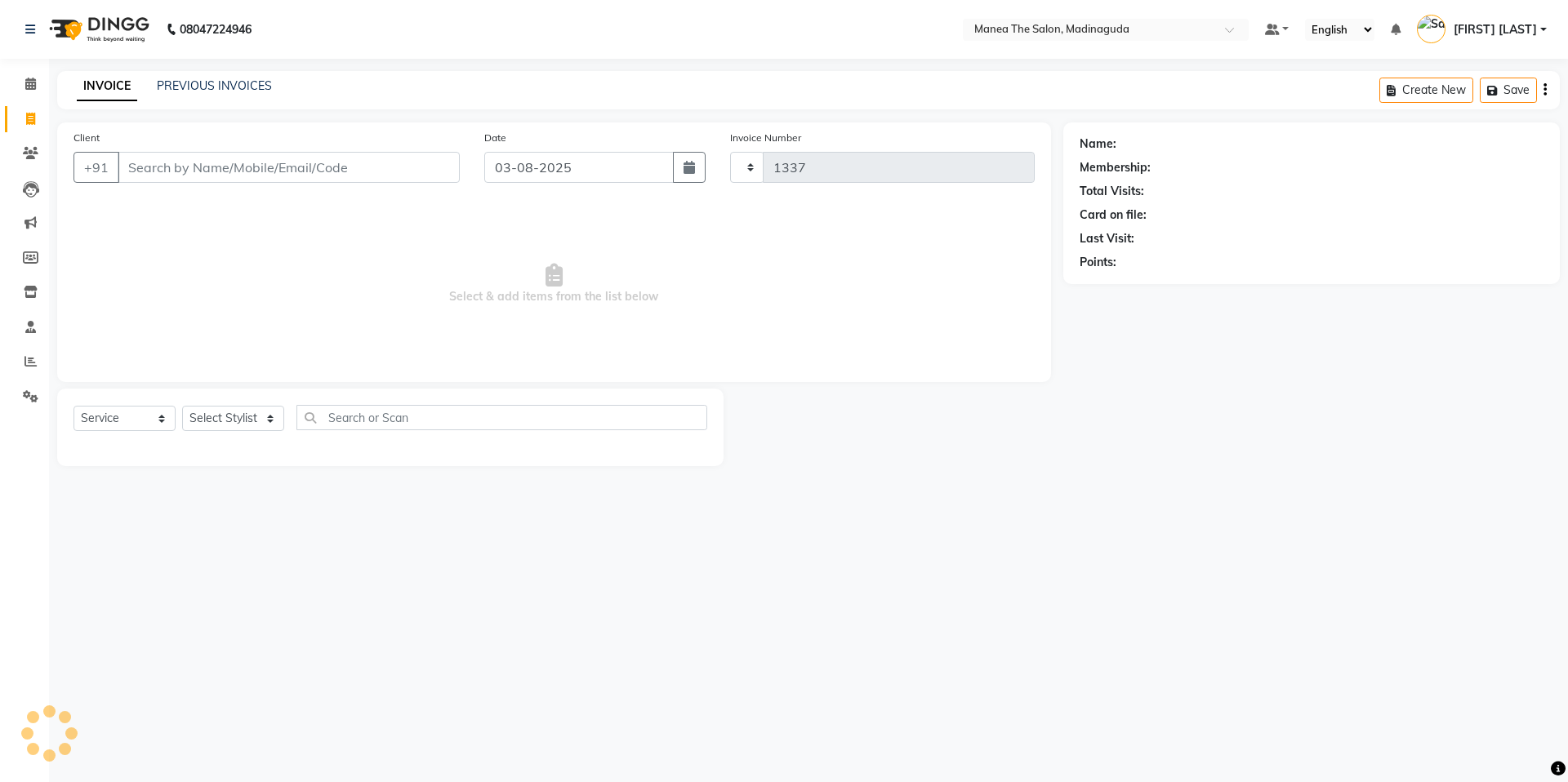 select on "5514" 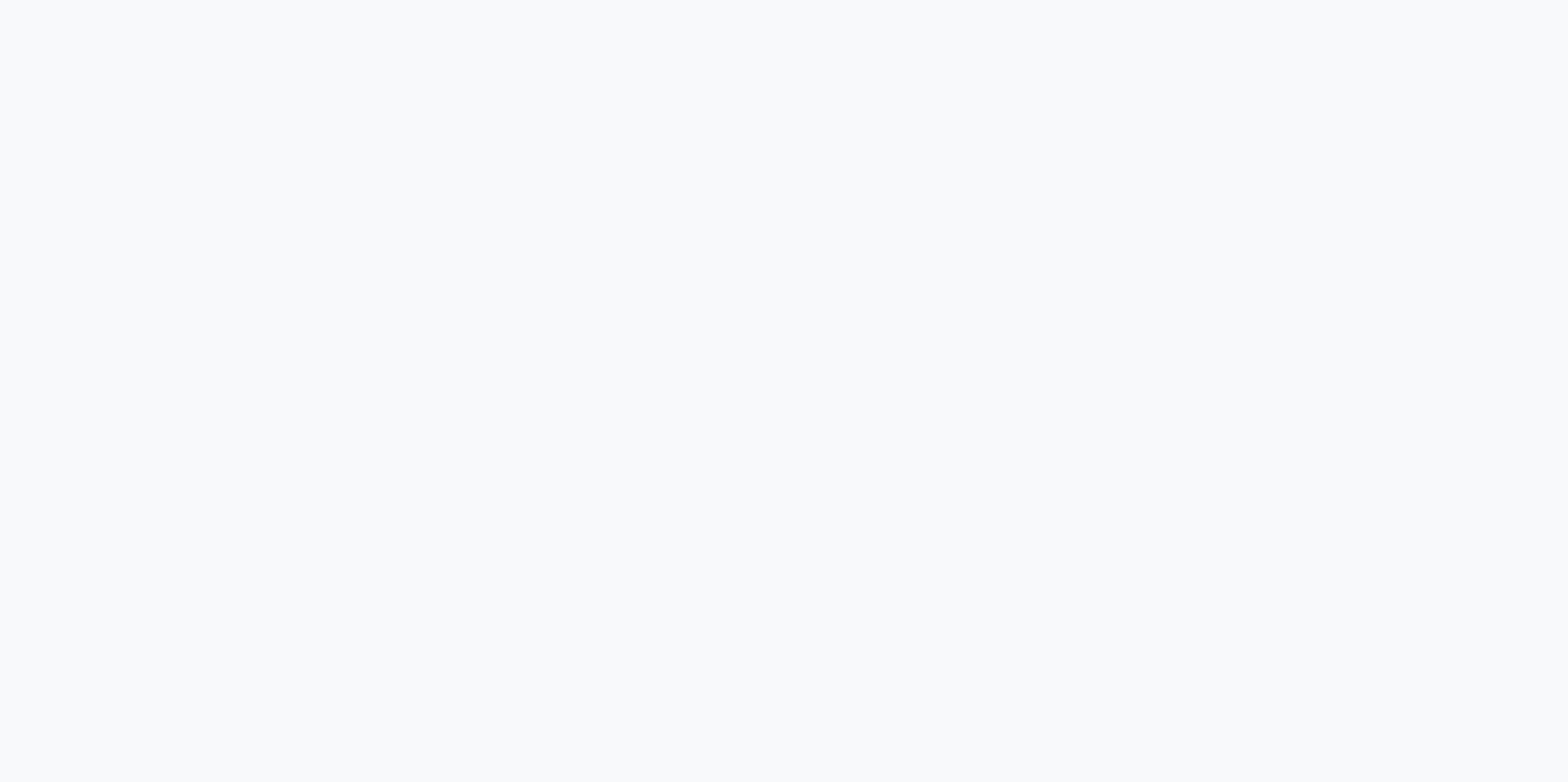 scroll, scrollTop: 0, scrollLeft: 0, axis: both 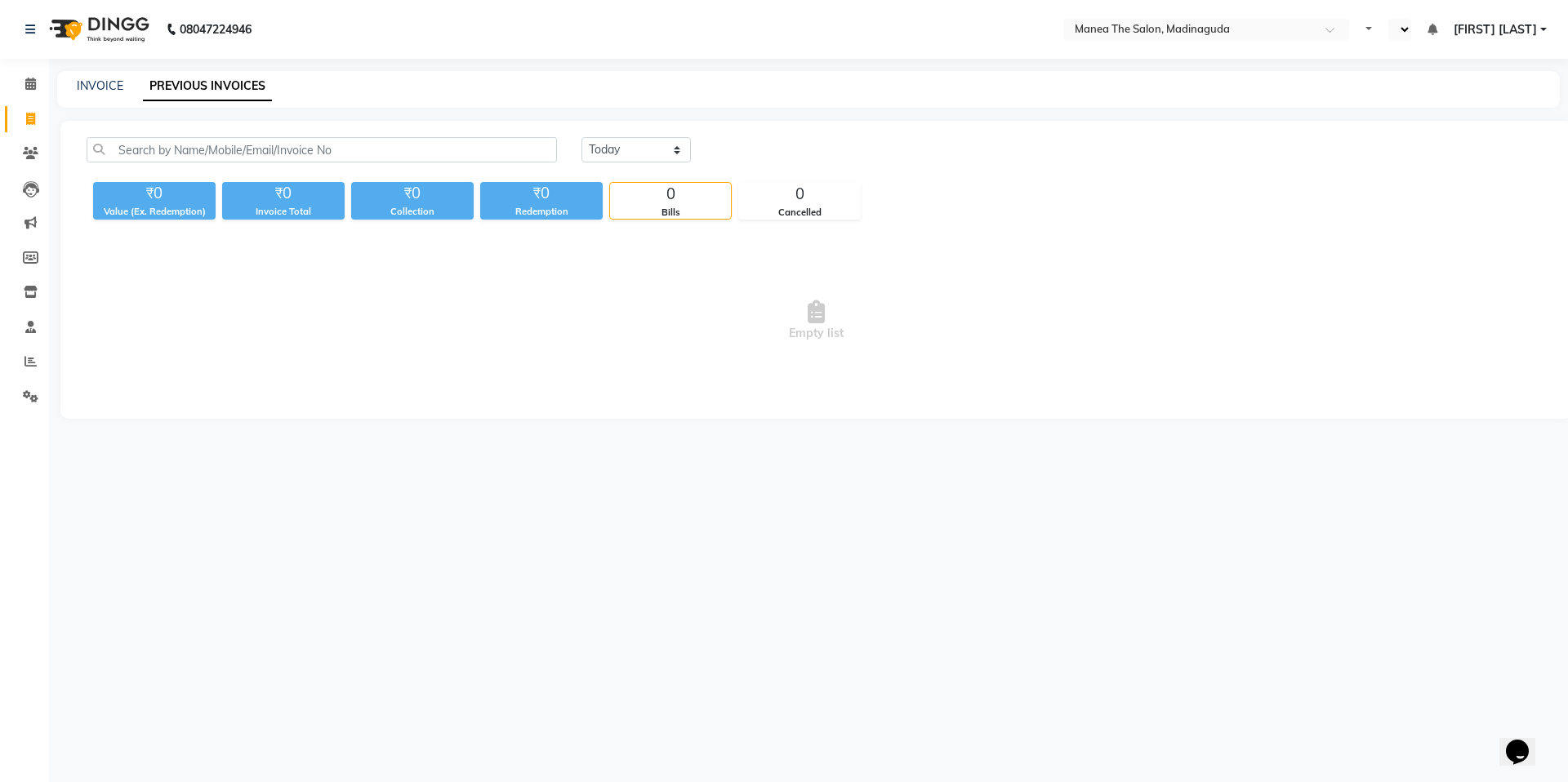 select on "en" 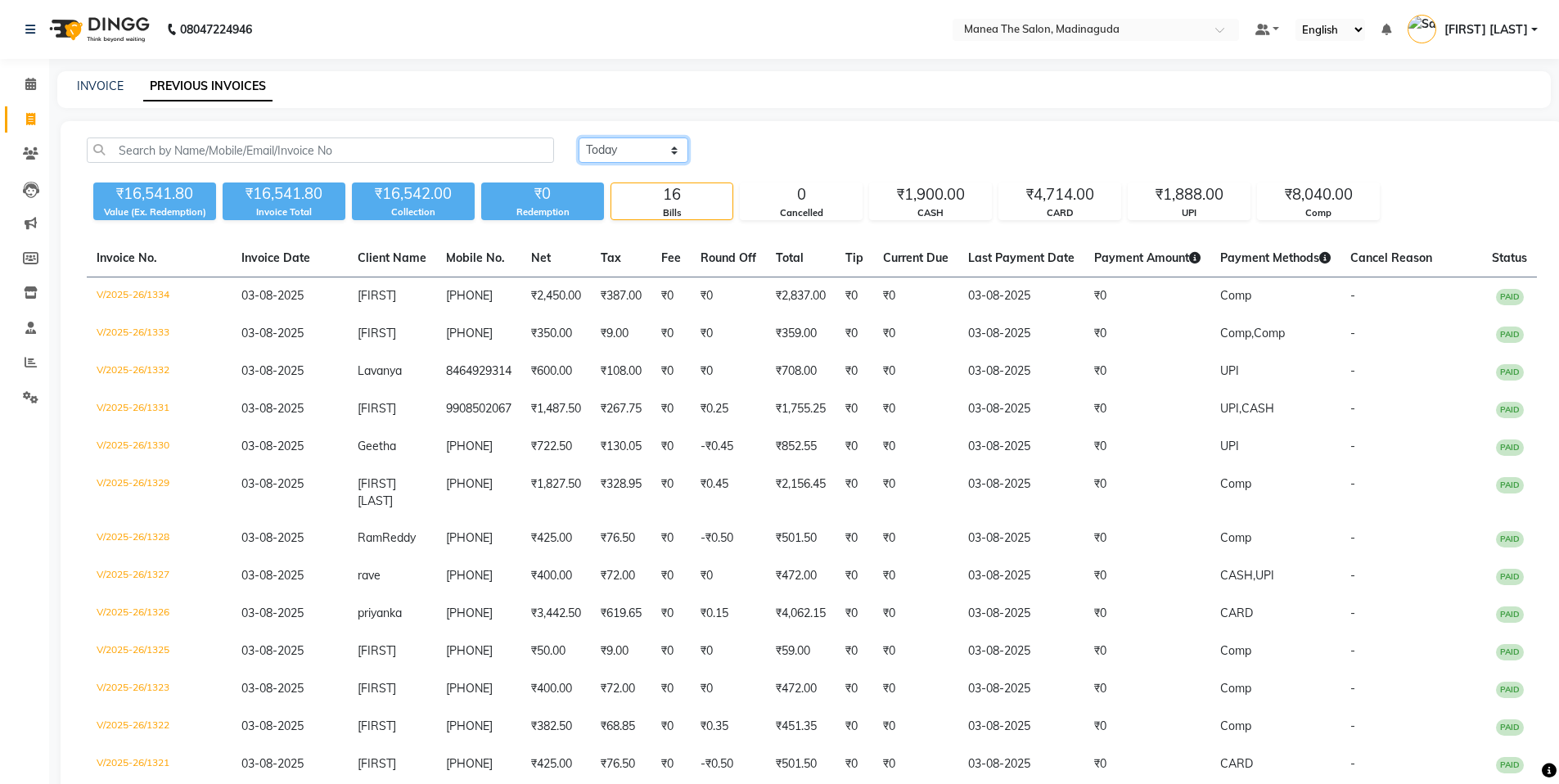click on "Today Yesterday Custom Range" 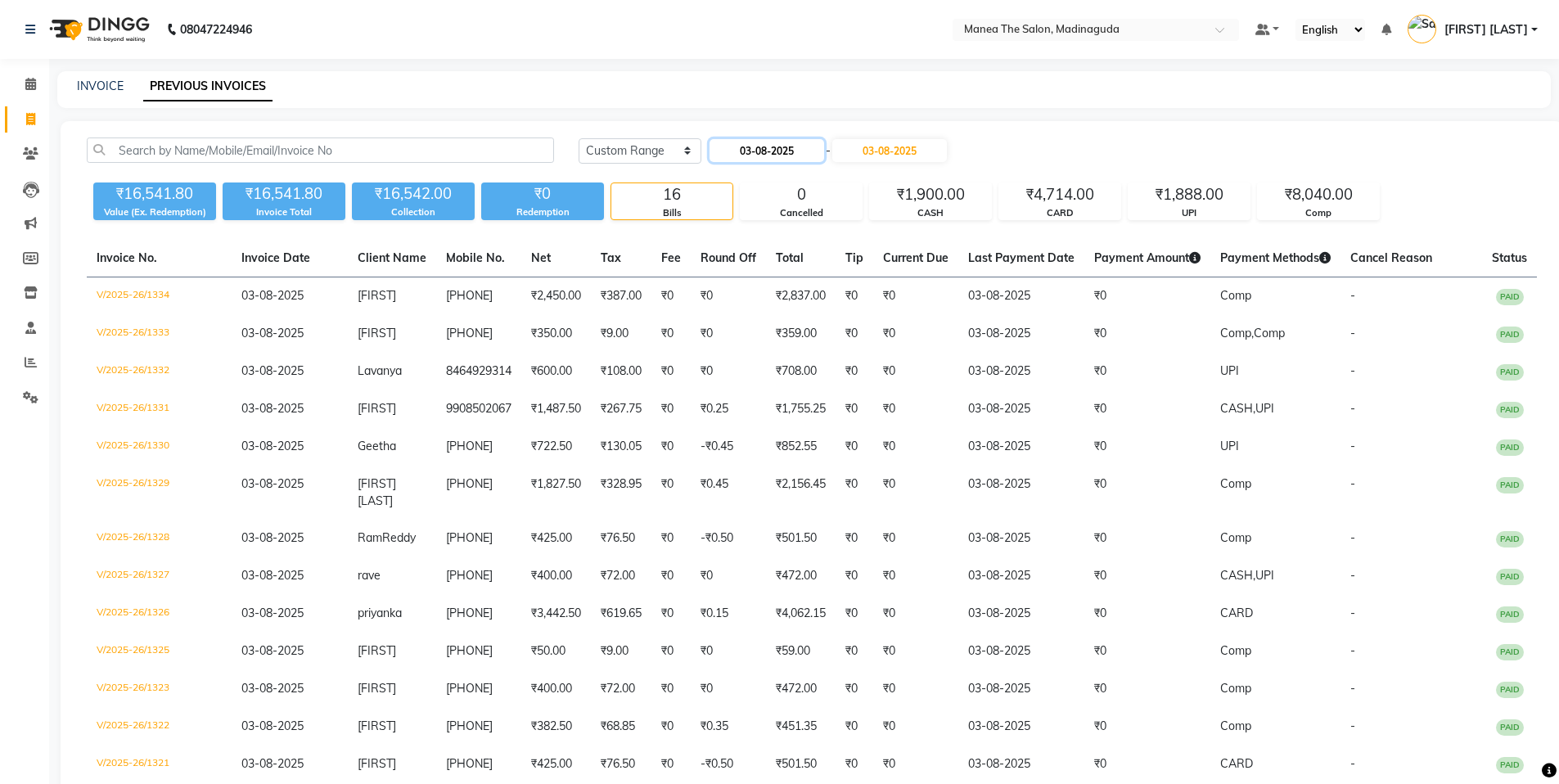 click on "03-08-2025" 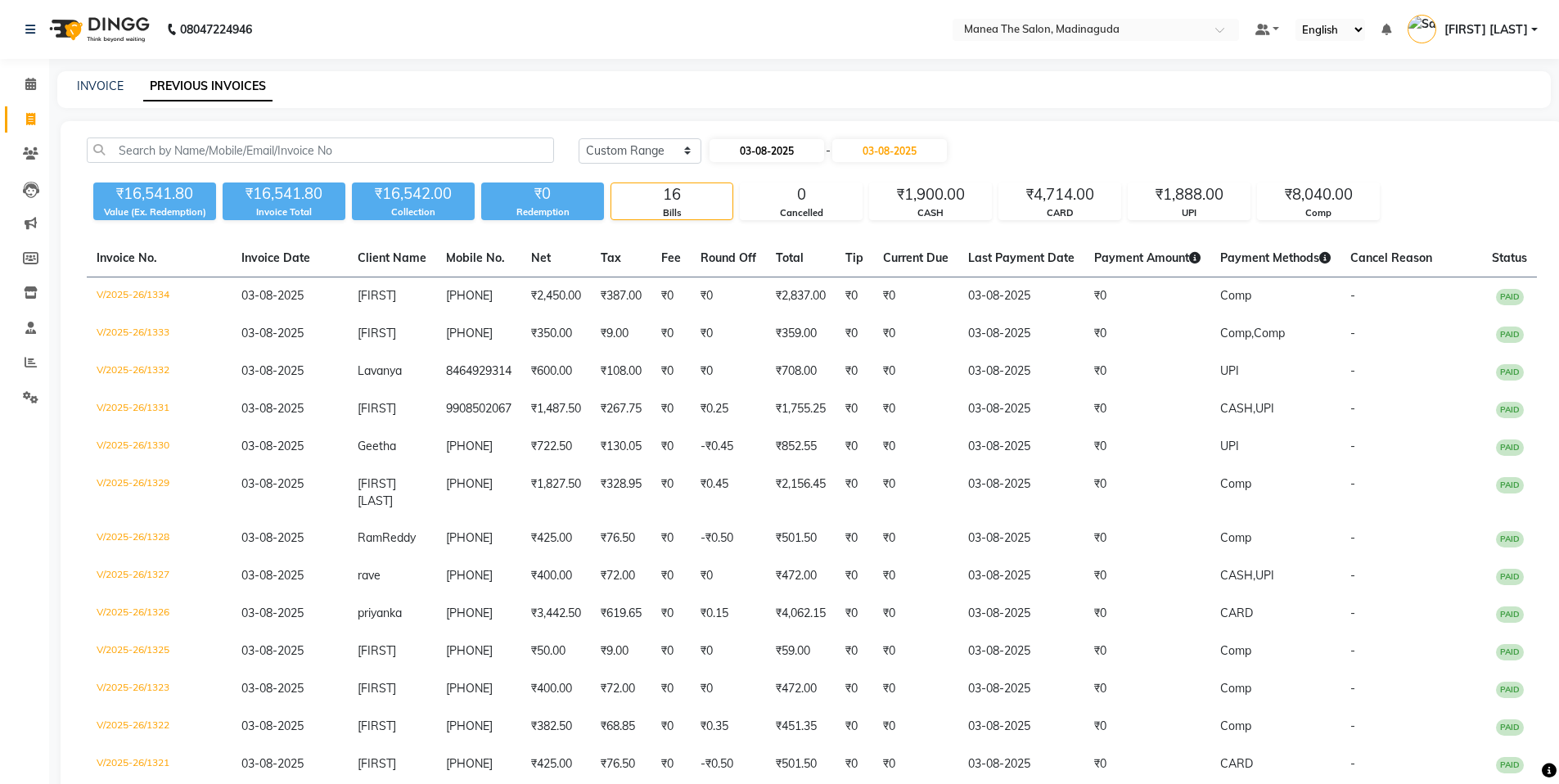 select on "8" 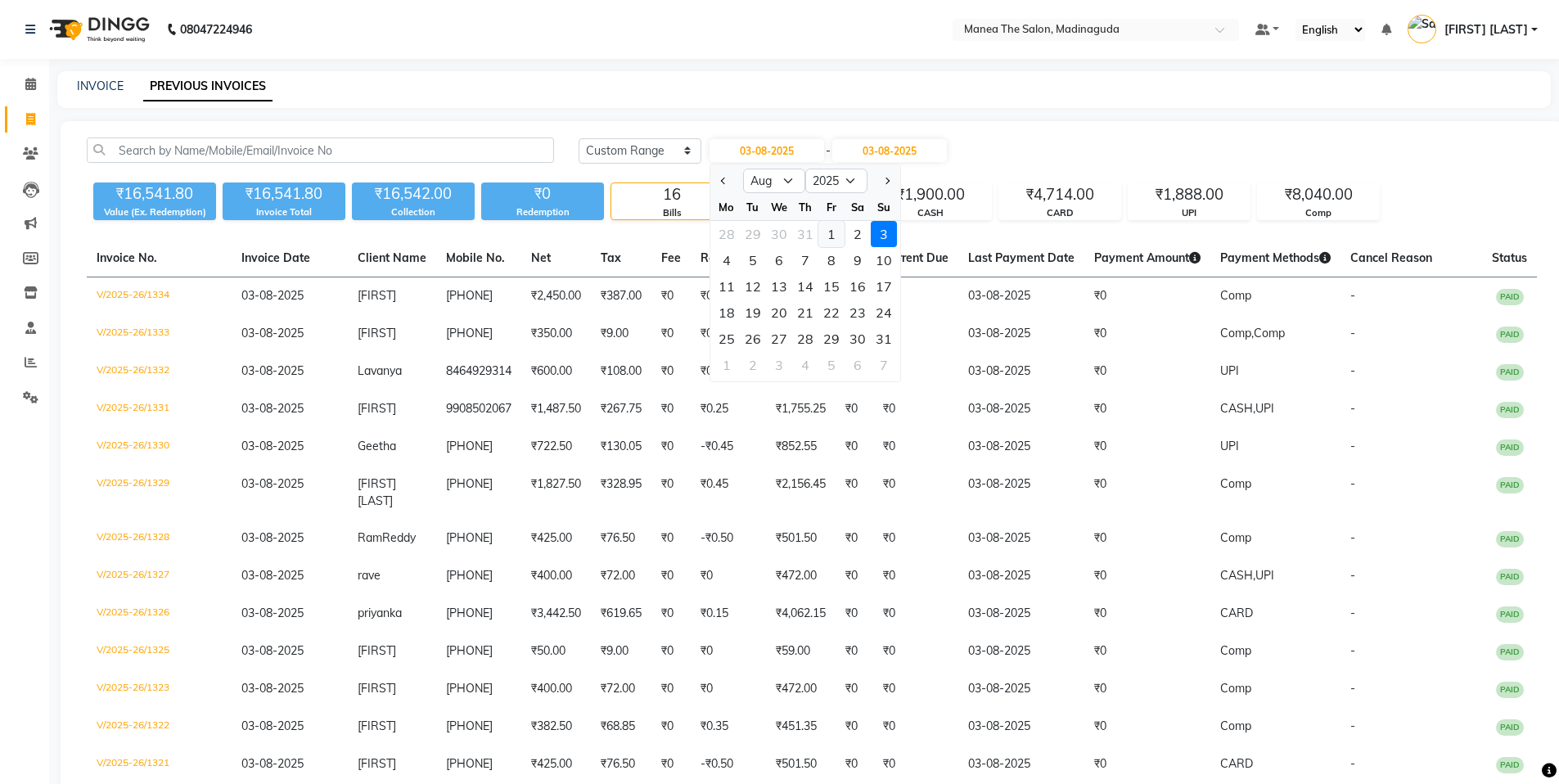 click on "1" 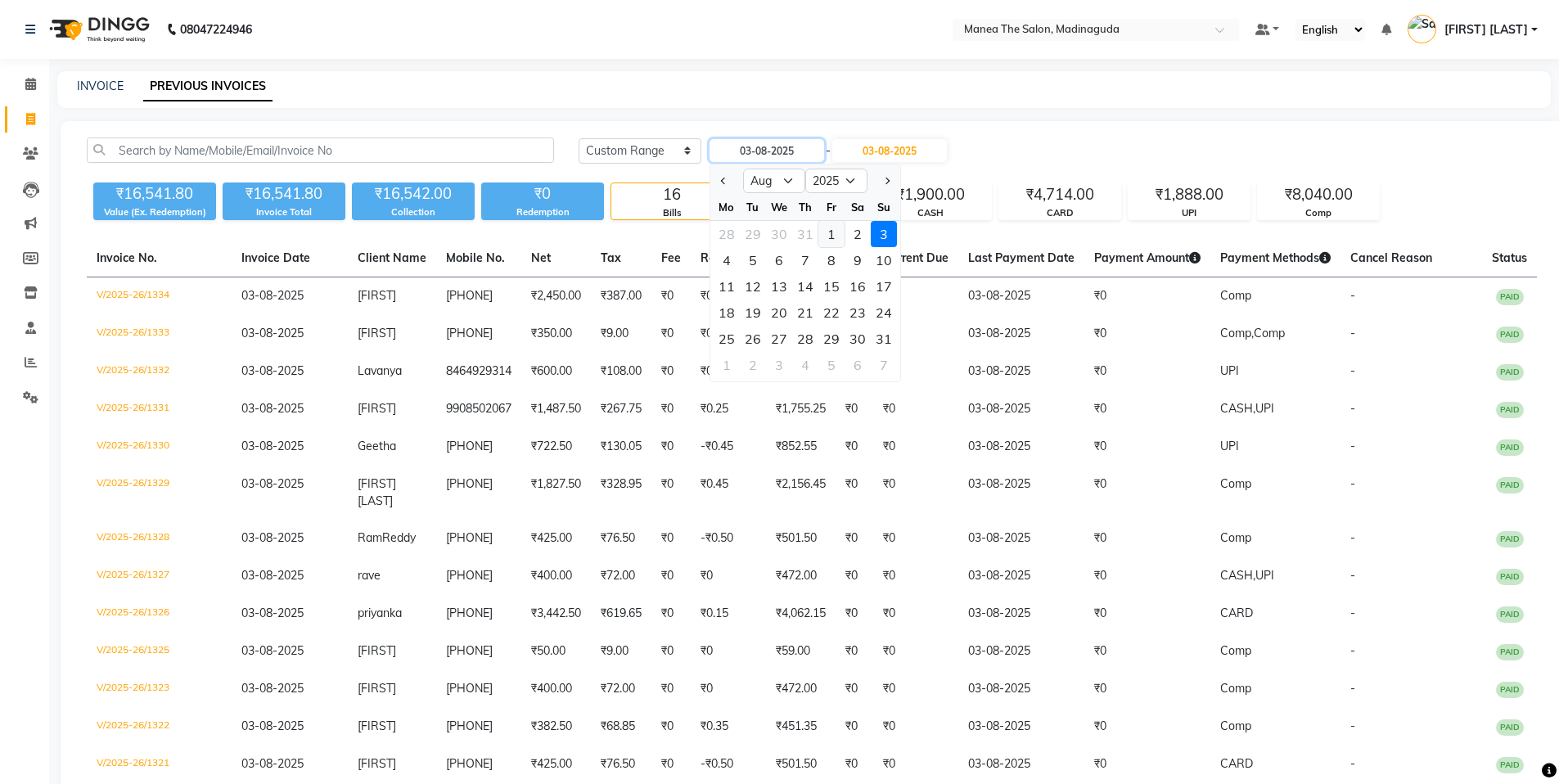 type on "01-08-2025" 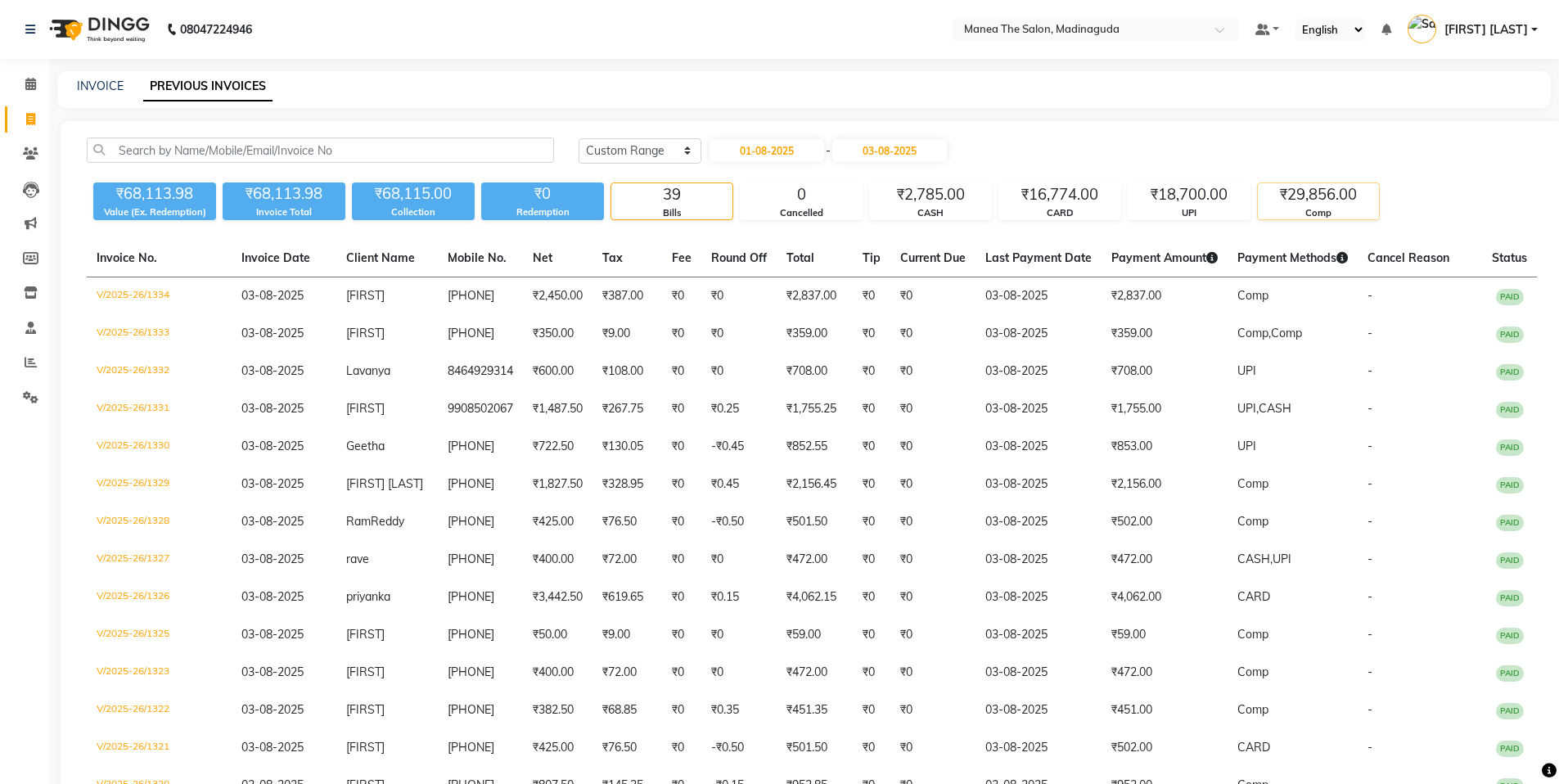 click on "Comp" 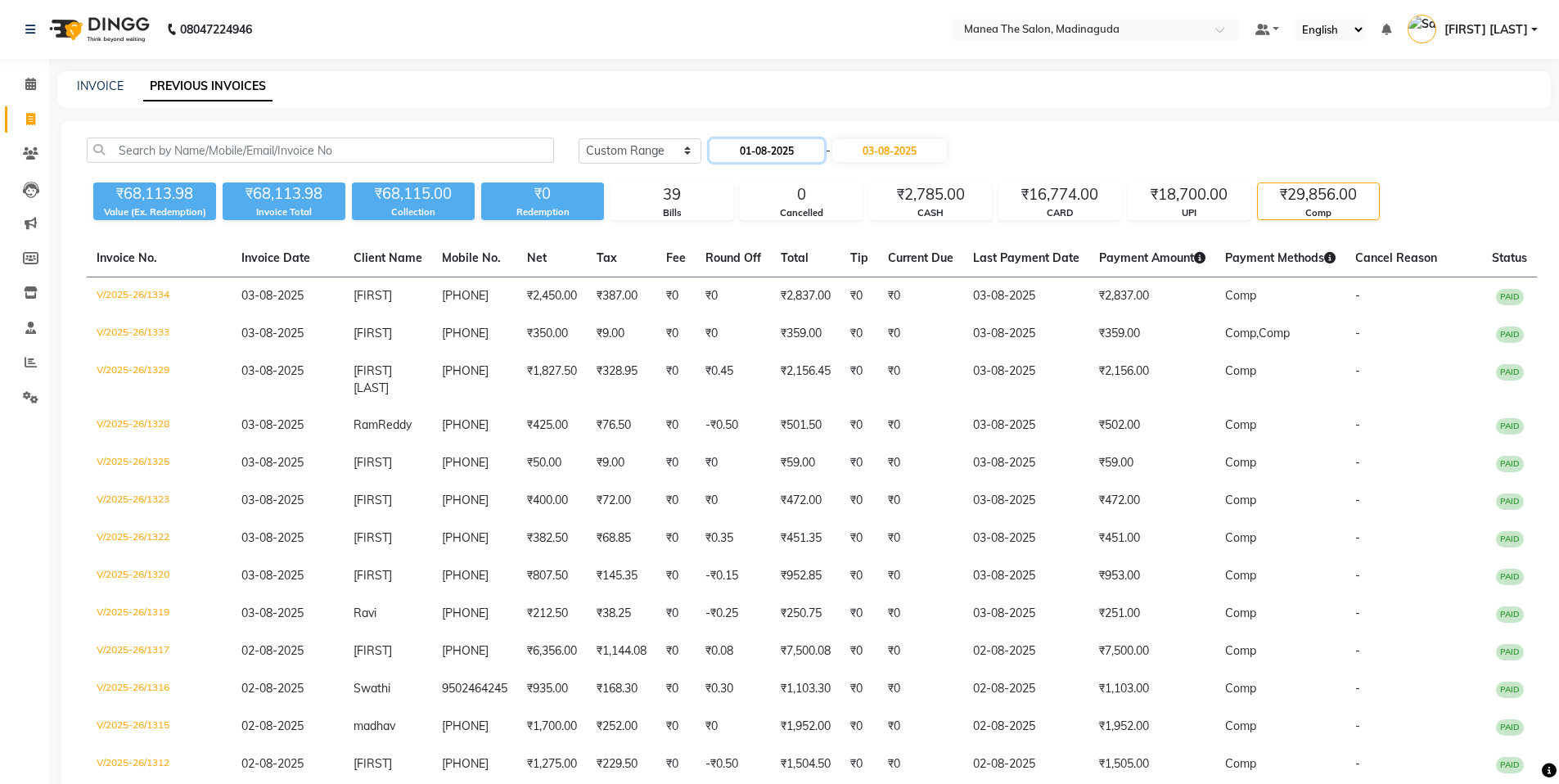 click on "01-08-2025" 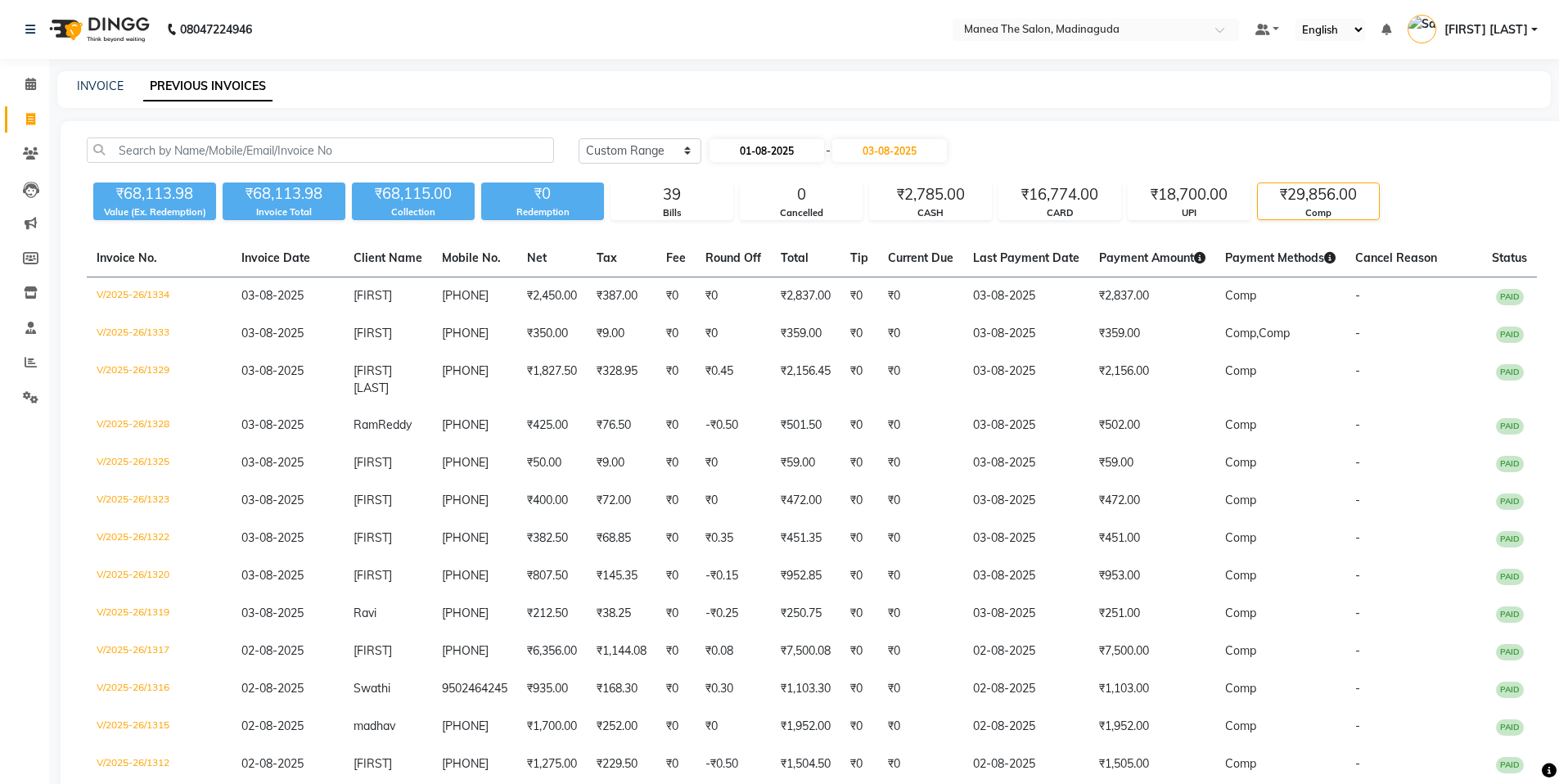 select on "8" 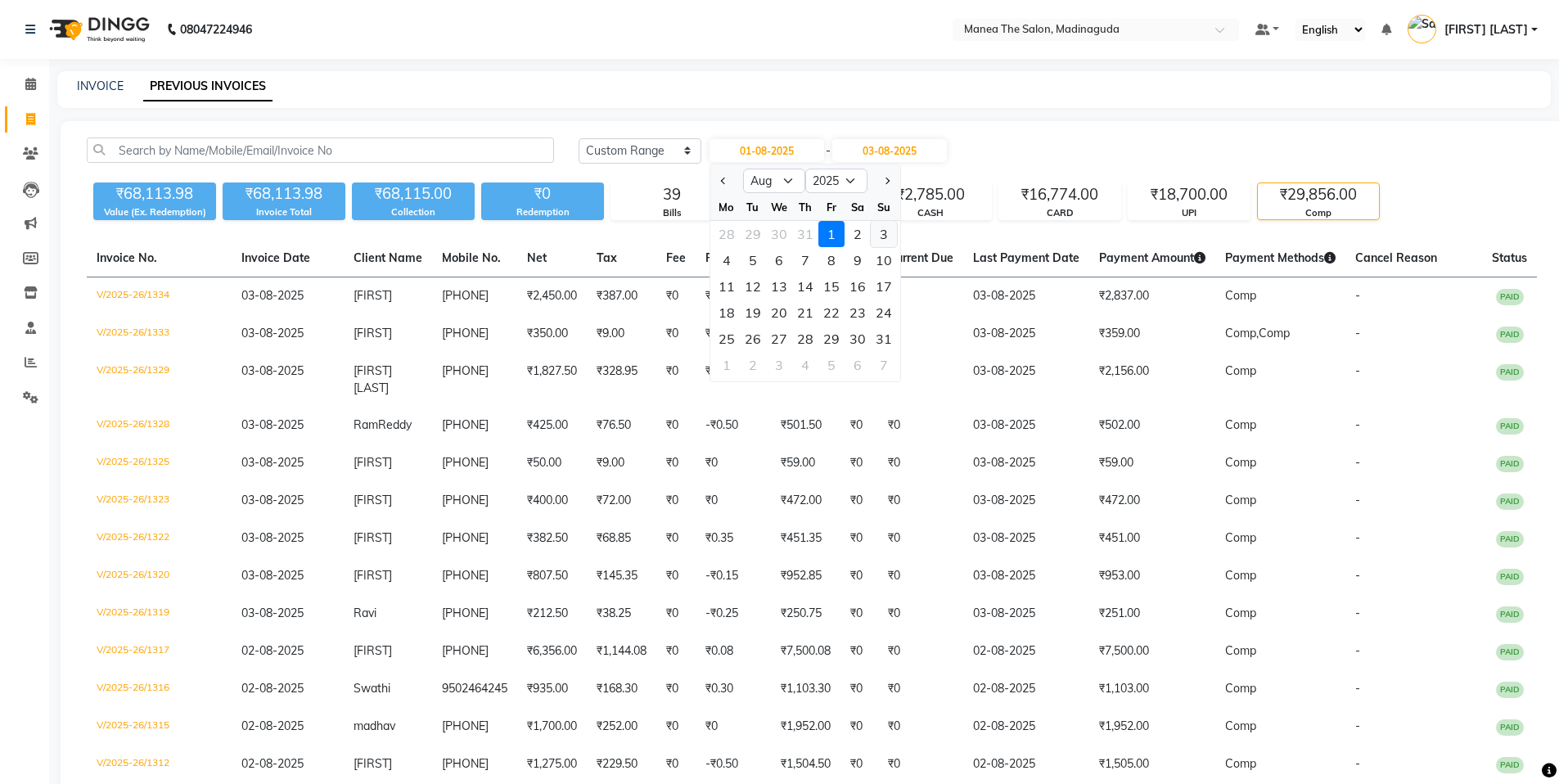 click on "3" 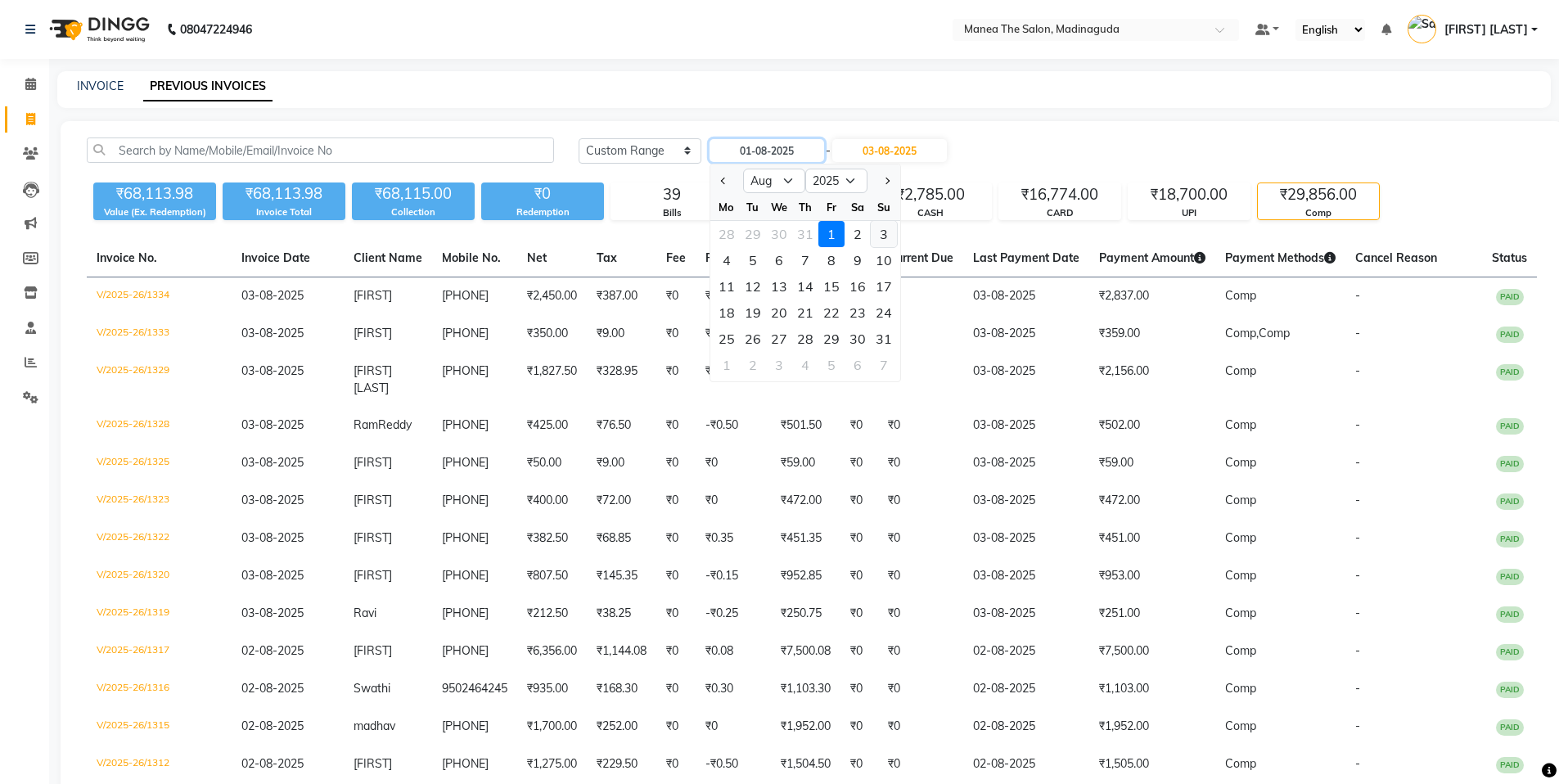 type on "03-08-2025" 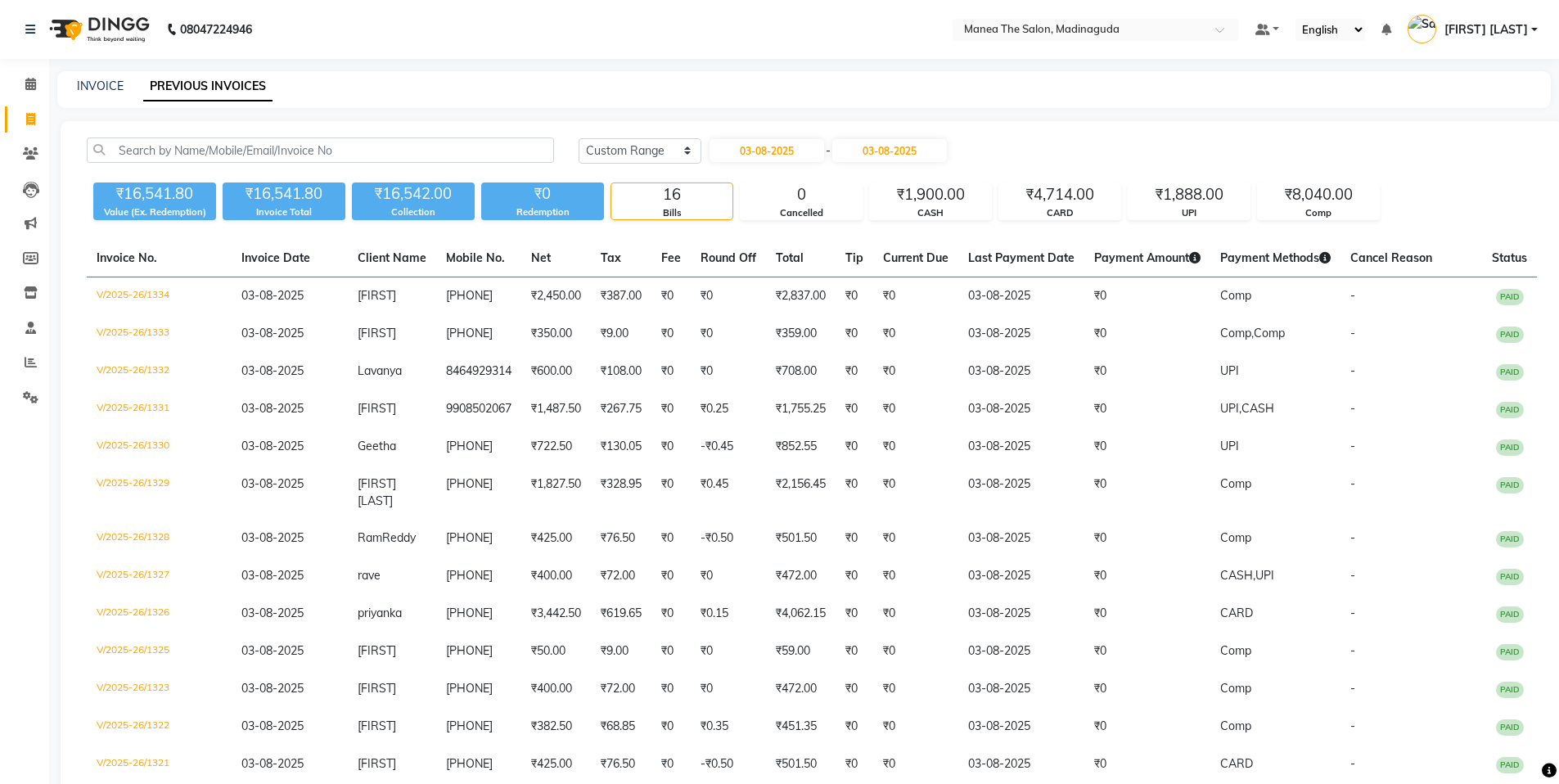 click on "Current Due" 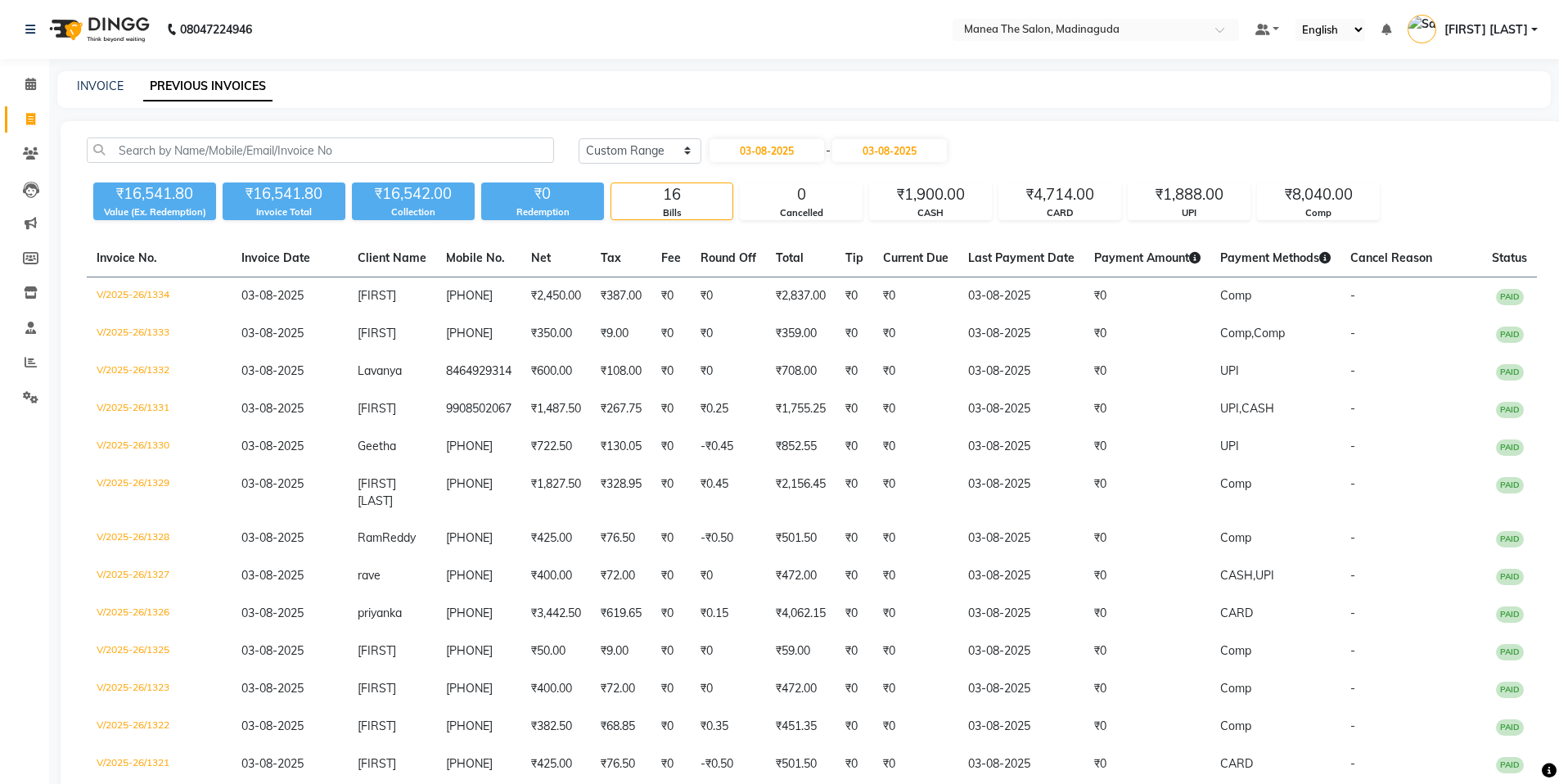 click on "₹16,542.00" 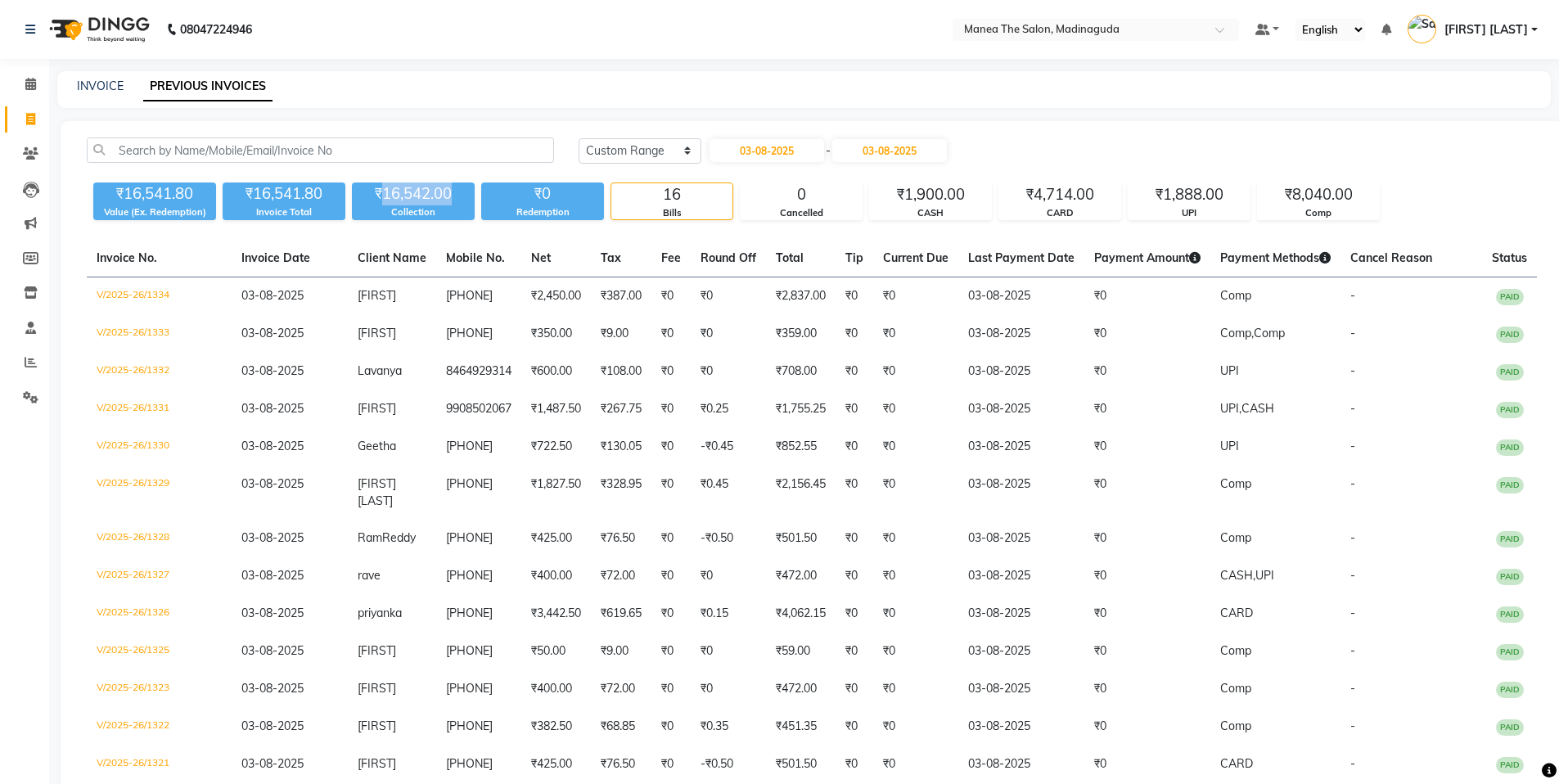 copy on "16,542.00" 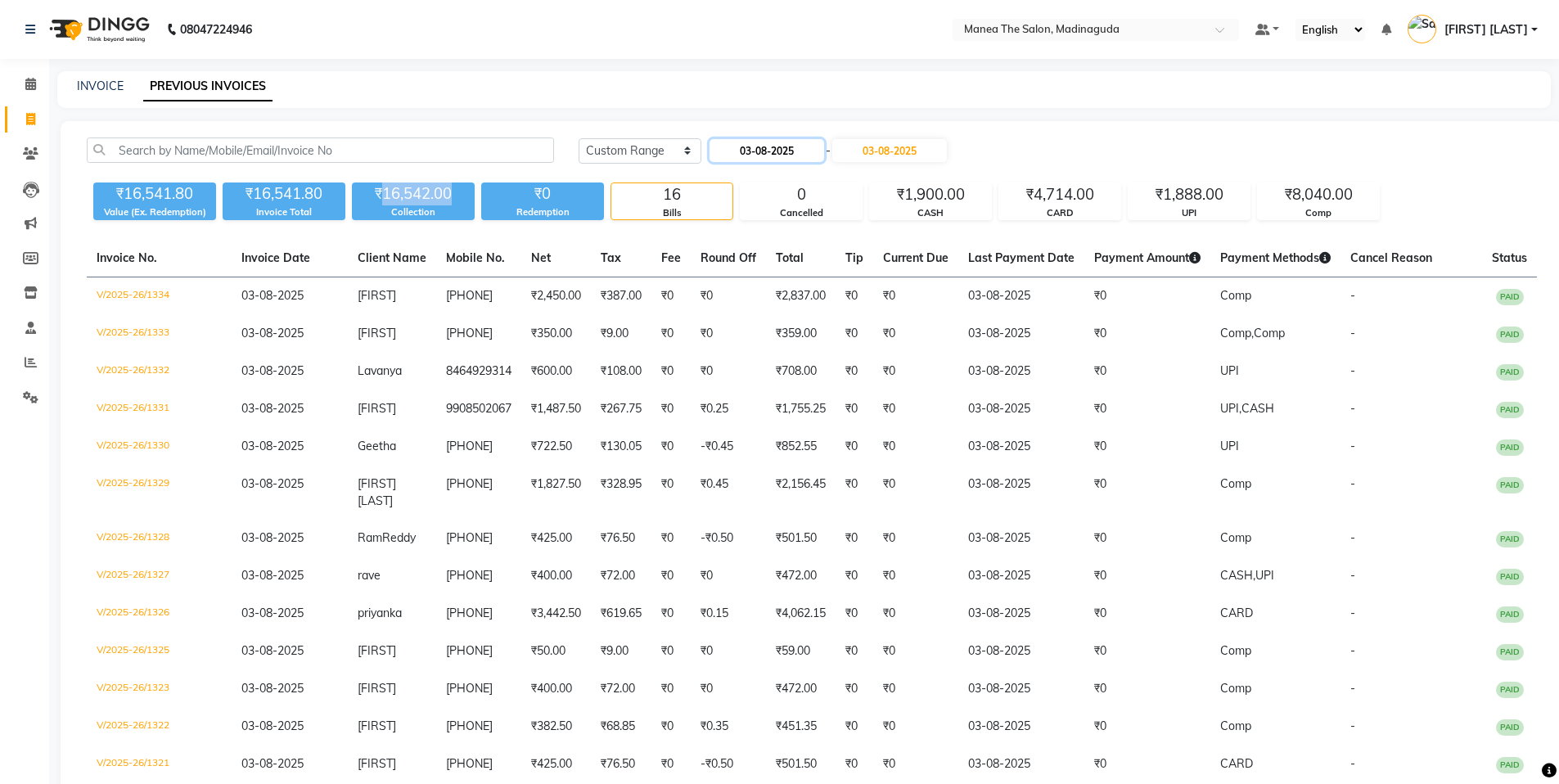 click on "03-08-2025" 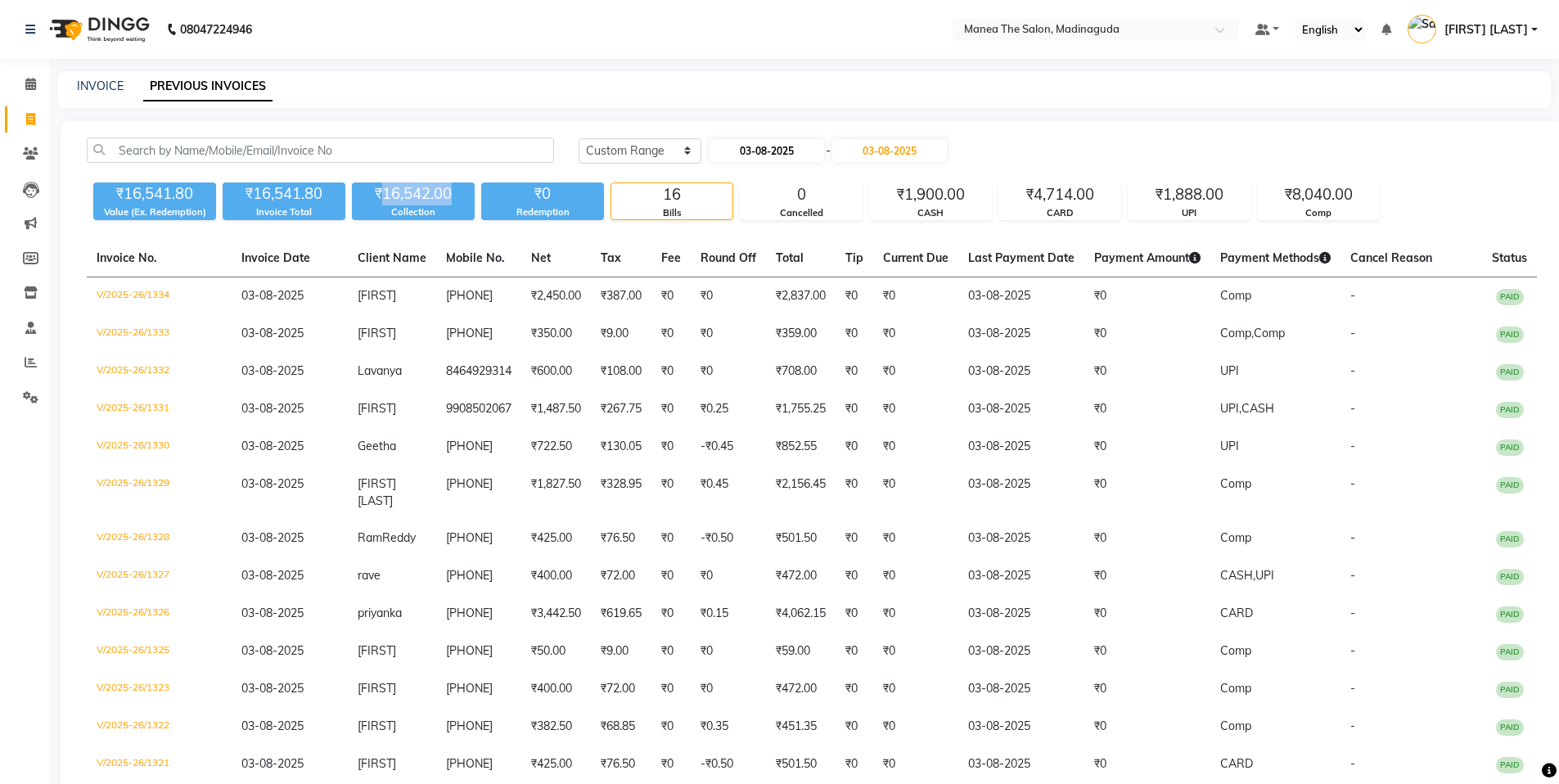 select on "8" 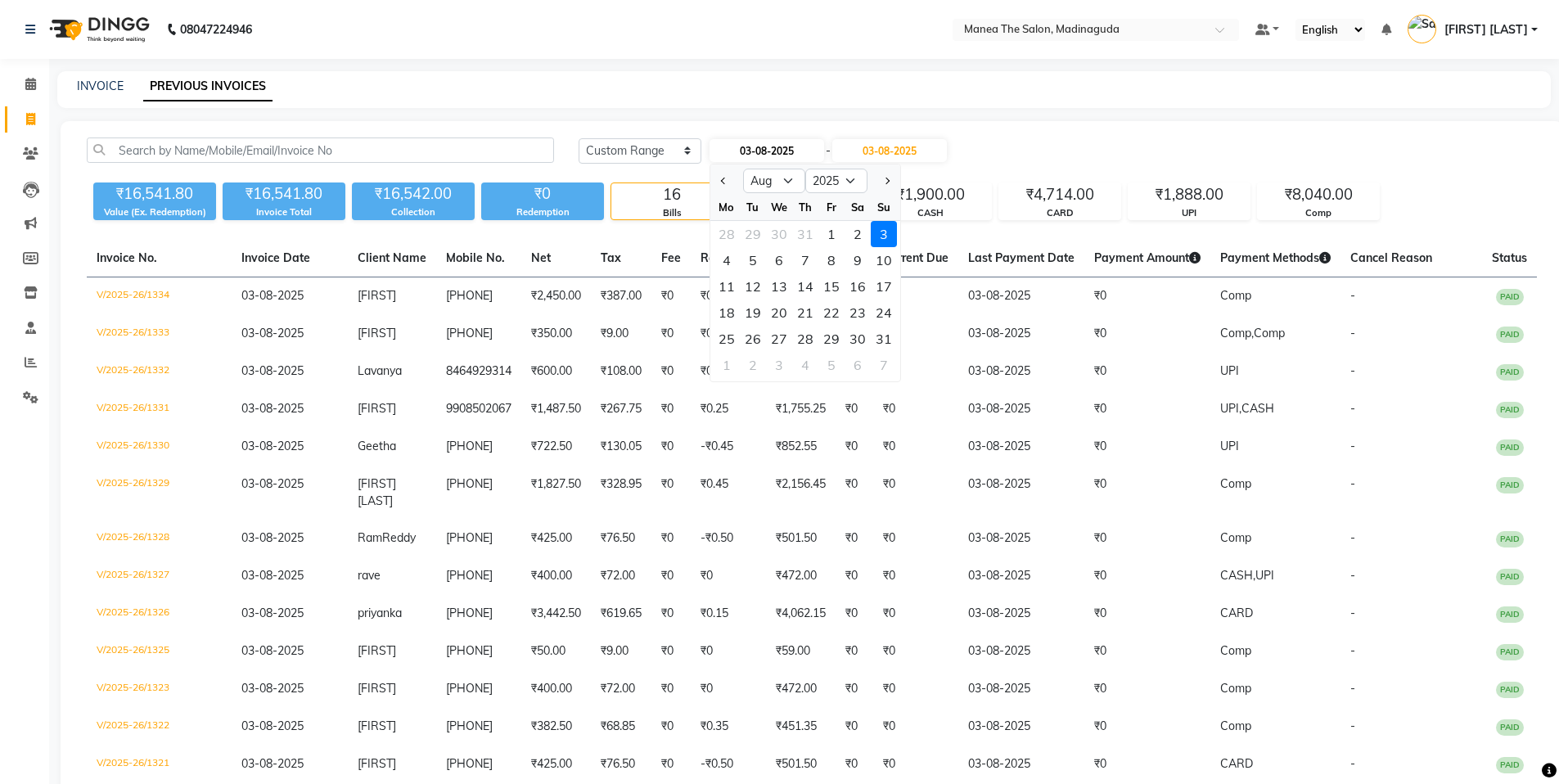 click on "03-08-2025" 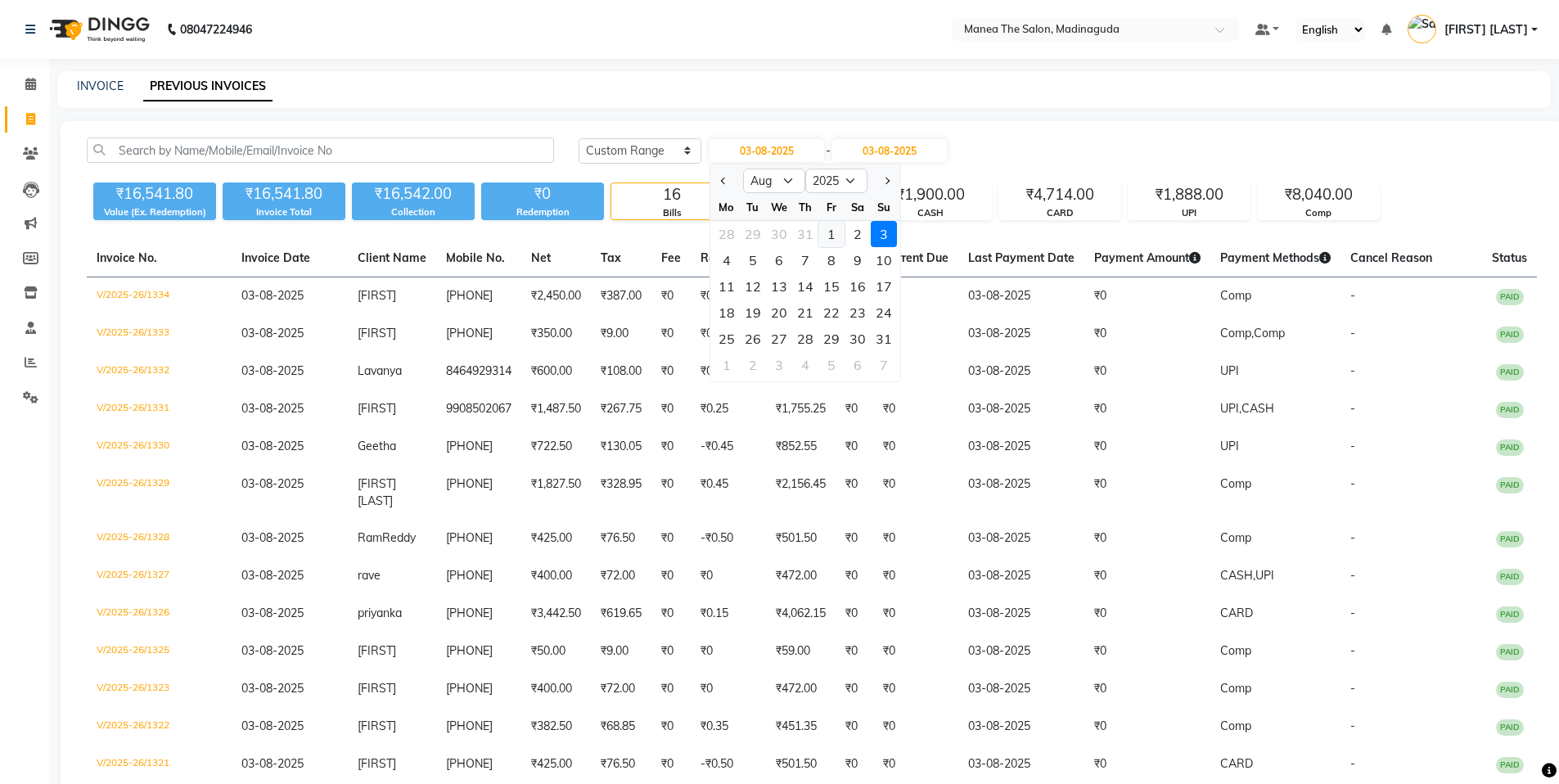 click on "1" 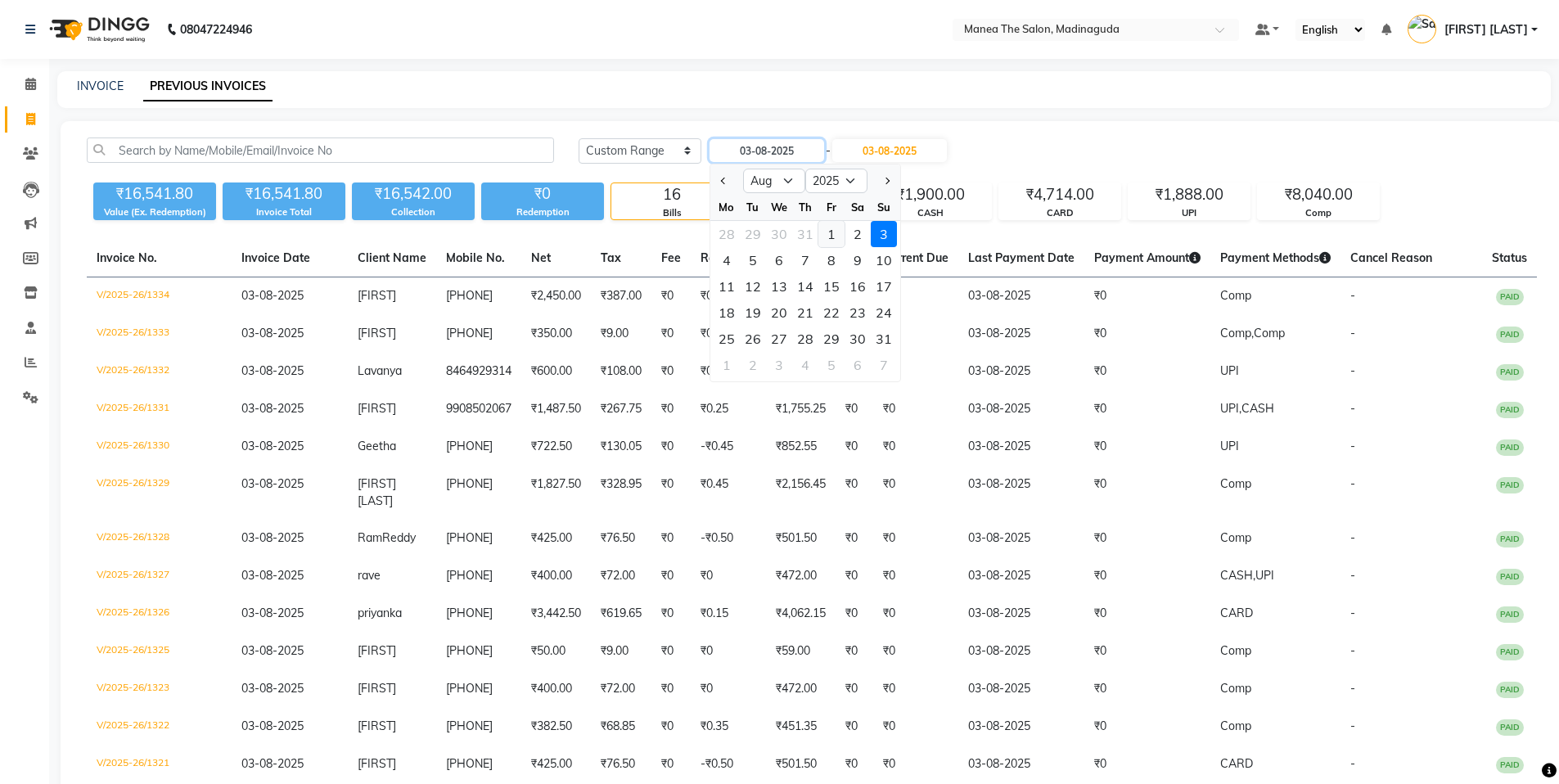 type on "01-08-2025" 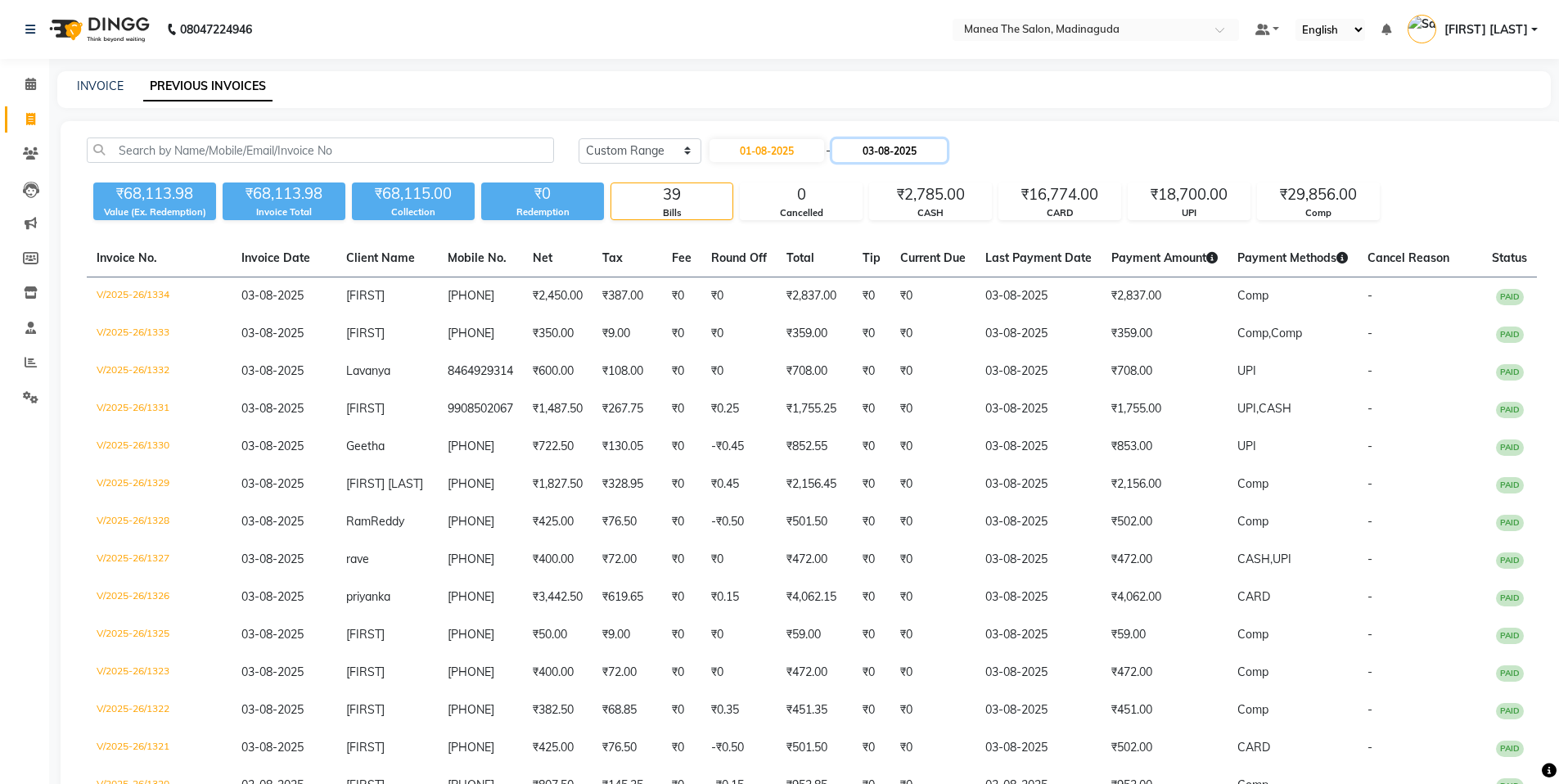 click on "03-08-2025" 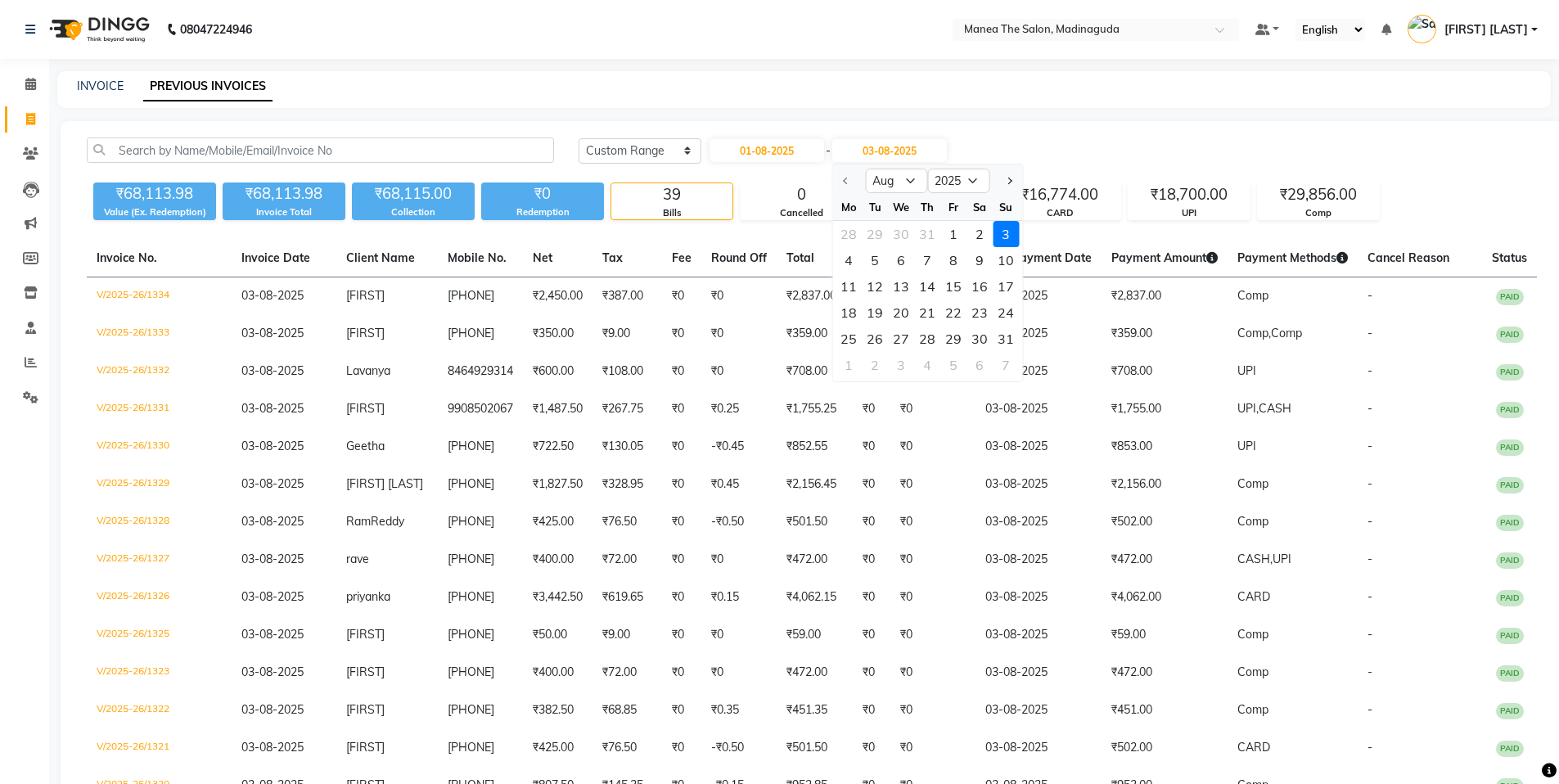 click 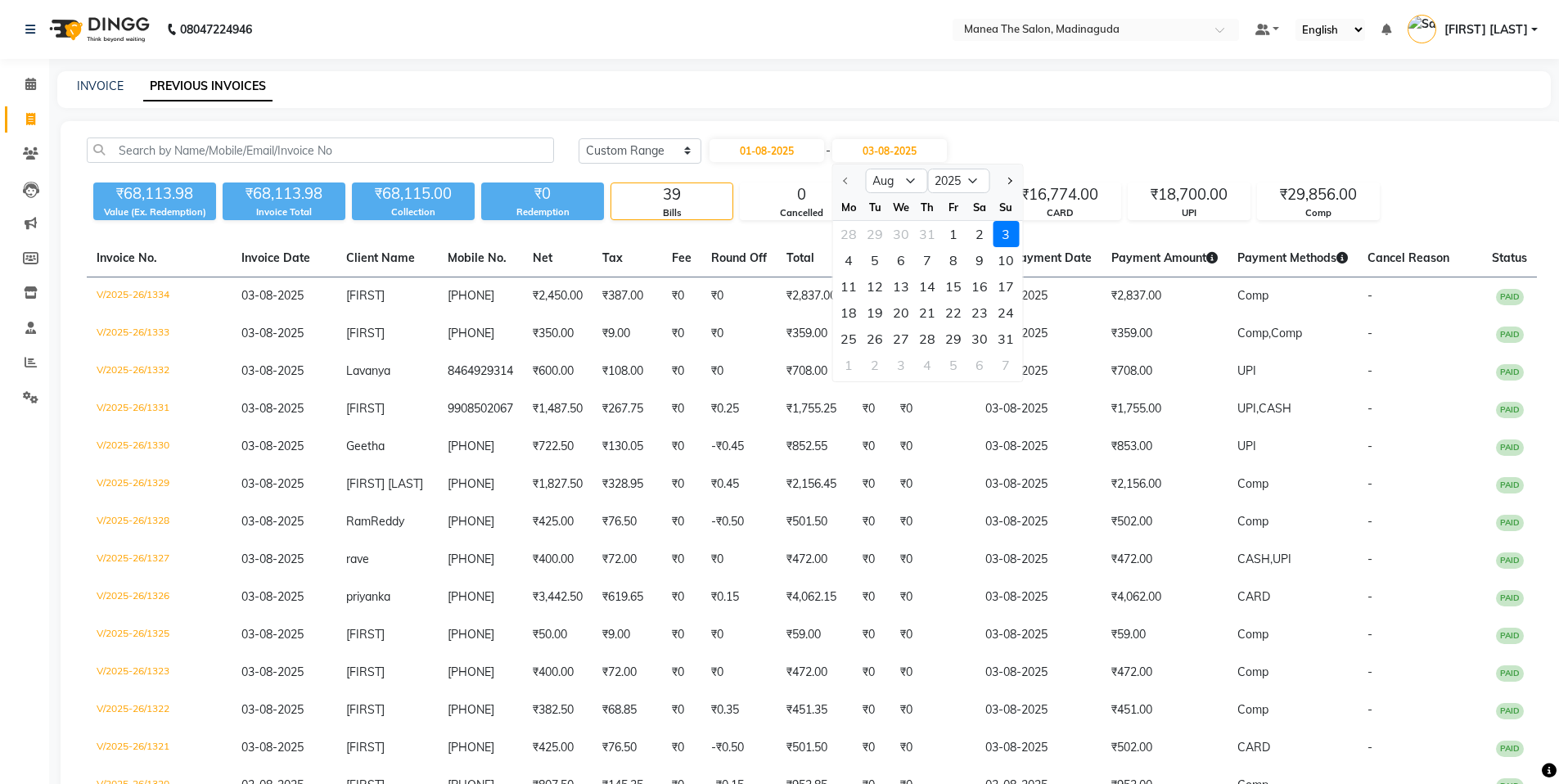 click on "Today Yesterday Custom Range 01-08-2025 - 03-08-2025 Aug Sep Oct Nov Dec 2025 2026 2027 2028 2029 2030 2031 2032 2033 2034 2035 Mo Tu We Th Fr Sa Su 28 29 30 31 1 2 3 4 5 6 7 8 9 10 11 12 13 14 15 16 17 18 19 20 21 22 23 24 25 26 27 28 29 30 31 1 2 3 4 5 6 7" 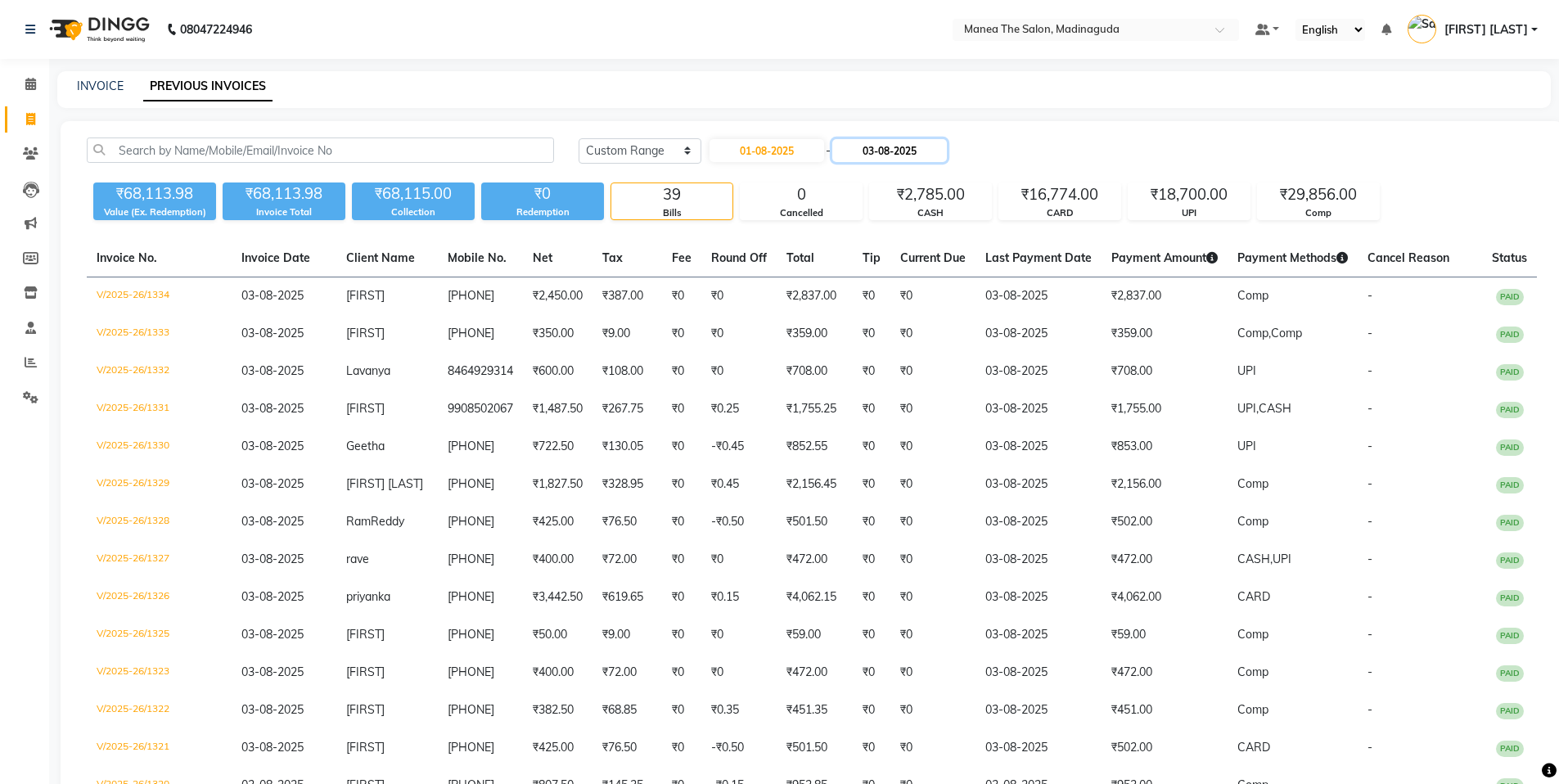 click on "03-08-2025" 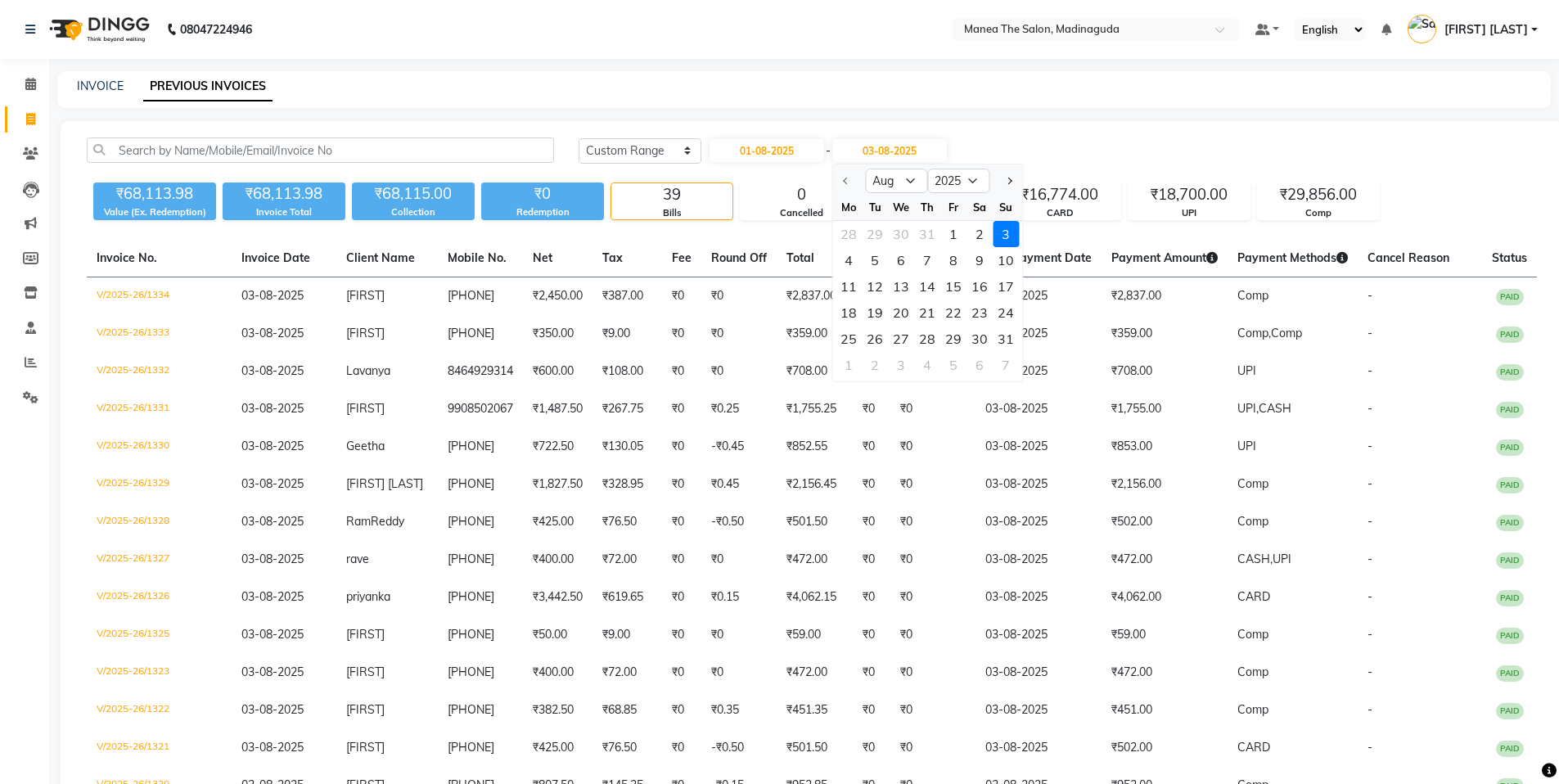 click 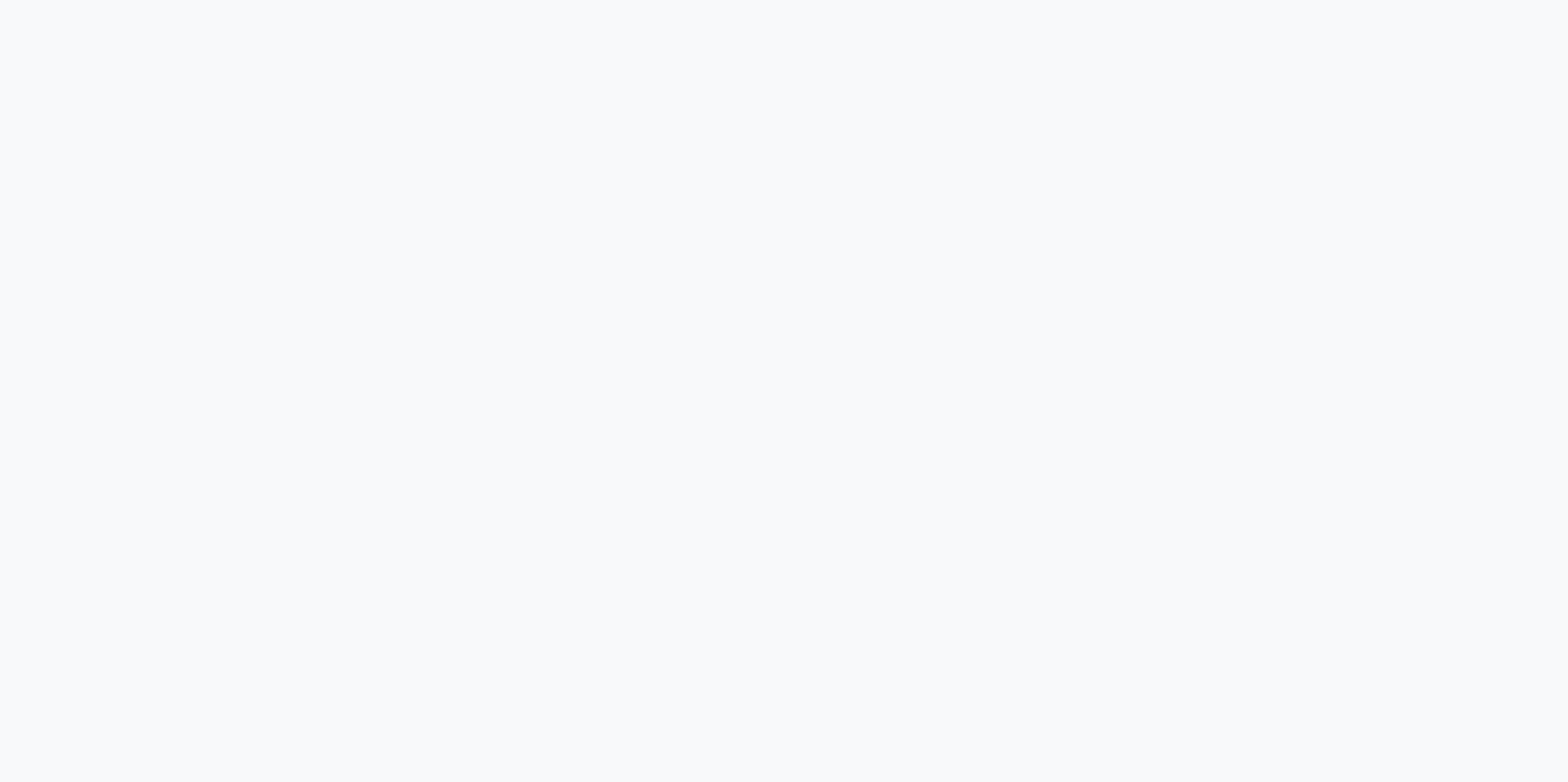 scroll, scrollTop: 0, scrollLeft: 0, axis: both 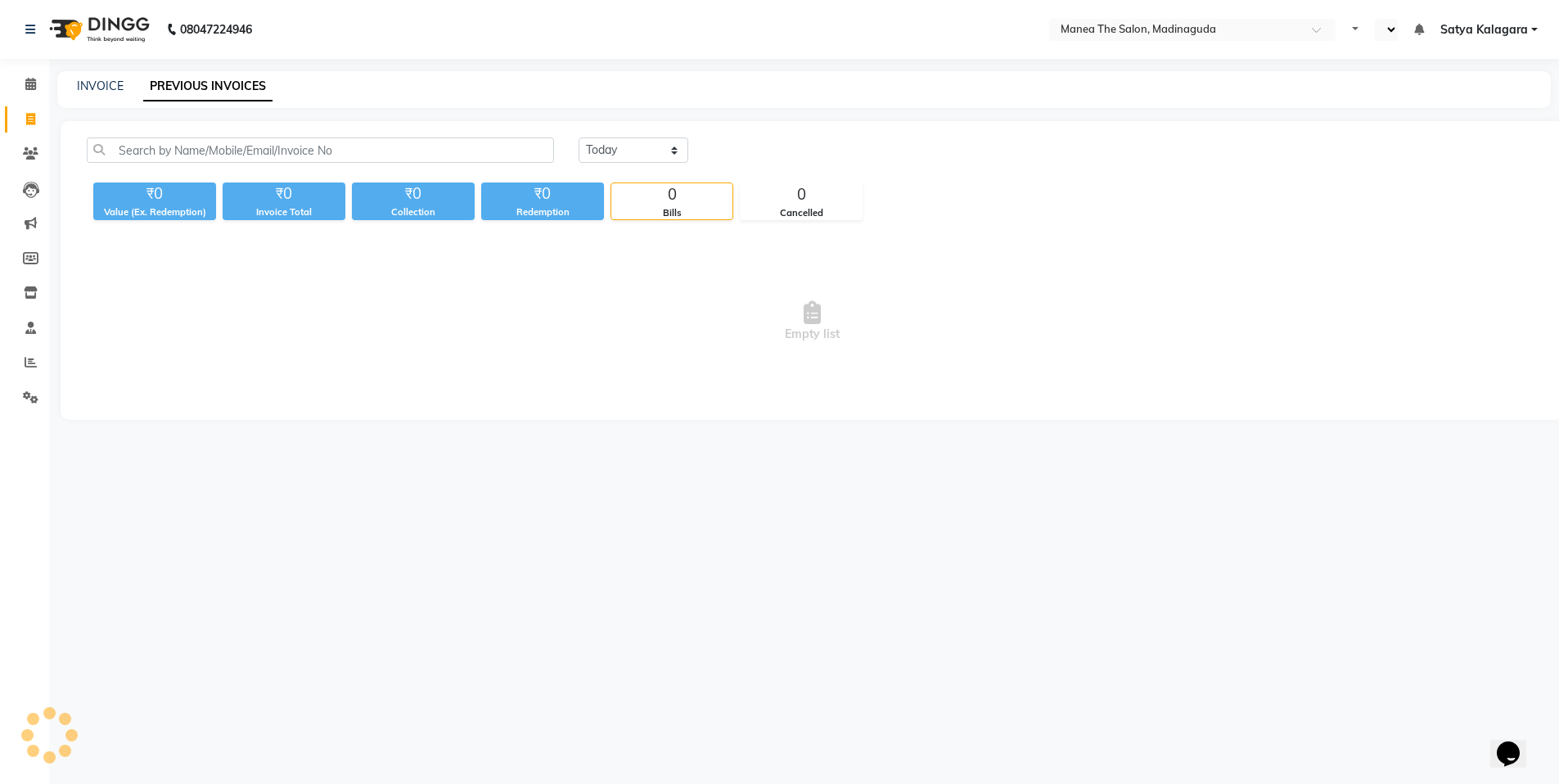 select on "en" 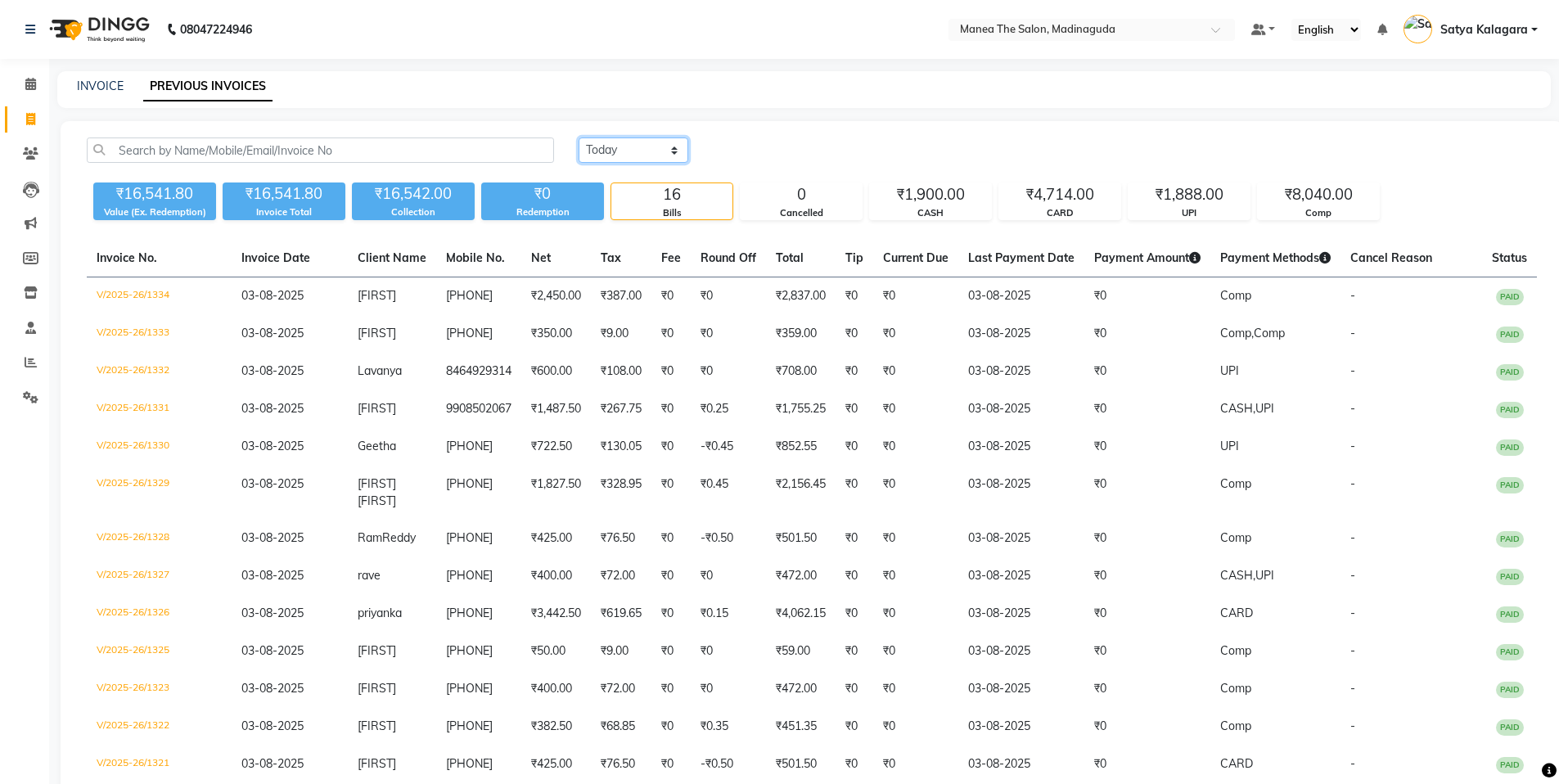 click on "Today Yesterday Custom Range" 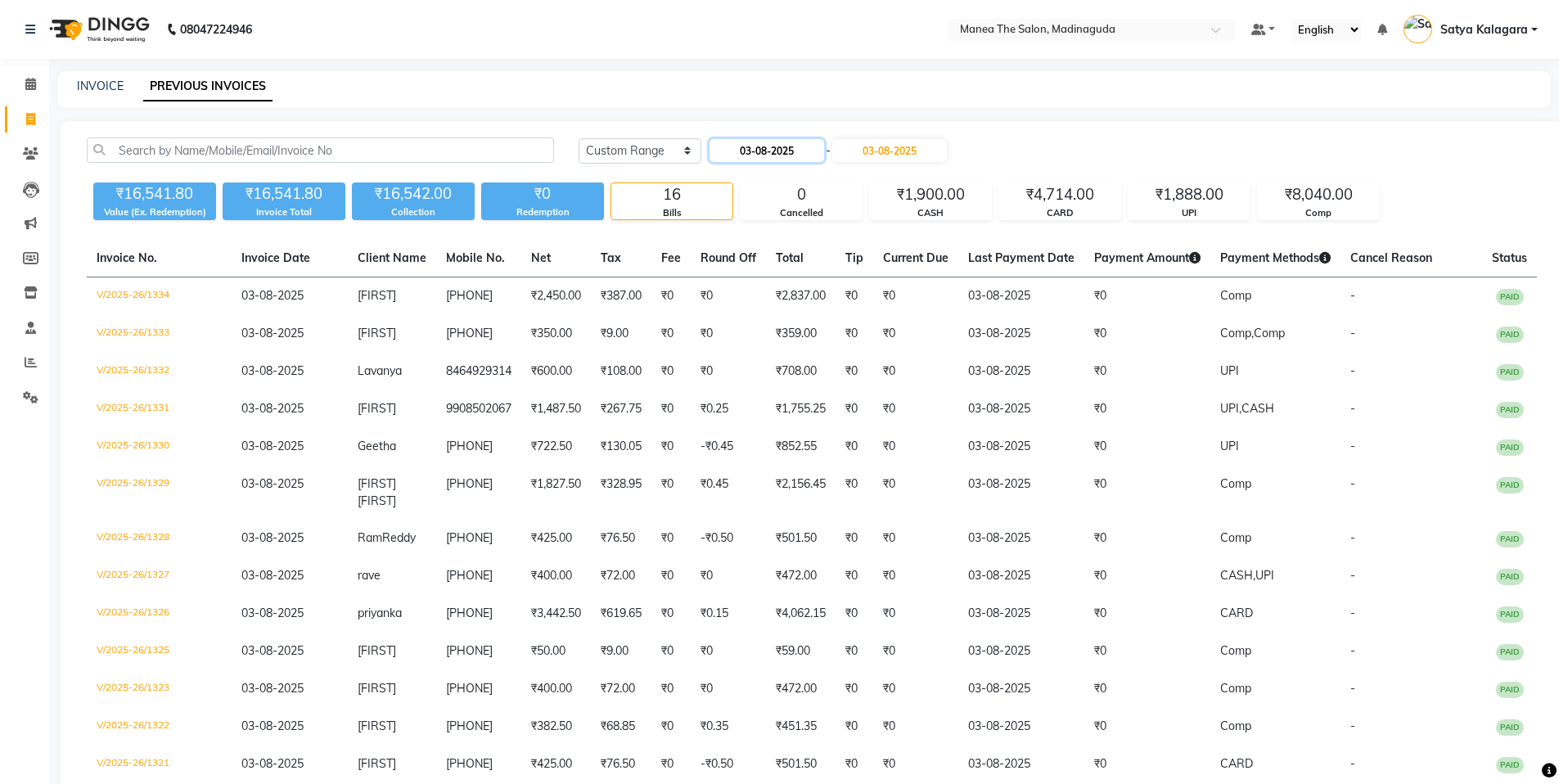 click on "03-08-2025" 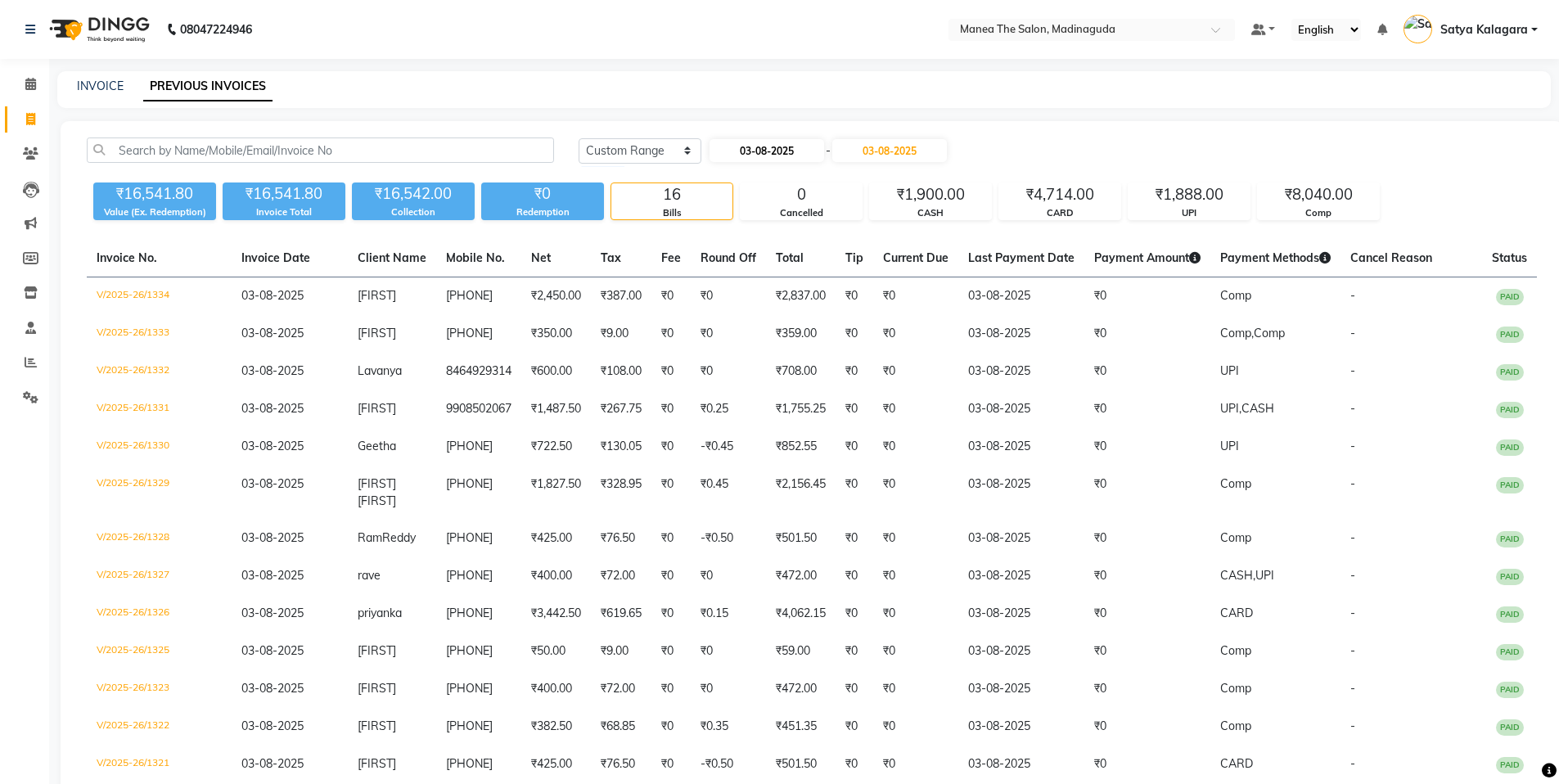 select on "8" 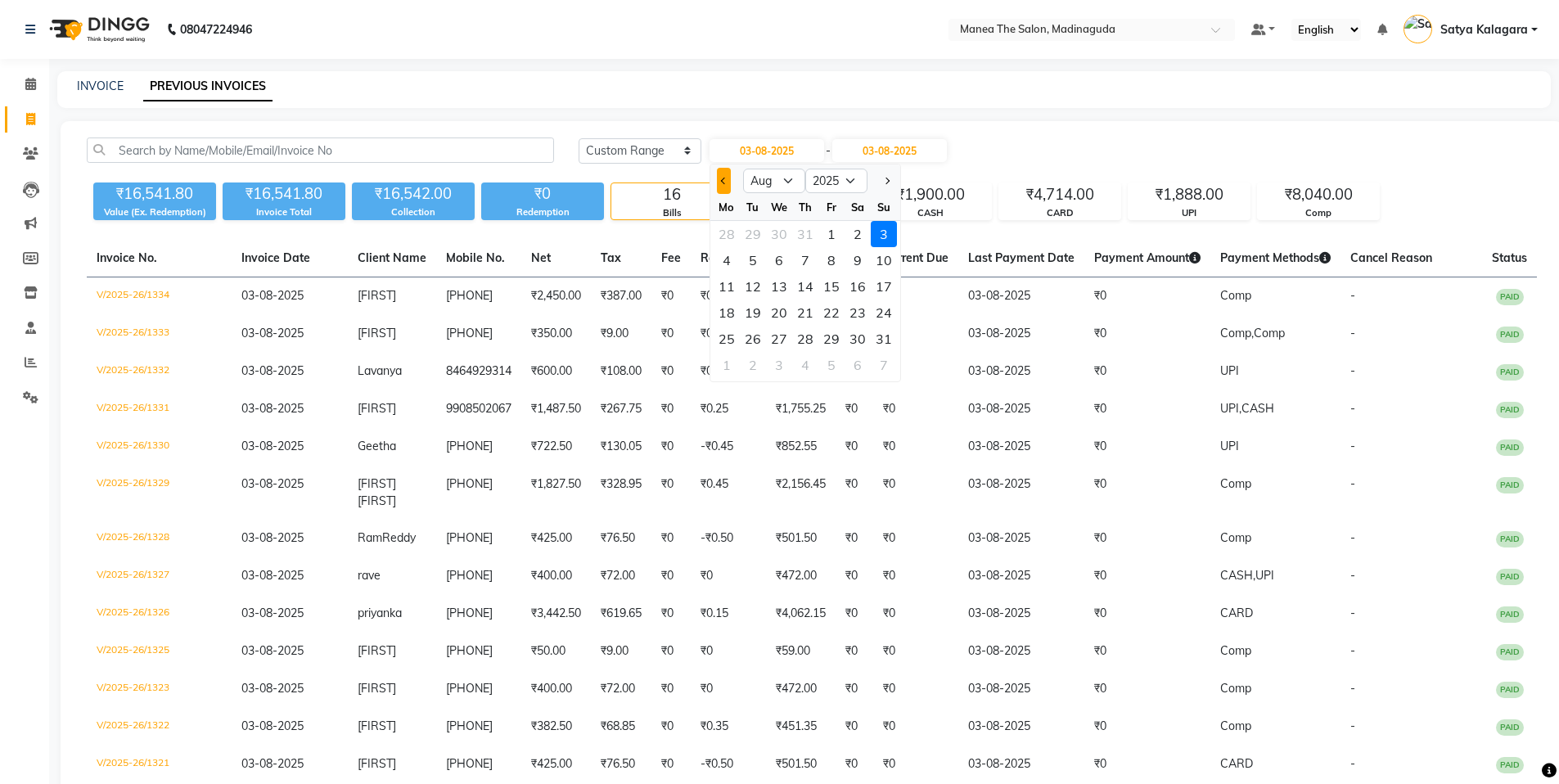 click 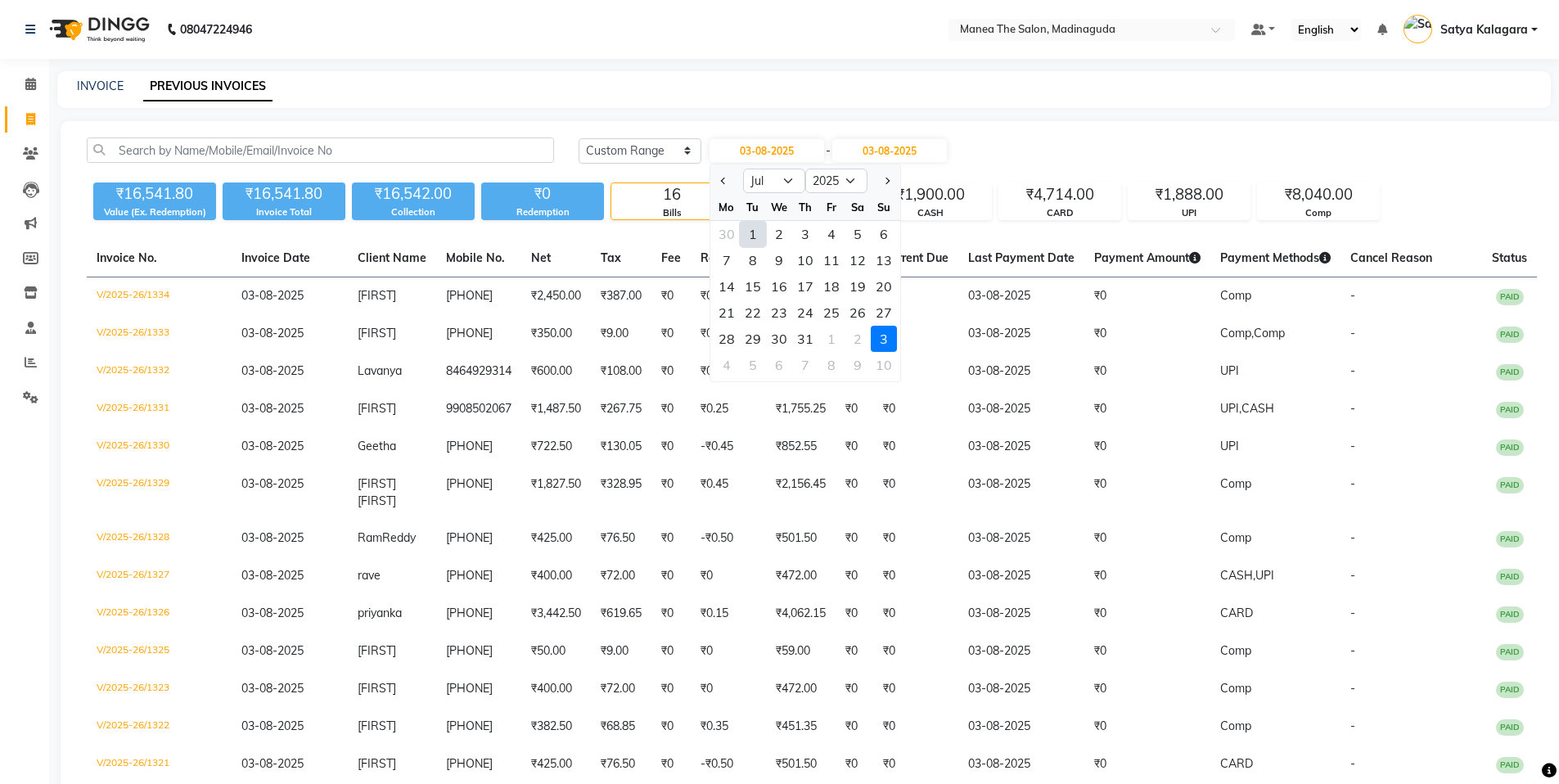 click on "1" 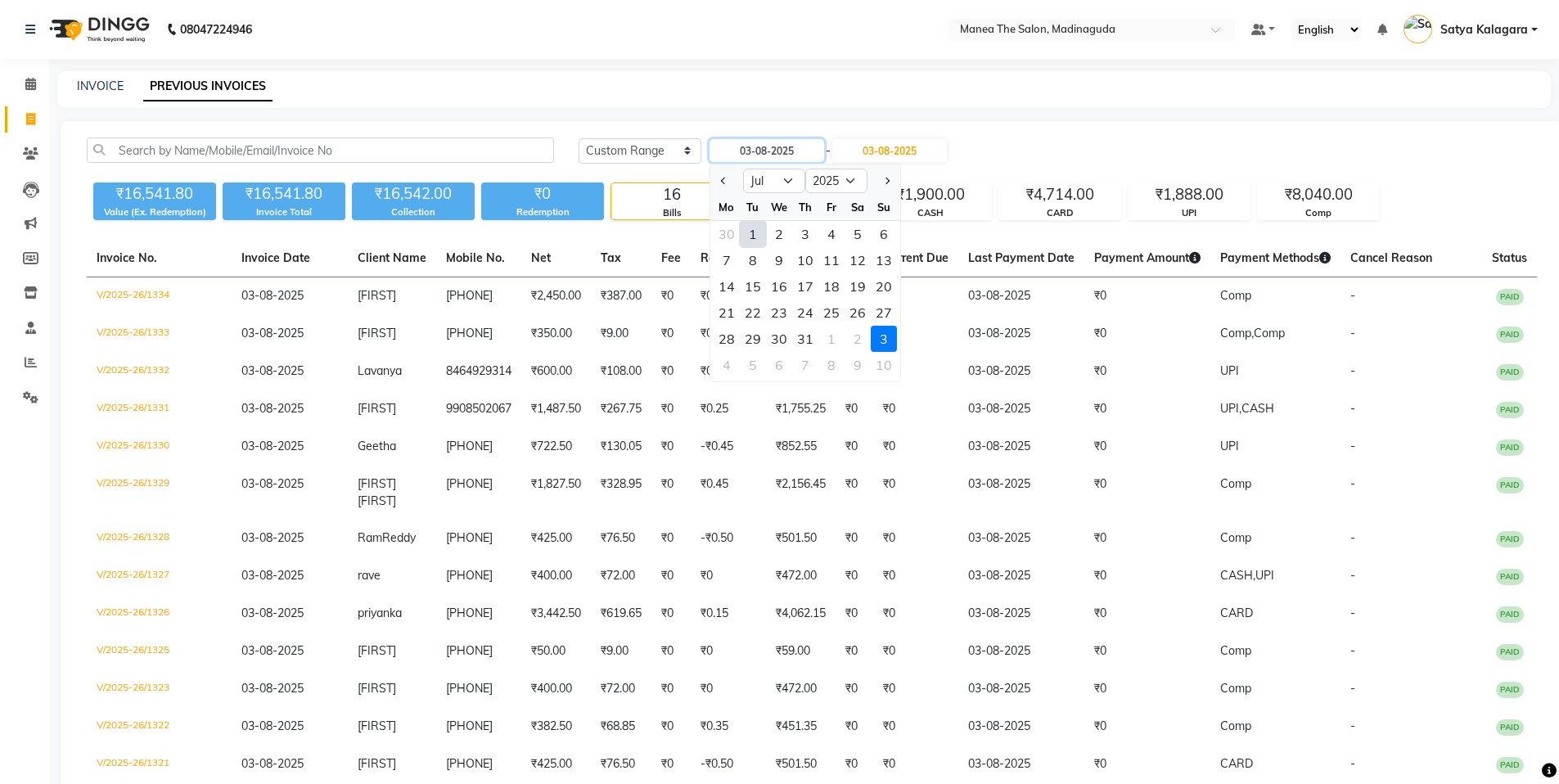 type on "01-07-2025" 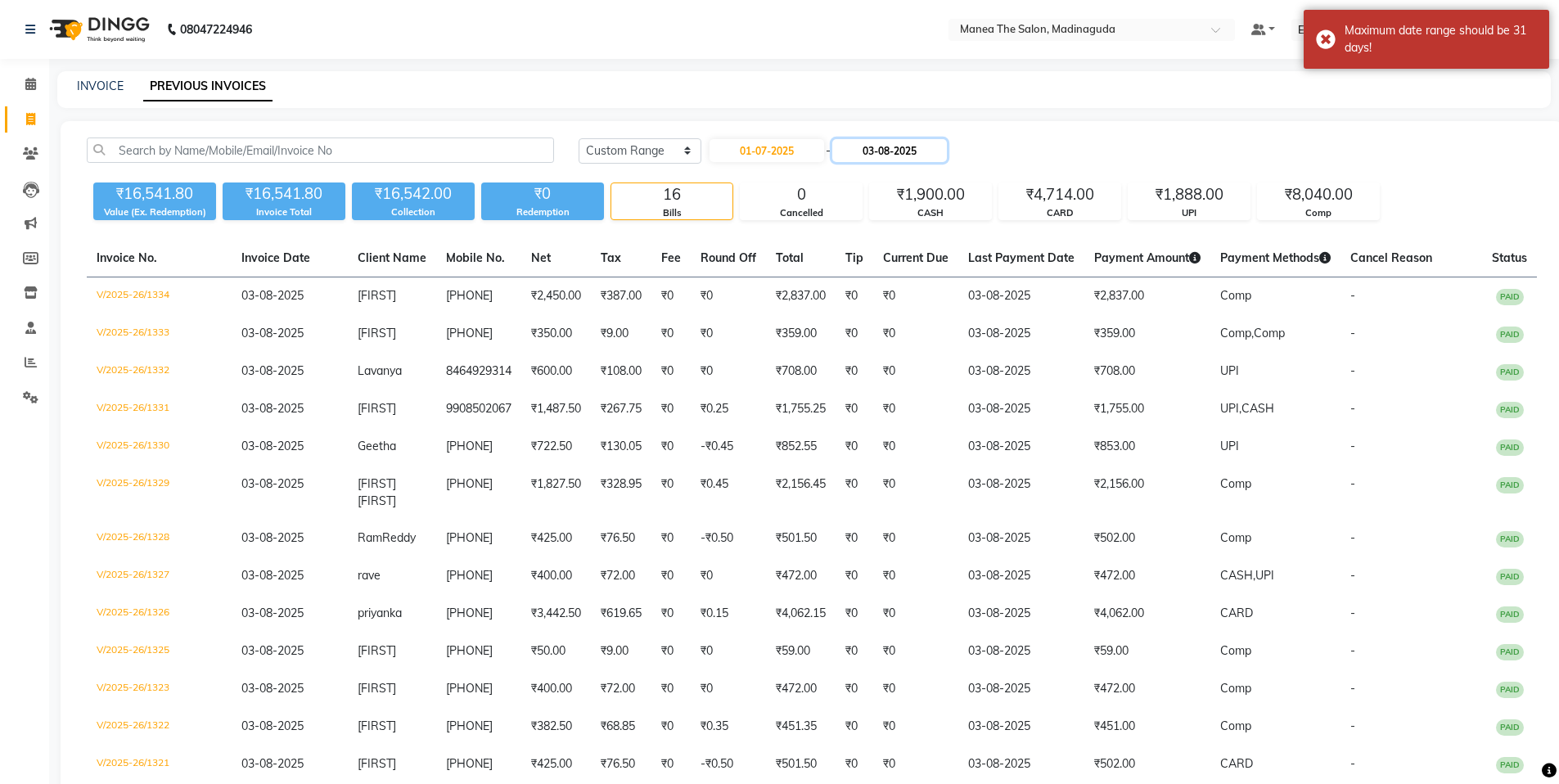 click on "03-08-2025" 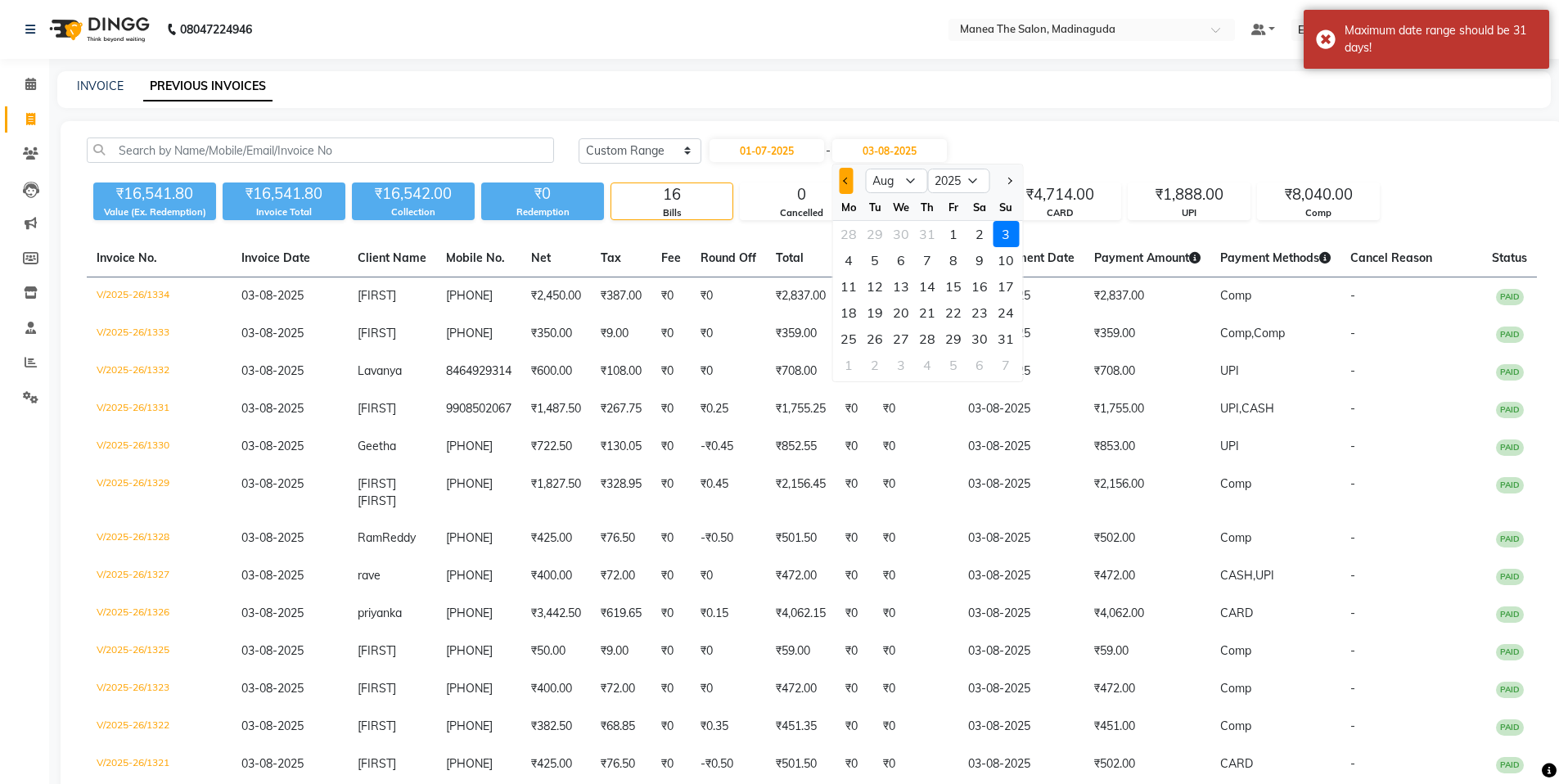 click 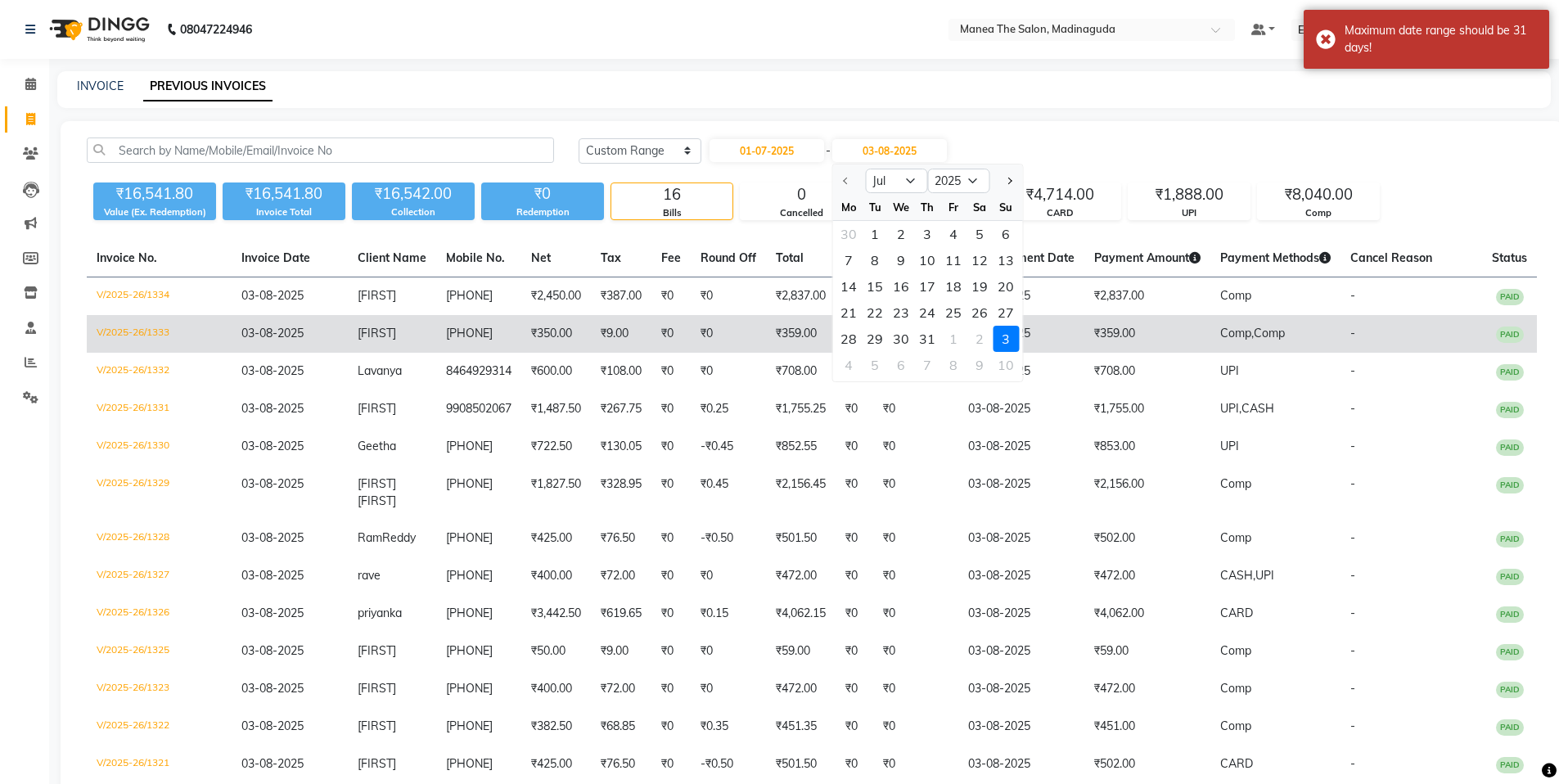 click on "31" 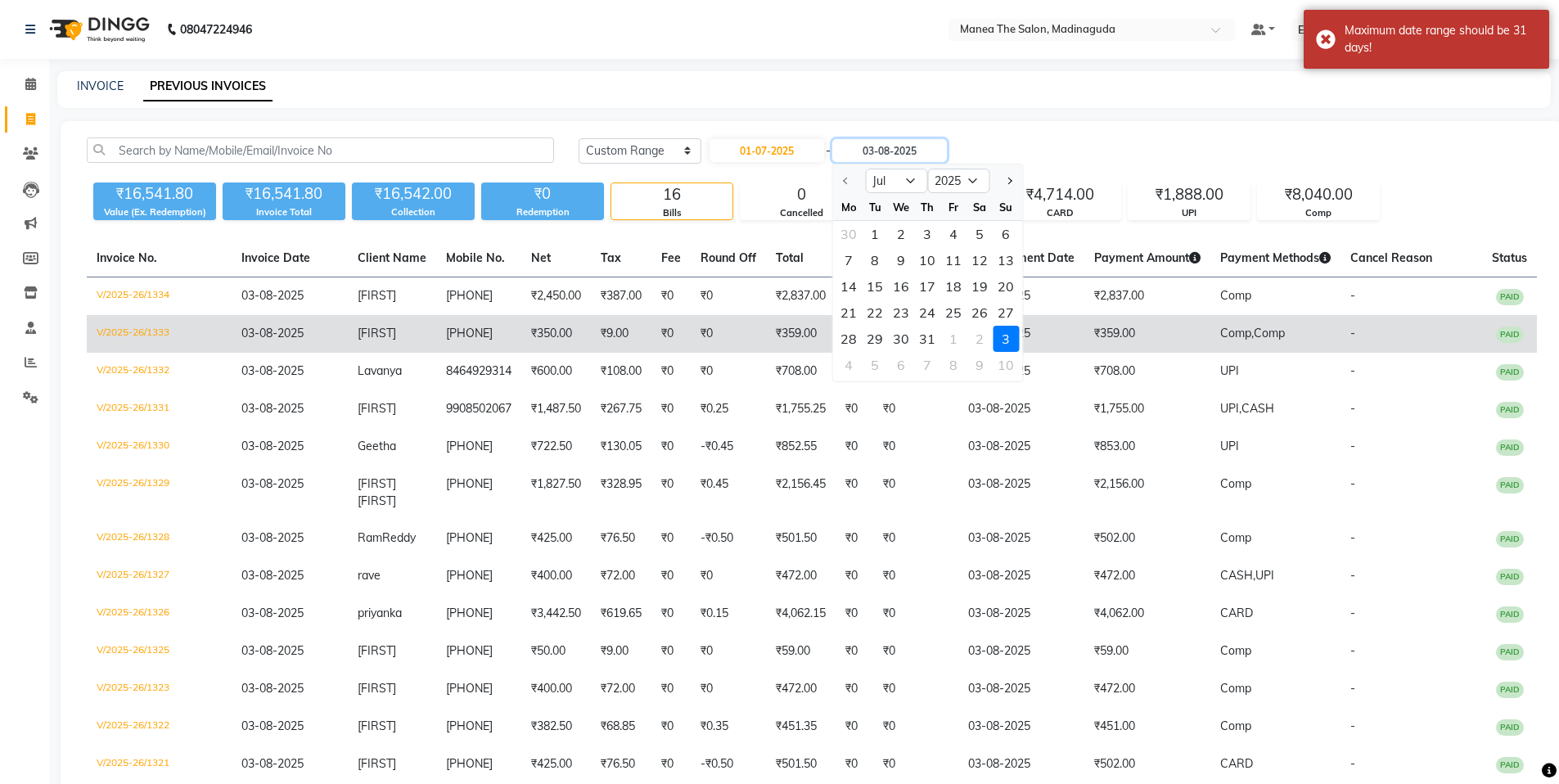type on "31-07-2025" 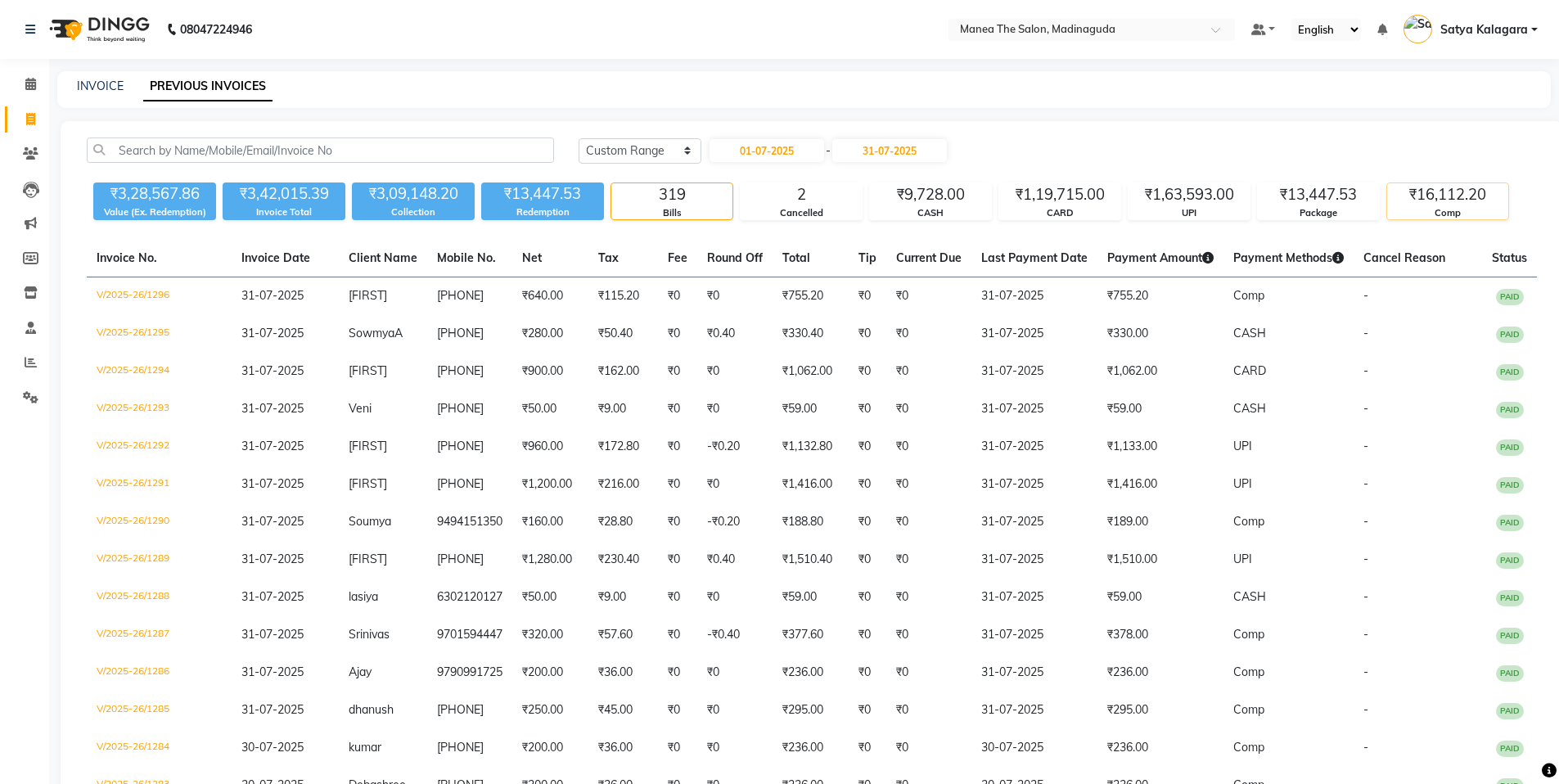 click on "₹16,112.20" 